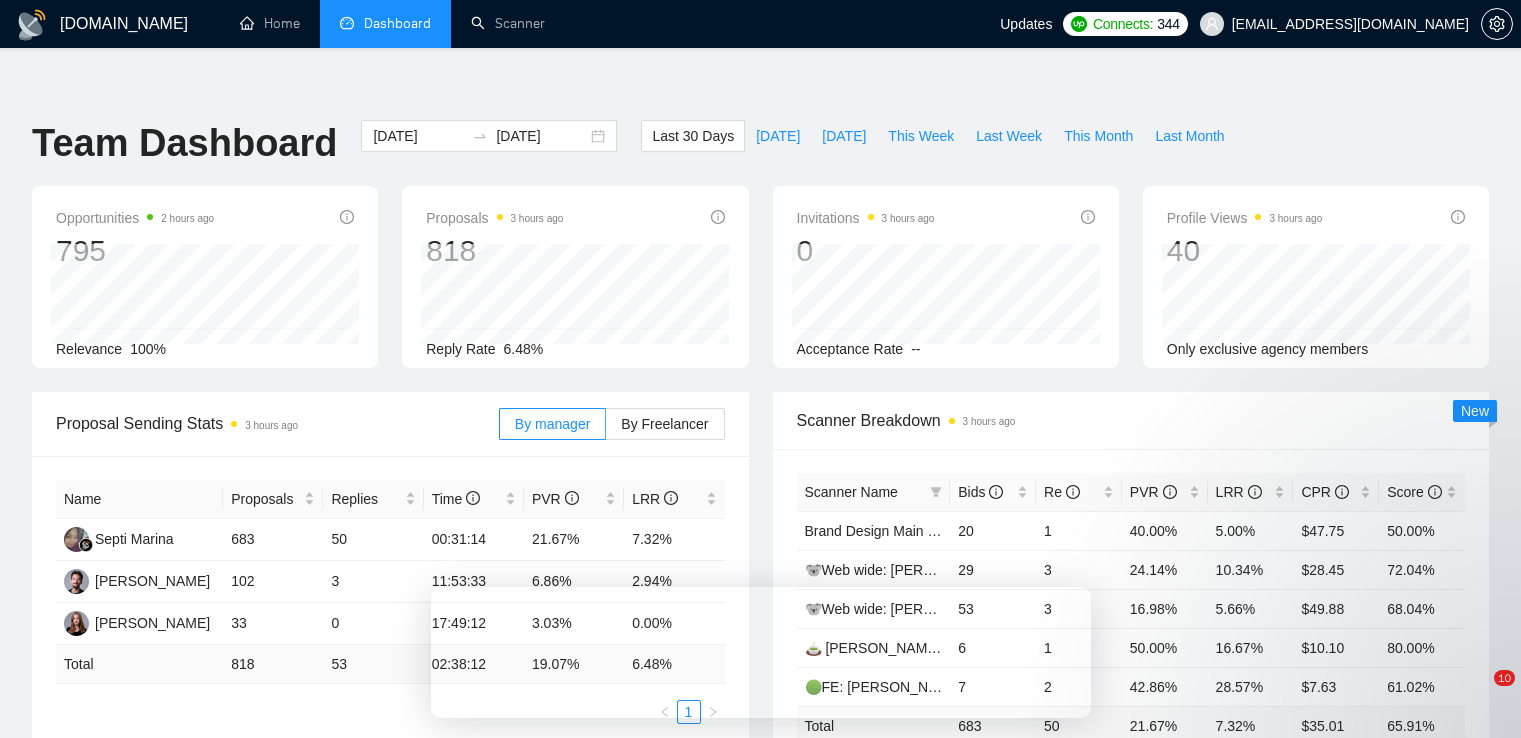scroll, scrollTop: 200, scrollLeft: 0, axis: vertical 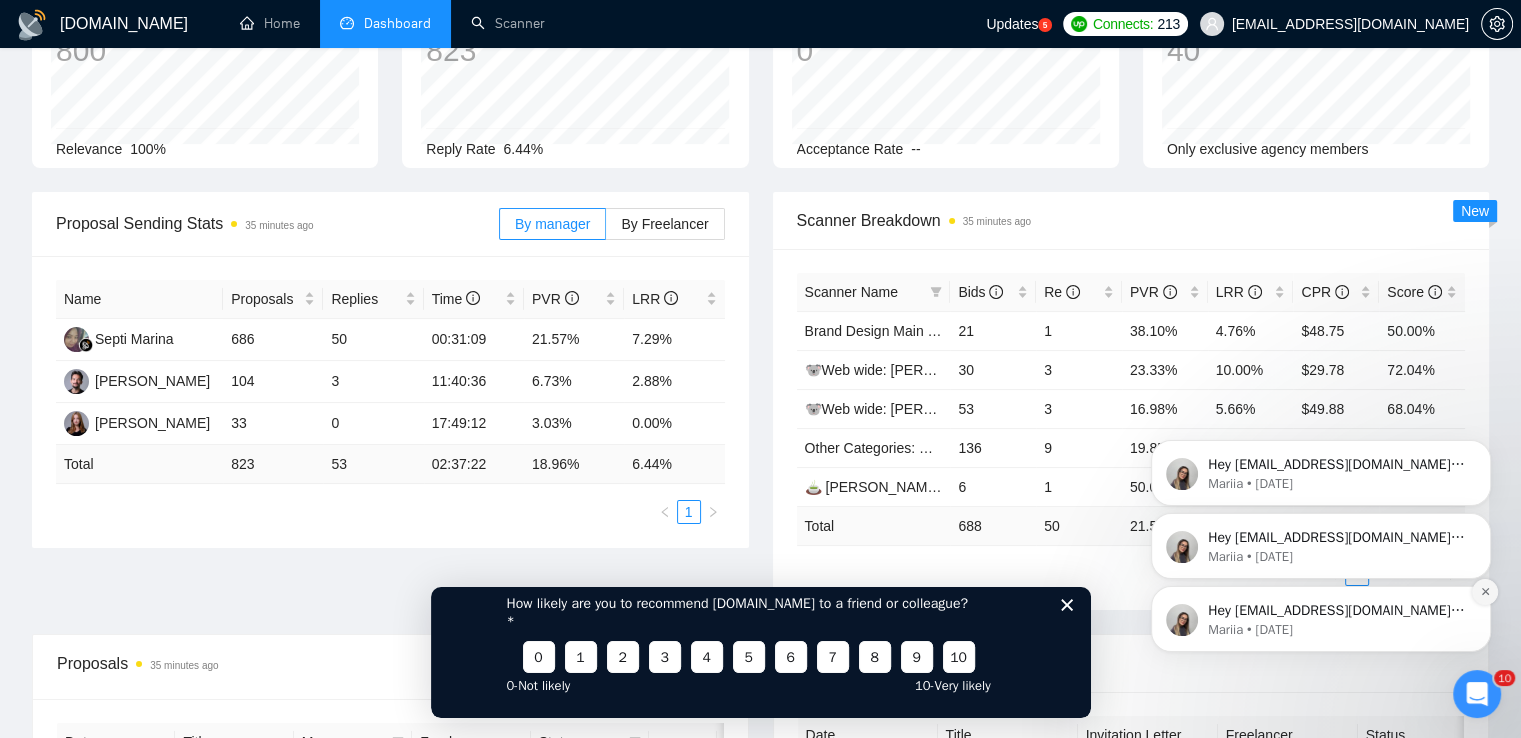 click 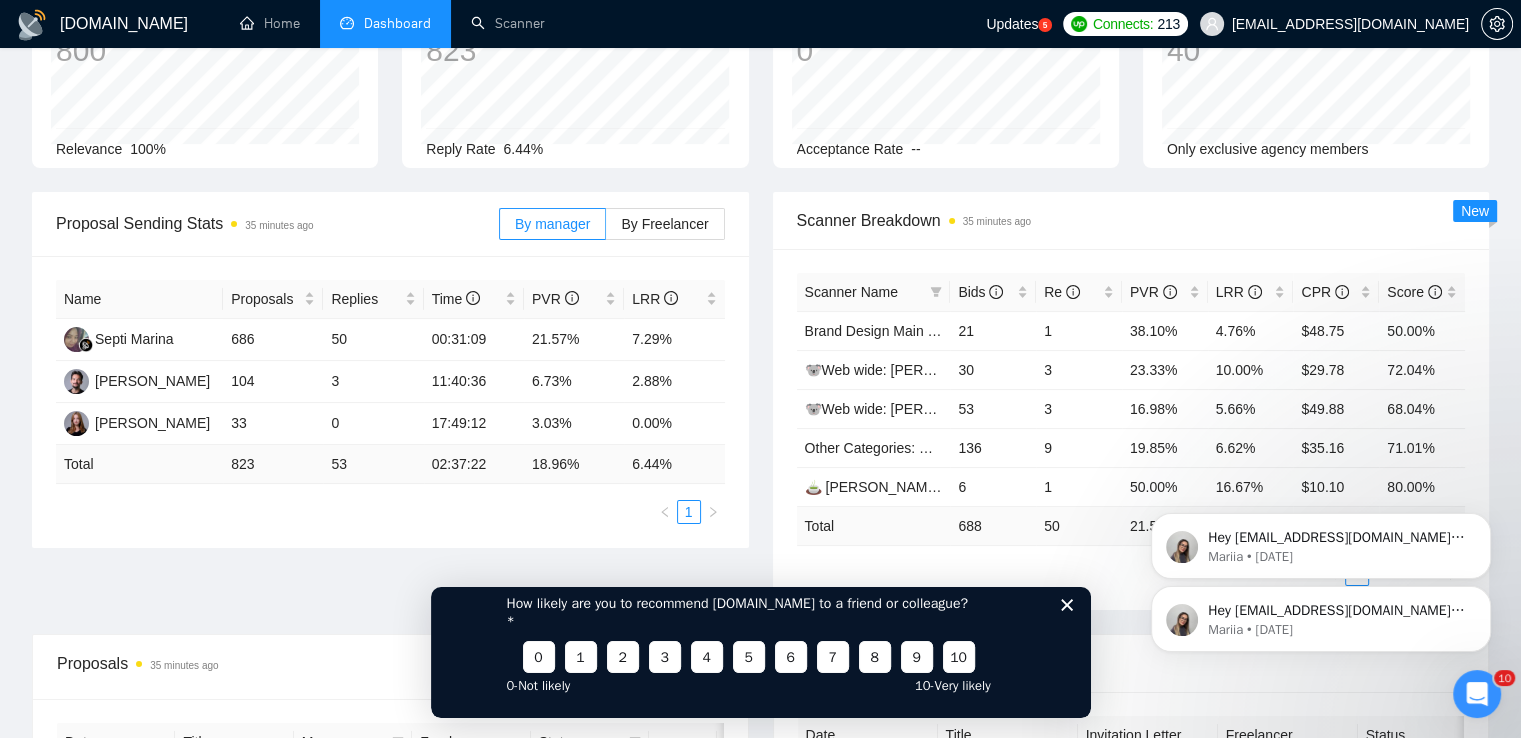 click 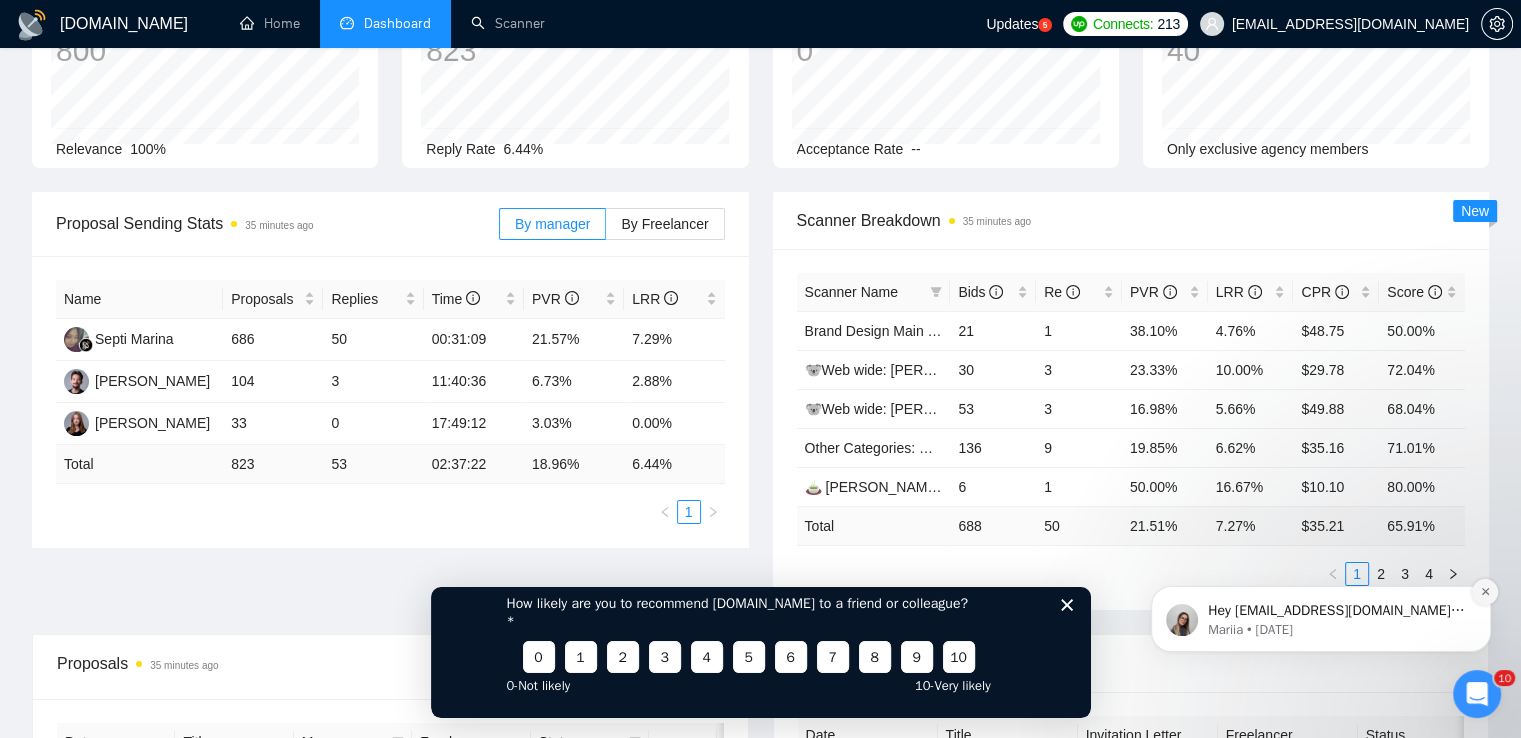 click at bounding box center [1485, 592] 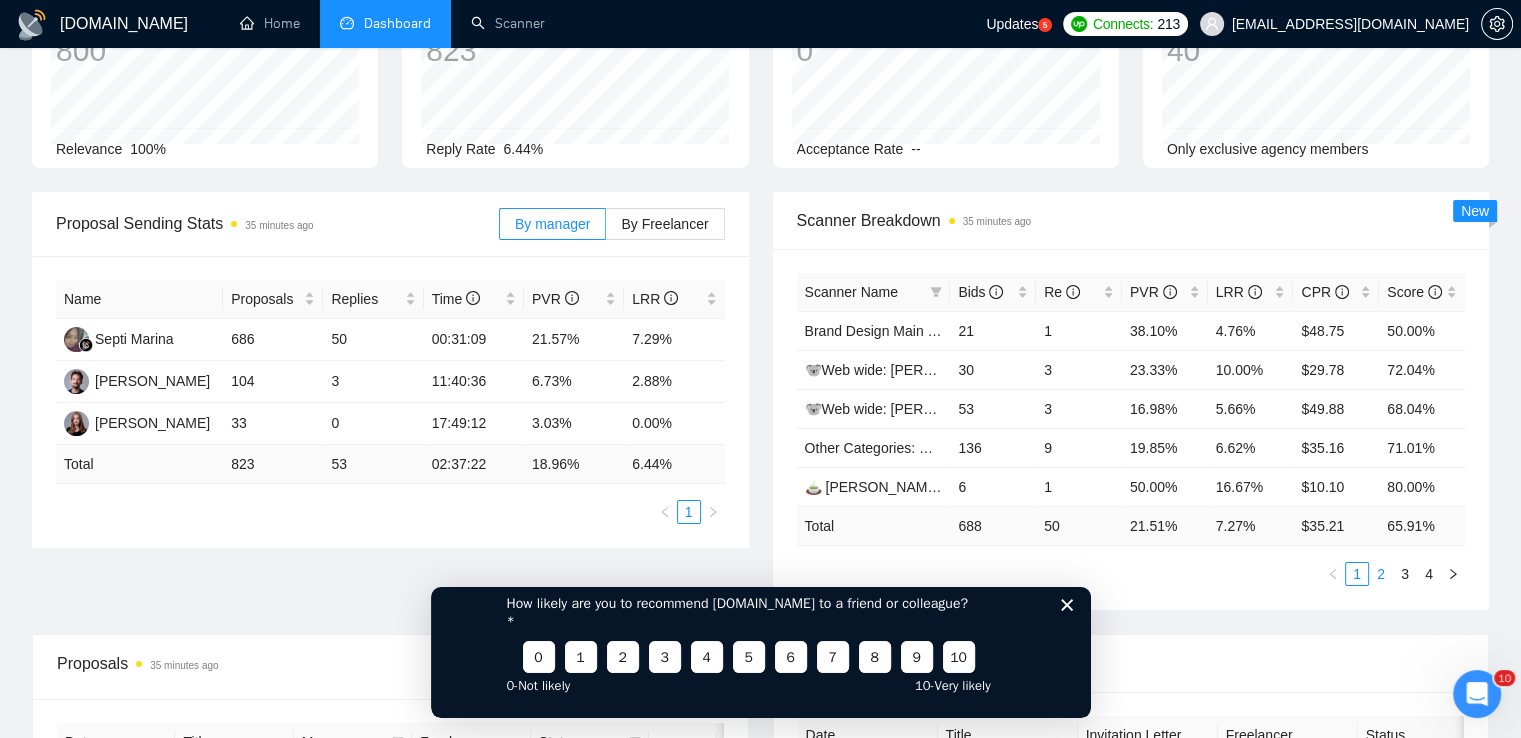 click on "2" at bounding box center [1381, 574] 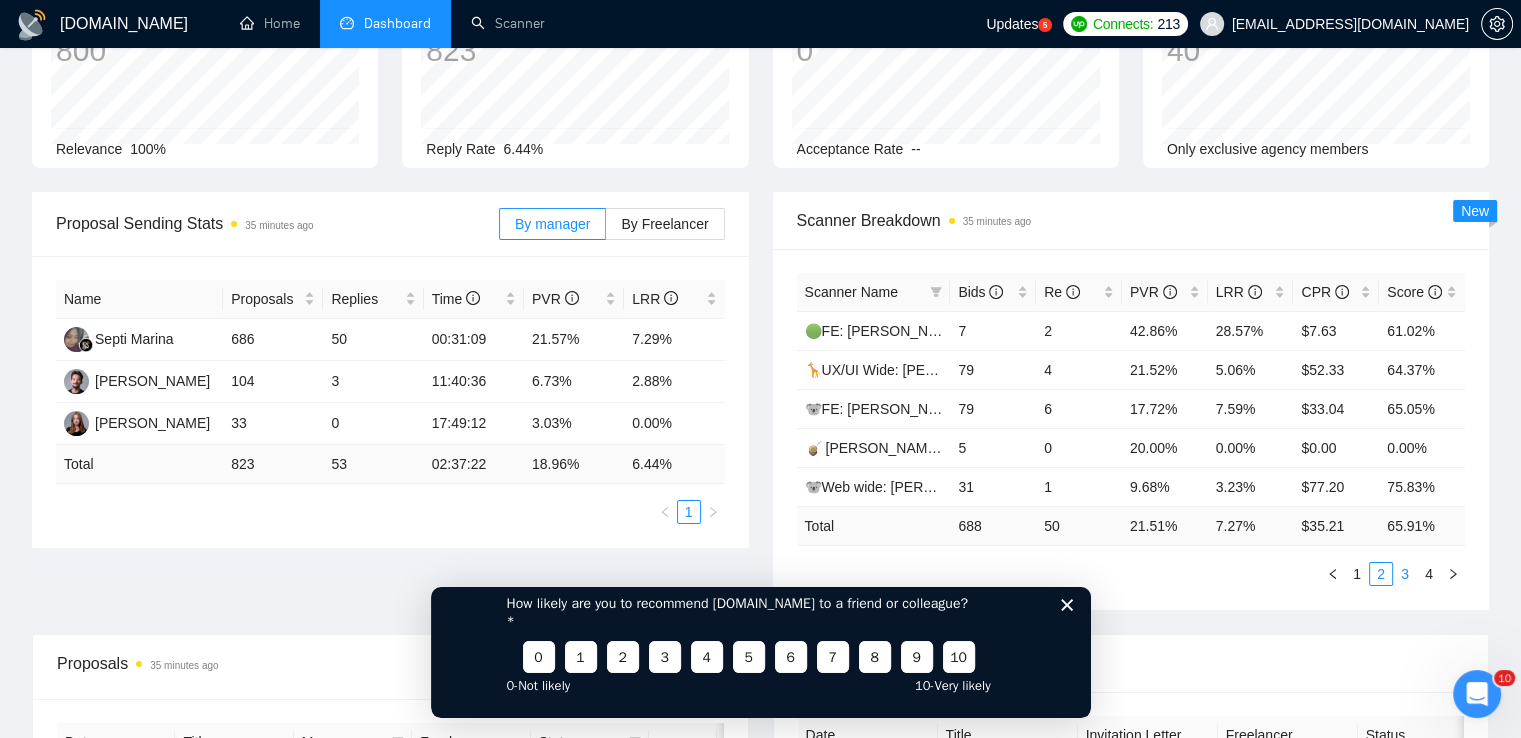 click on "3" at bounding box center [1405, 574] 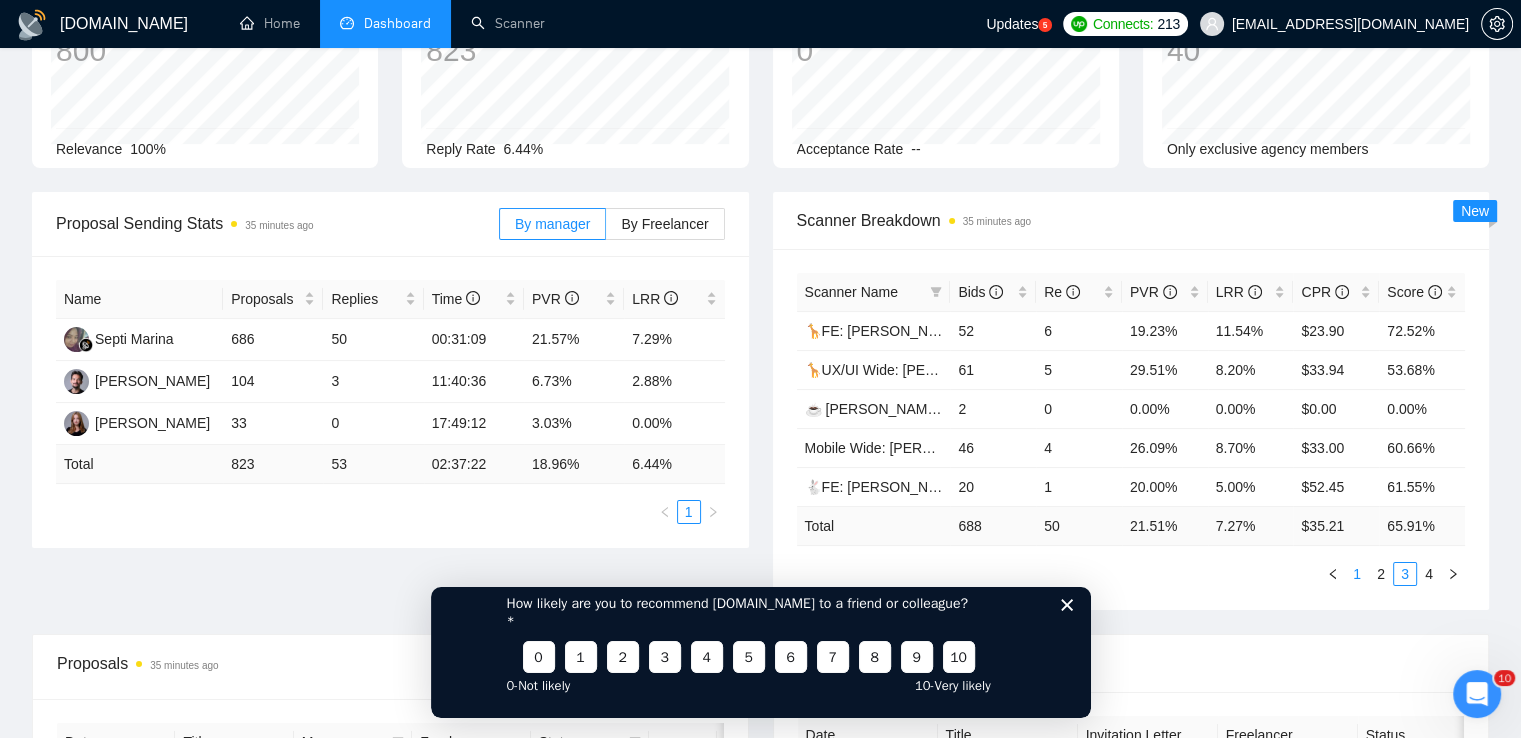 click on "1" at bounding box center (1357, 574) 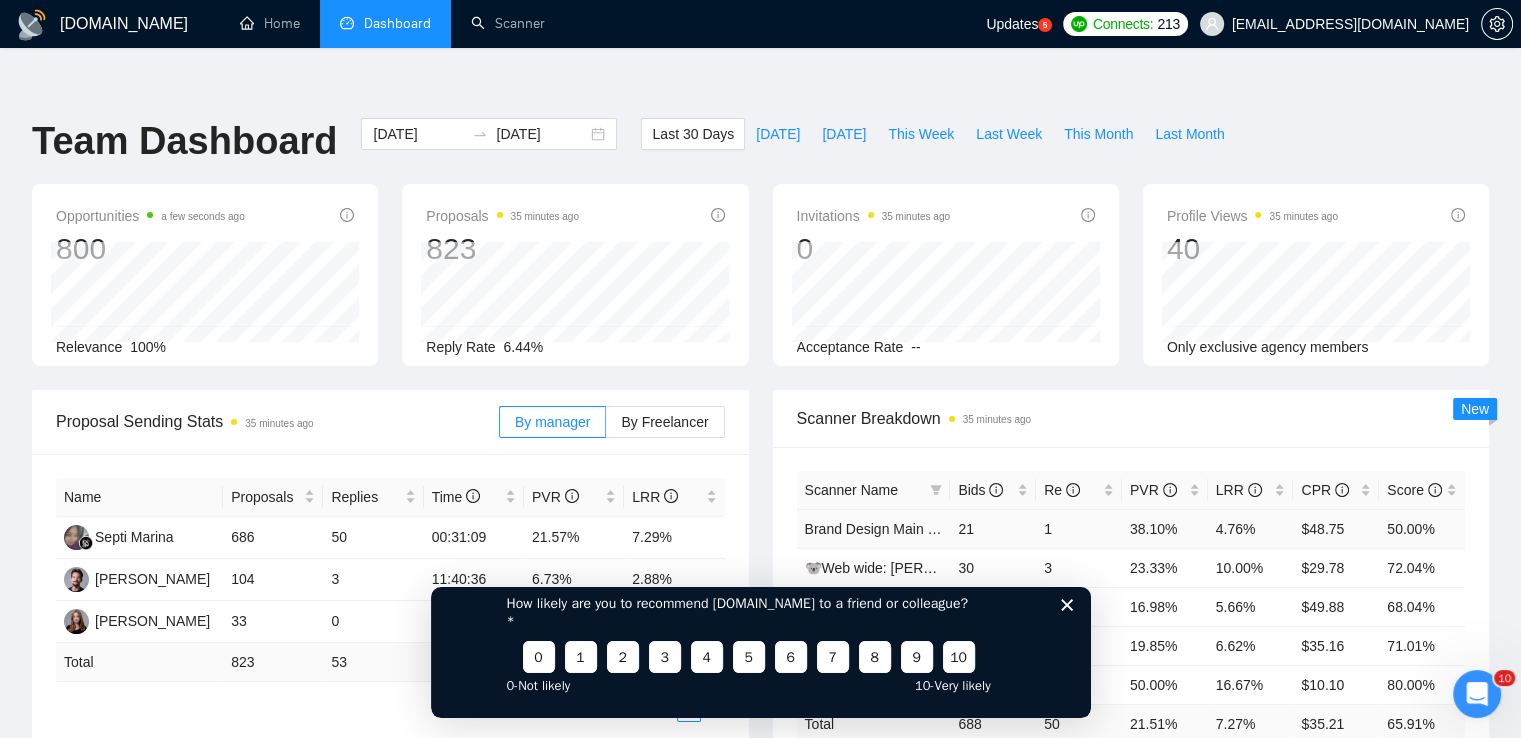 scroll, scrollTop: 0, scrollLeft: 0, axis: both 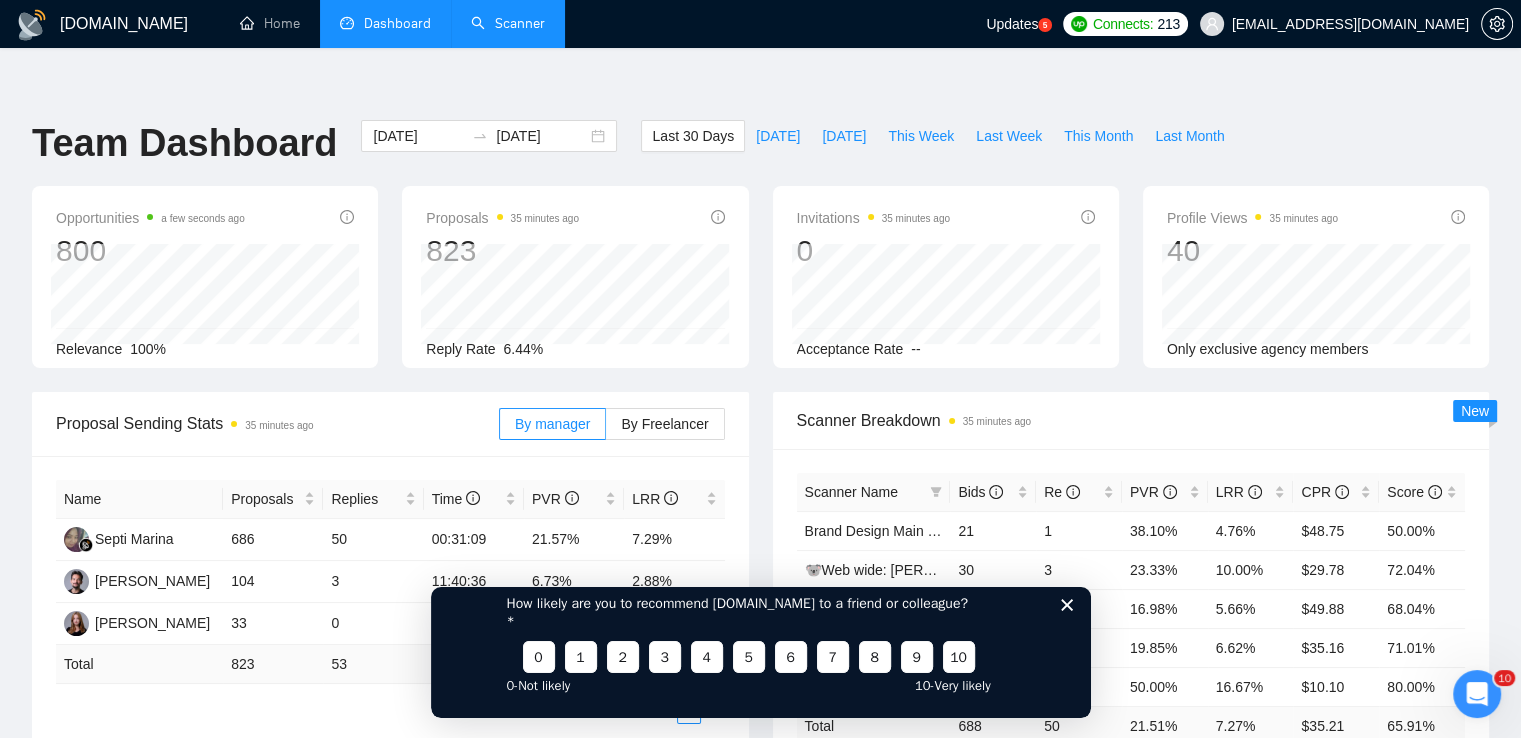 click on "Scanner" at bounding box center [508, 23] 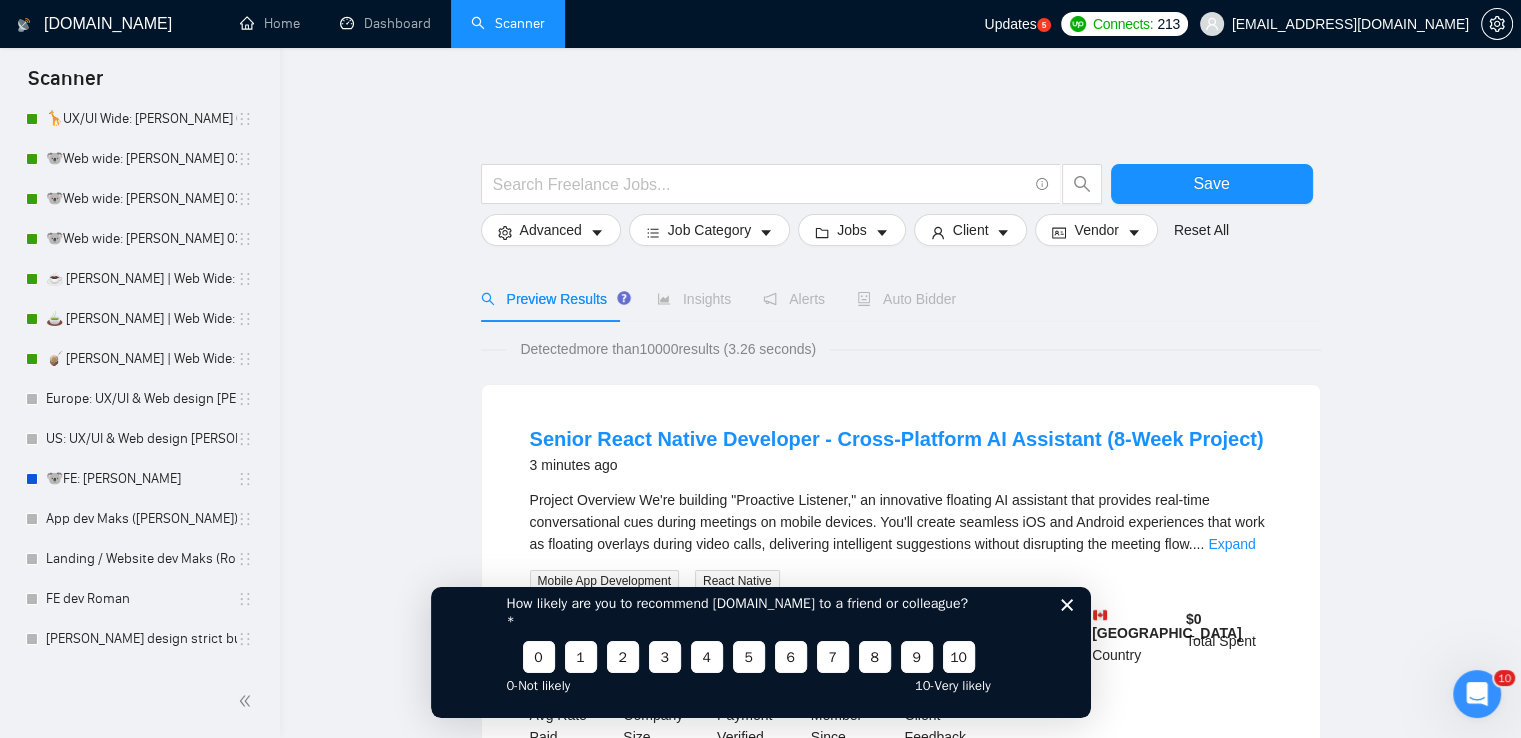scroll, scrollTop: 400, scrollLeft: 0, axis: vertical 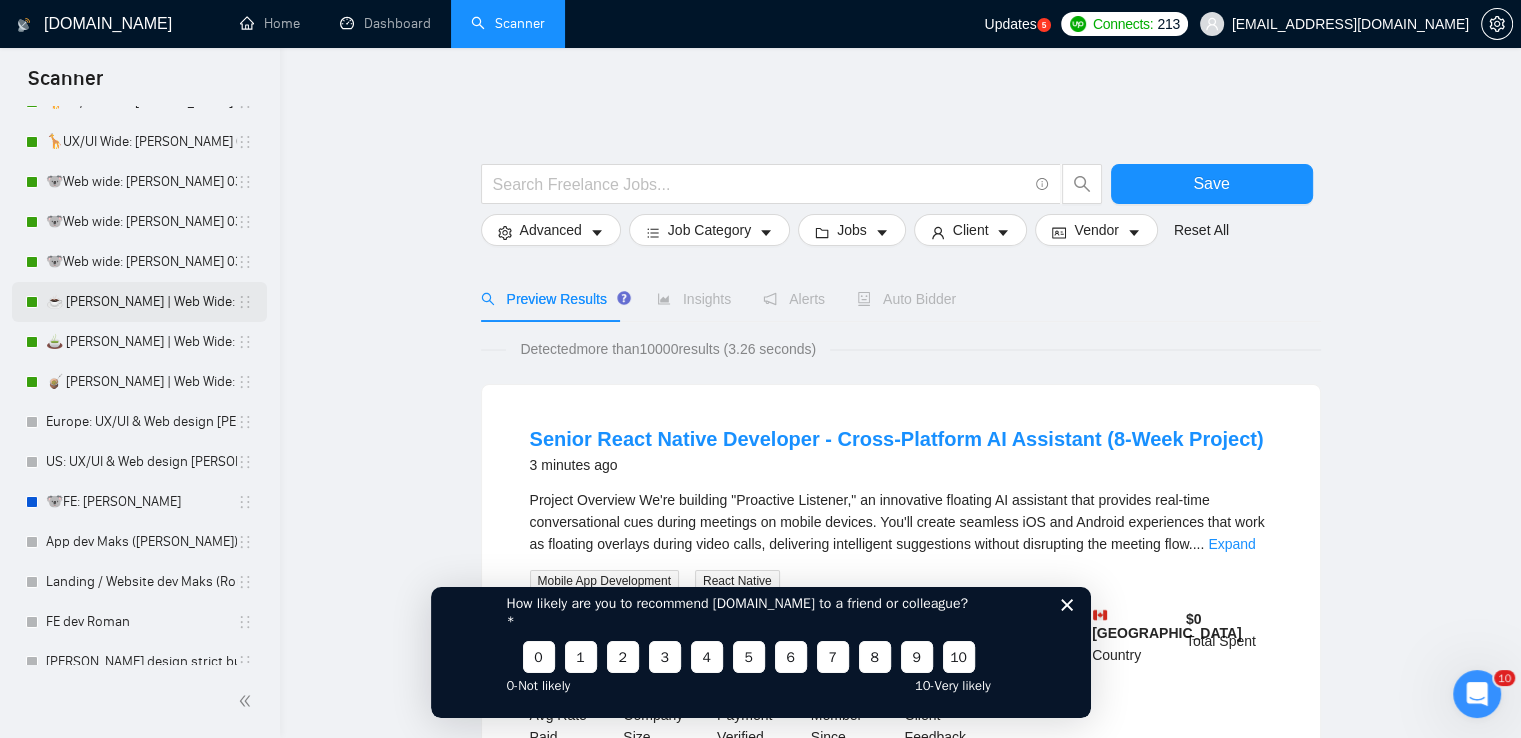 click on "☕ [PERSON_NAME] | Web Wide: 23/07 - Bid in Range" at bounding box center (141, 302) 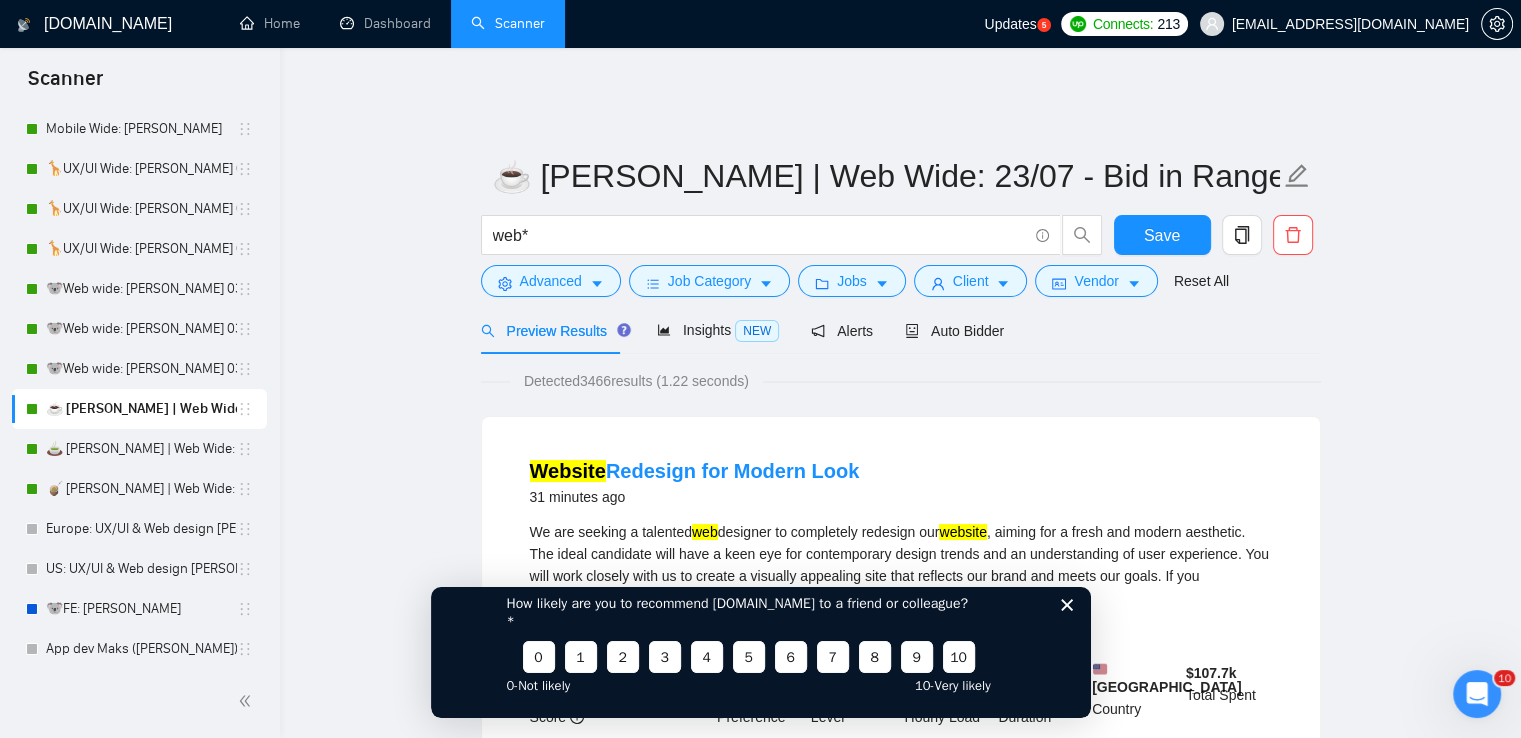 scroll, scrollTop: 257, scrollLeft: 0, axis: vertical 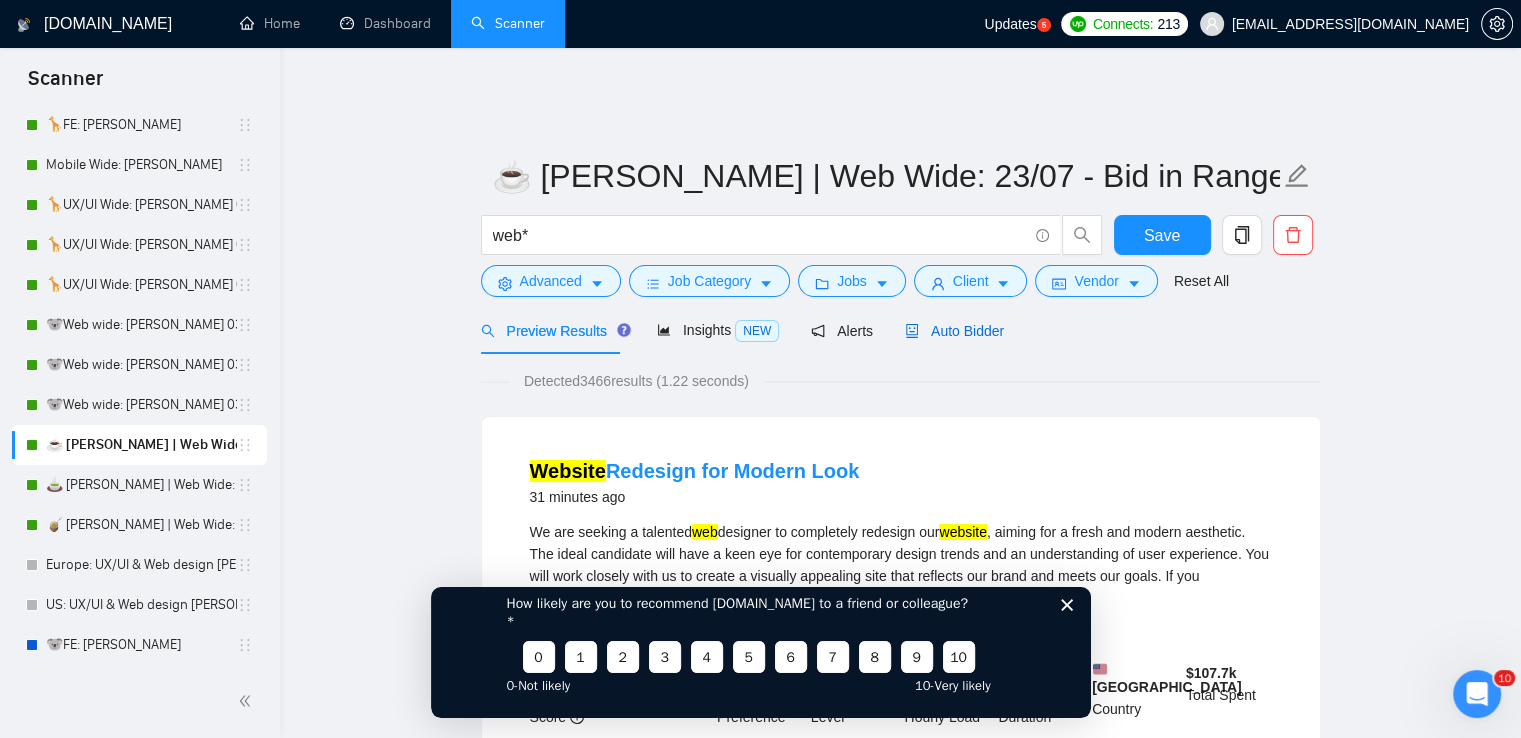 click on "Auto Bidder" at bounding box center (954, 331) 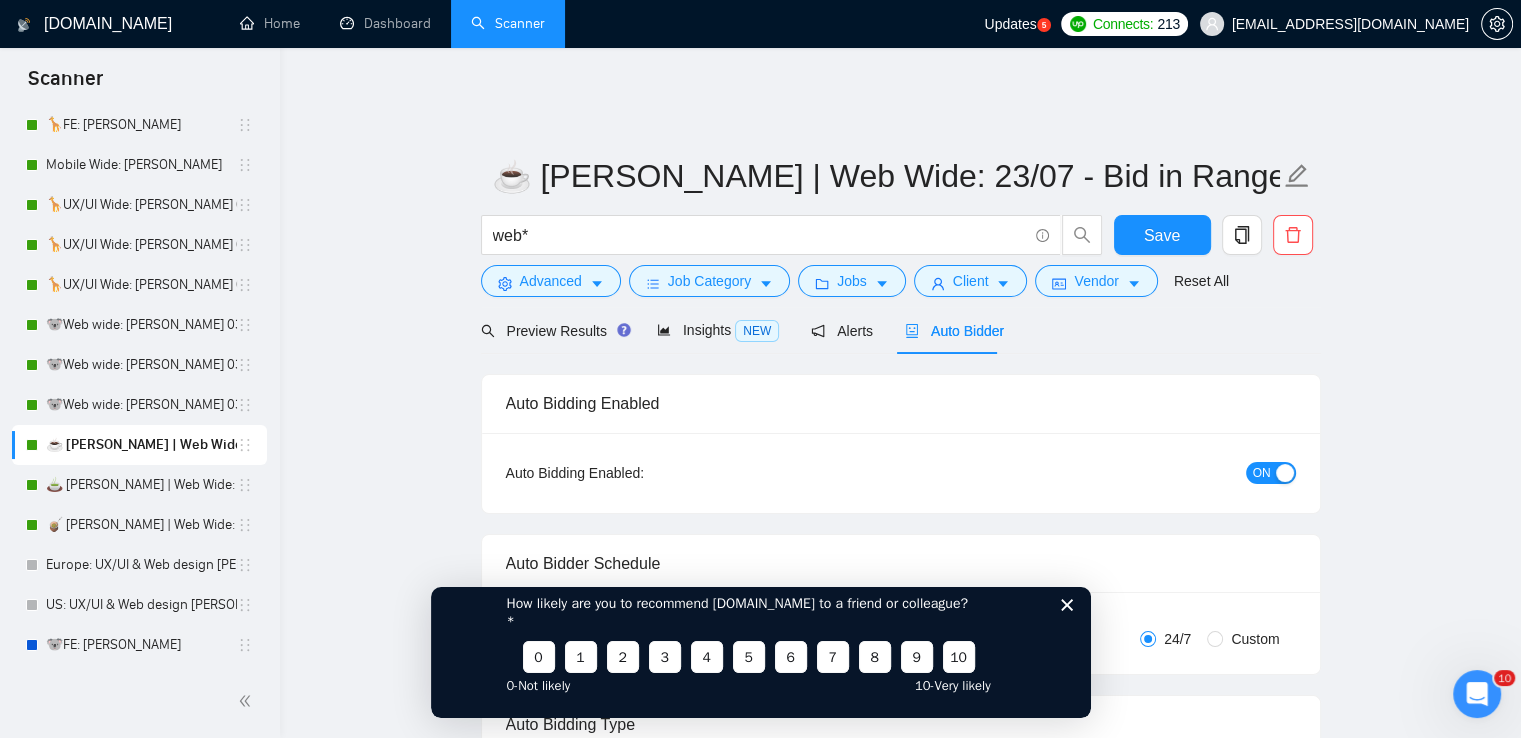 radio on "false" 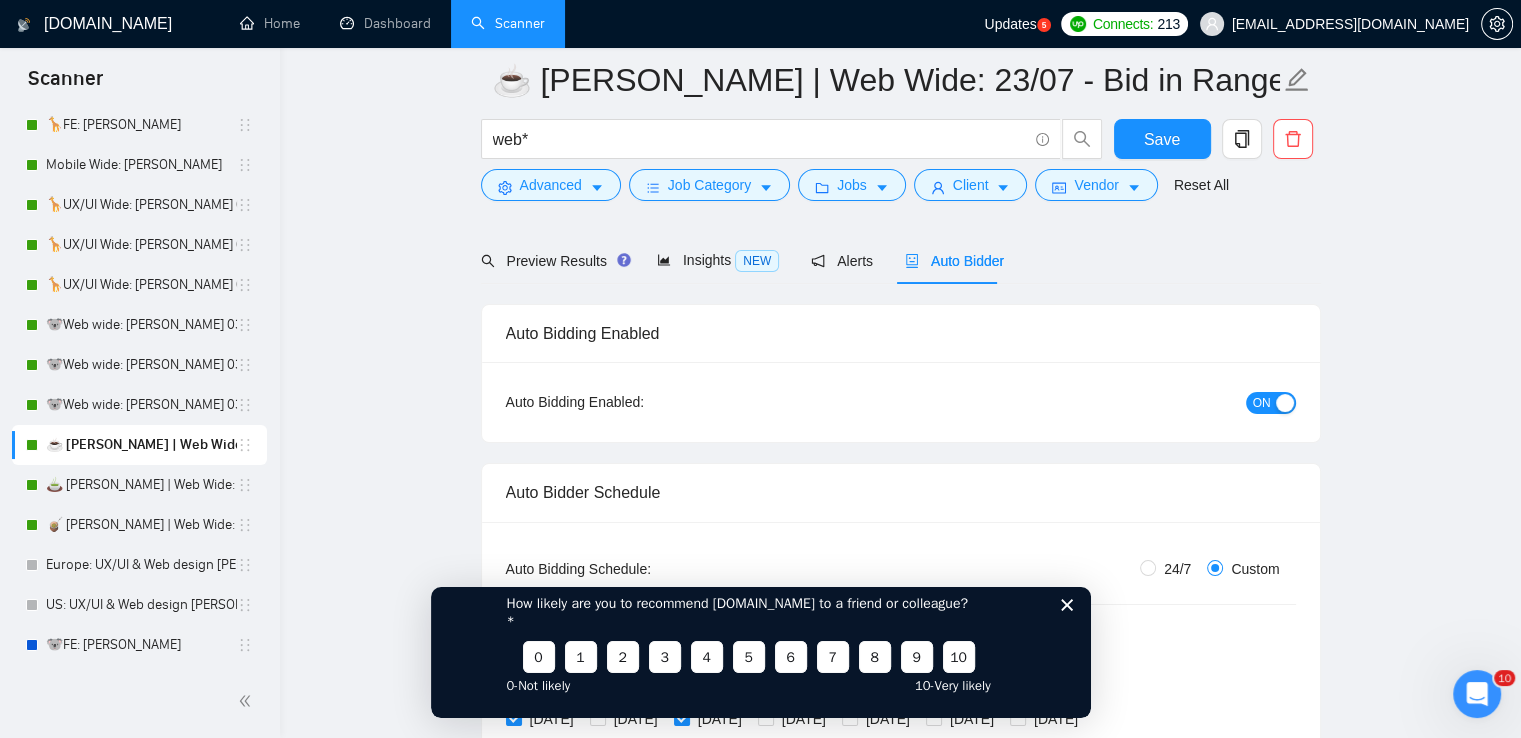 scroll, scrollTop: 0, scrollLeft: 0, axis: both 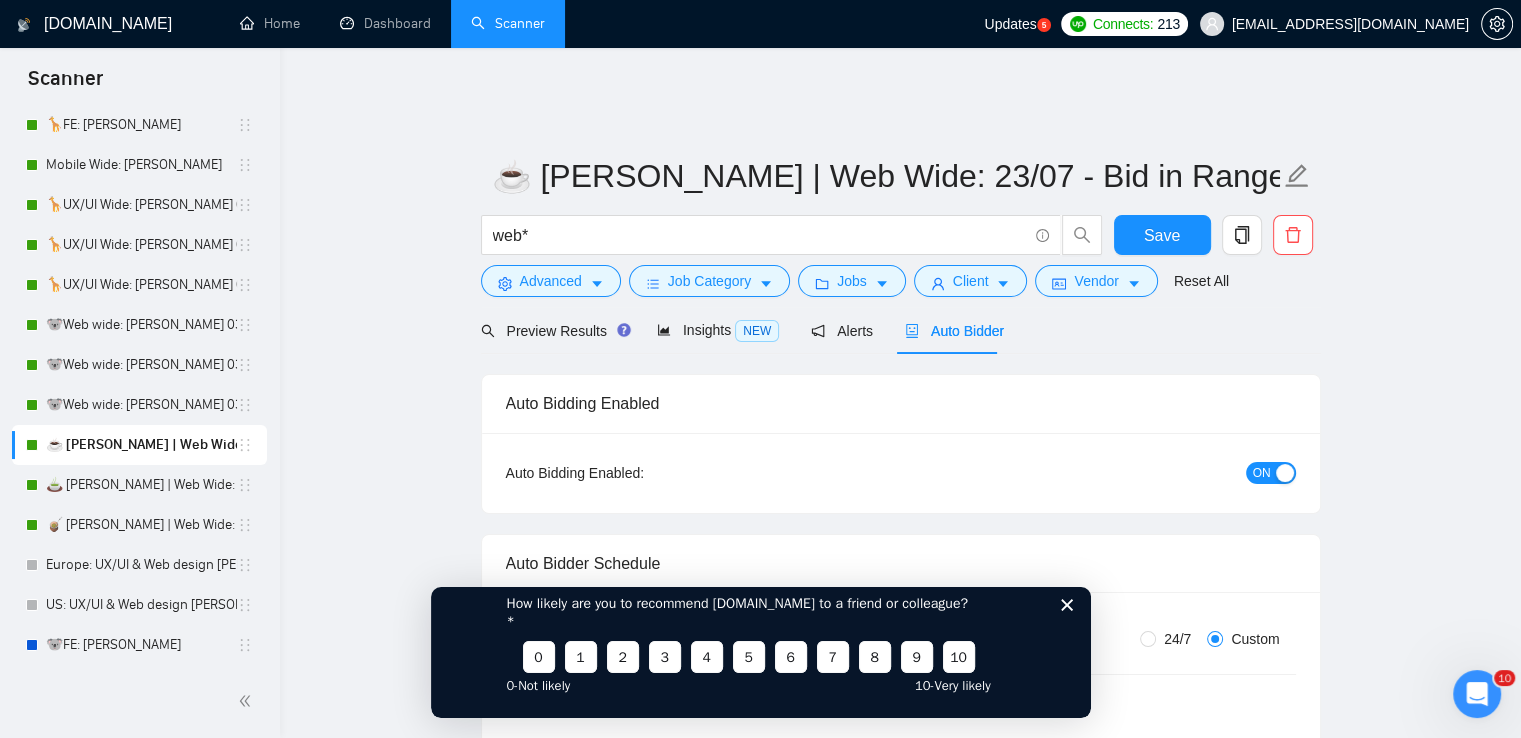 click at bounding box center (1285, 473) 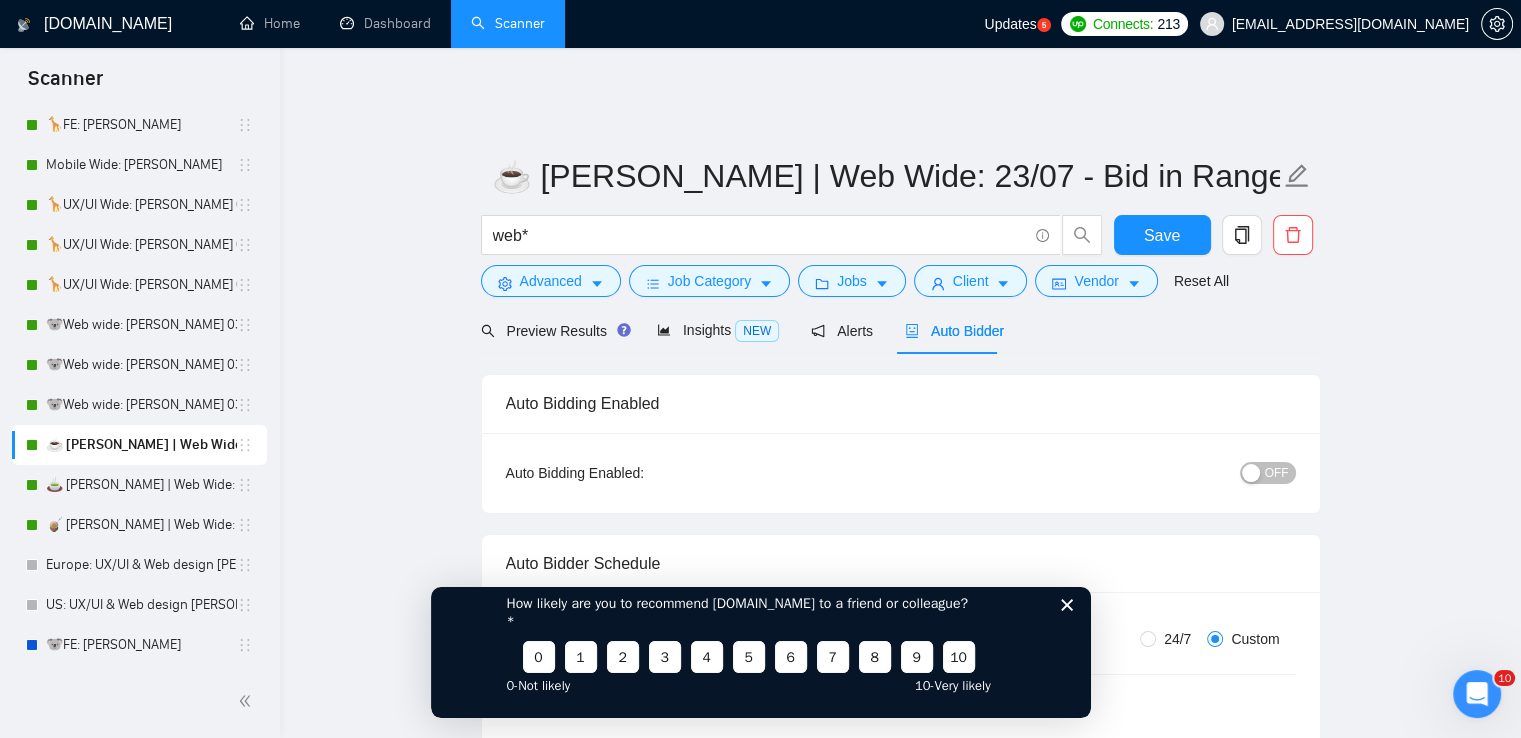 click on "Auto Bidding Enabled:" at bounding box center [637, 473] 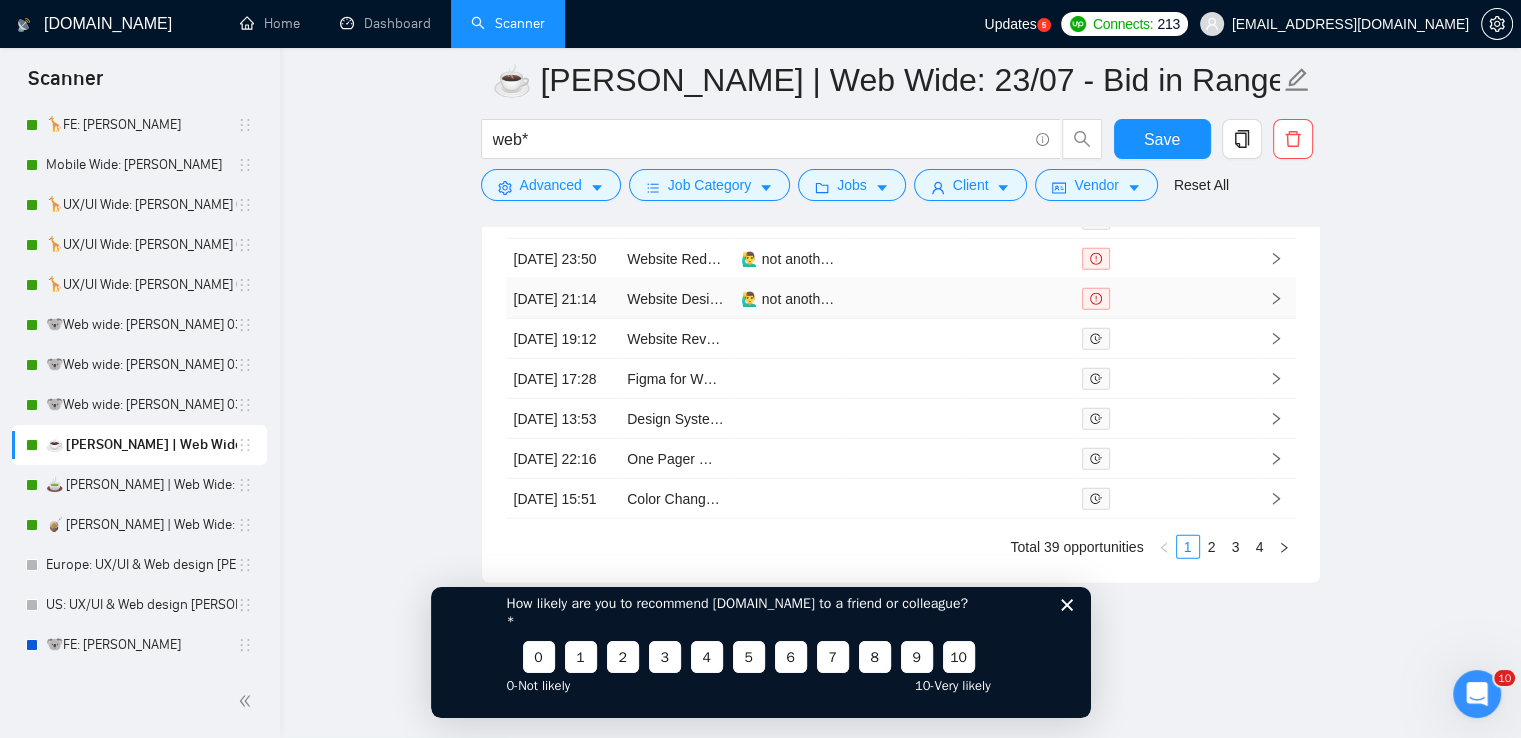scroll, scrollTop: 5313, scrollLeft: 0, axis: vertical 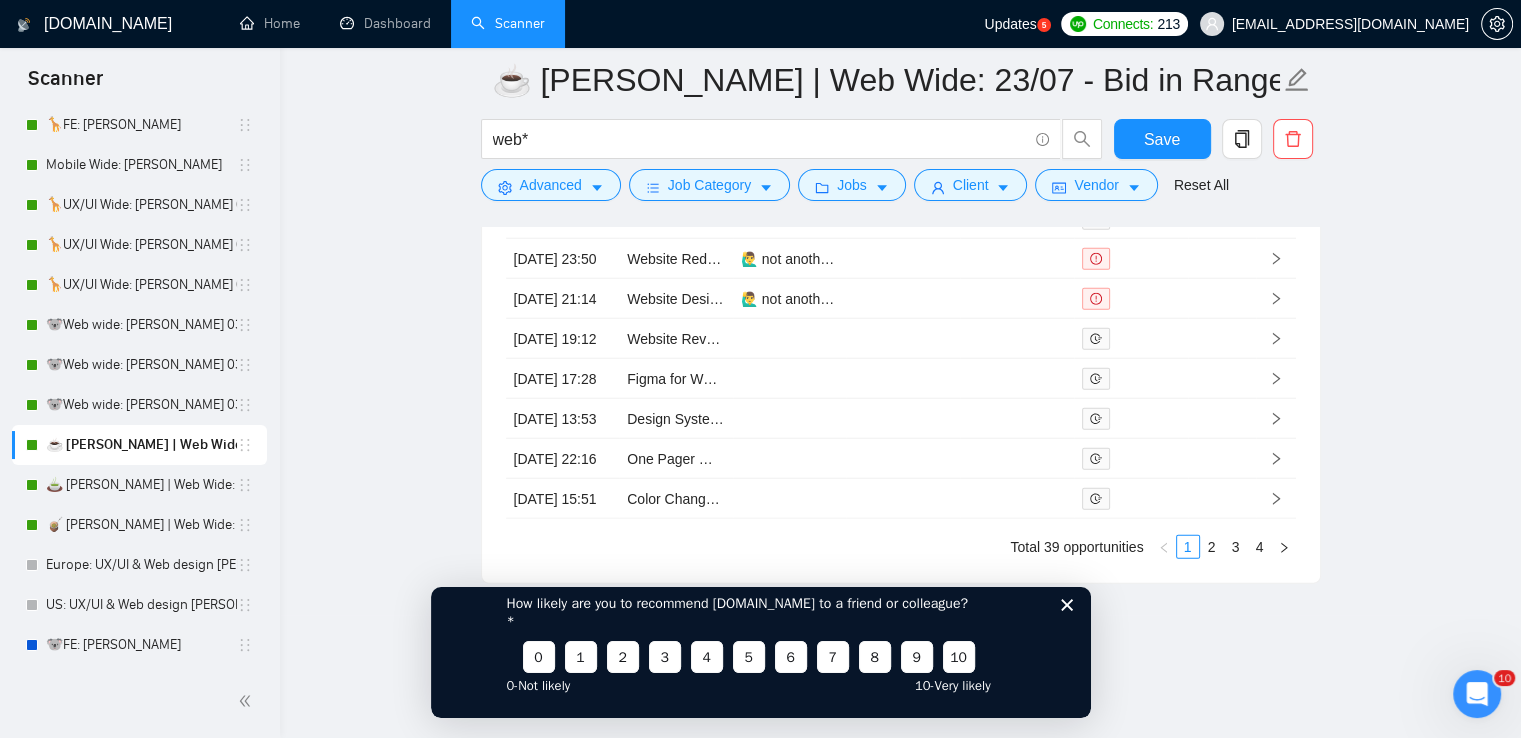 drag, startPoint x: 1068, startPoint y: 623, endPoint x: 1570, endPoint y: 1131, distance: 714.1904 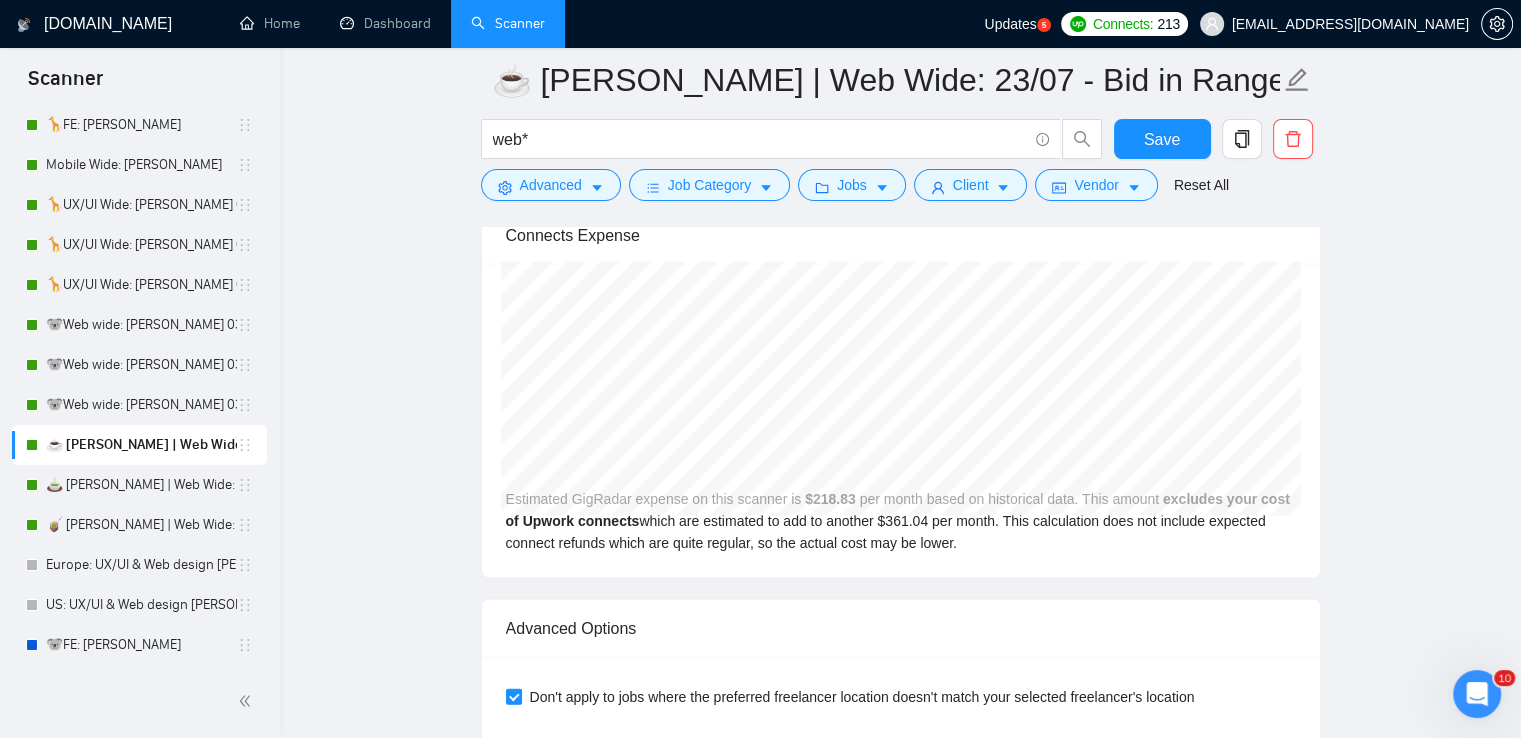 scroll, scrollTop: 4213, scrollLeft: 0, axis: vertical 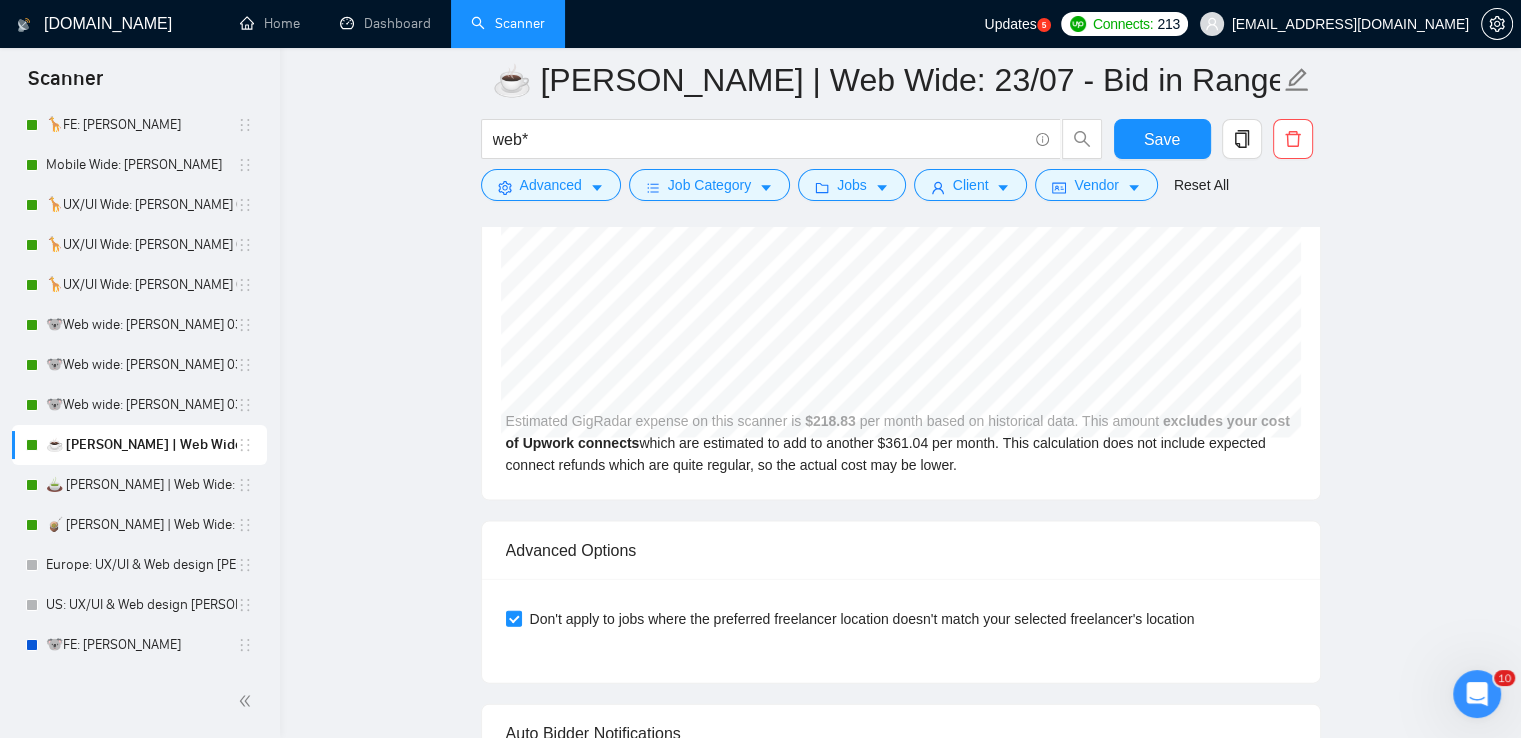 click on "☕ [PERSON_NAME] | Web Wide: 23/07 - Bid in Range" at bounding box center (141, 445) 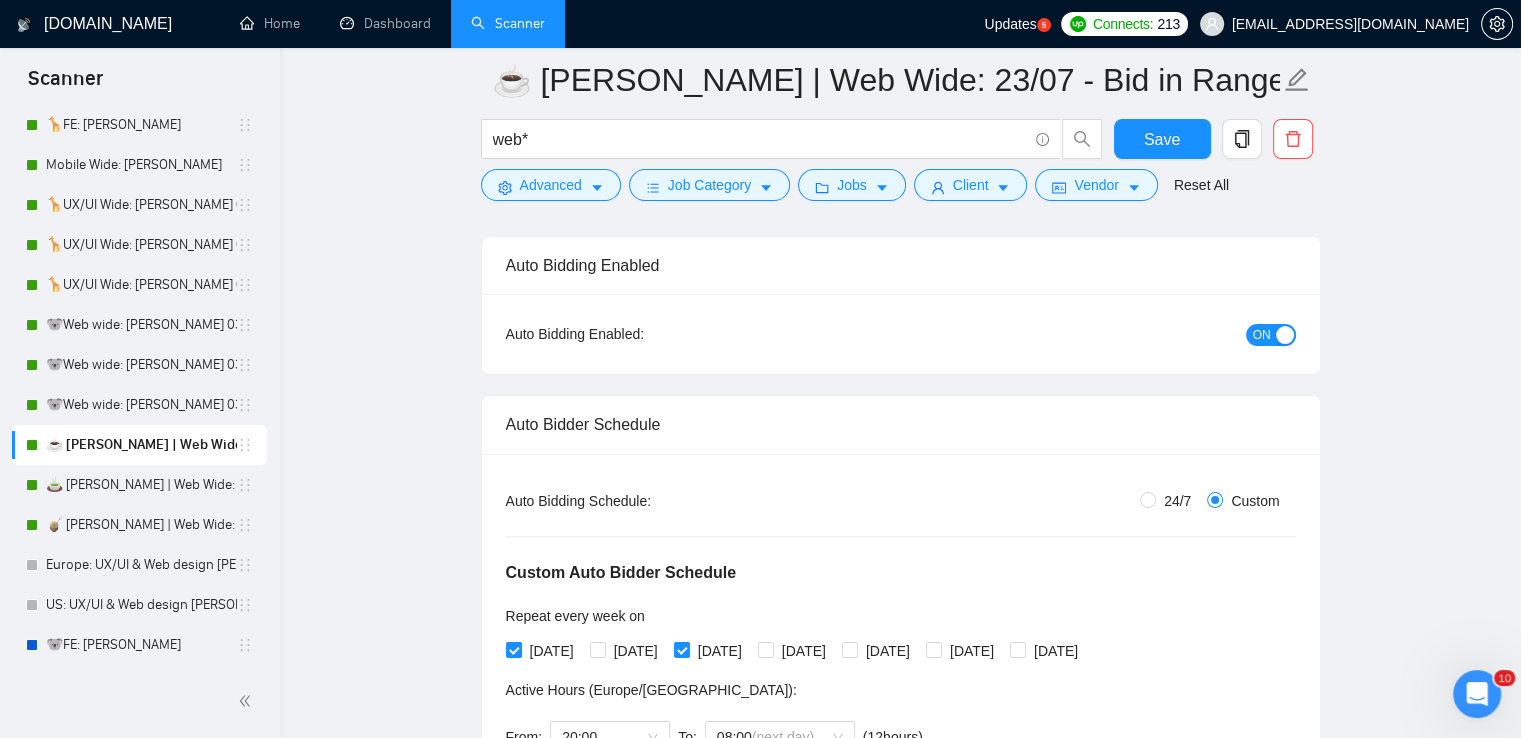 scroll, scrollTop: 0, scrollLeft: 0, axis: both 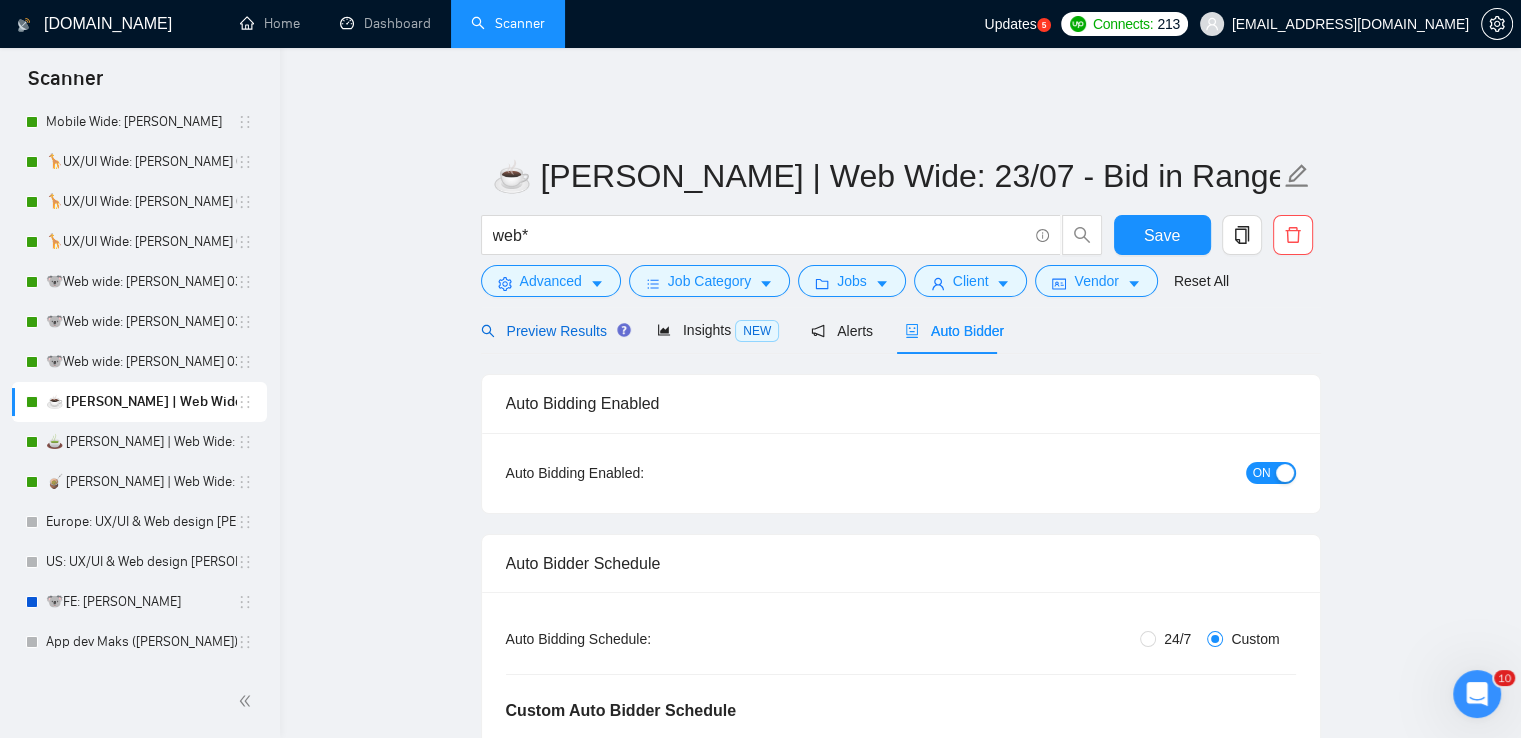 click on "Preview Results" at bounding box center (553, 331) 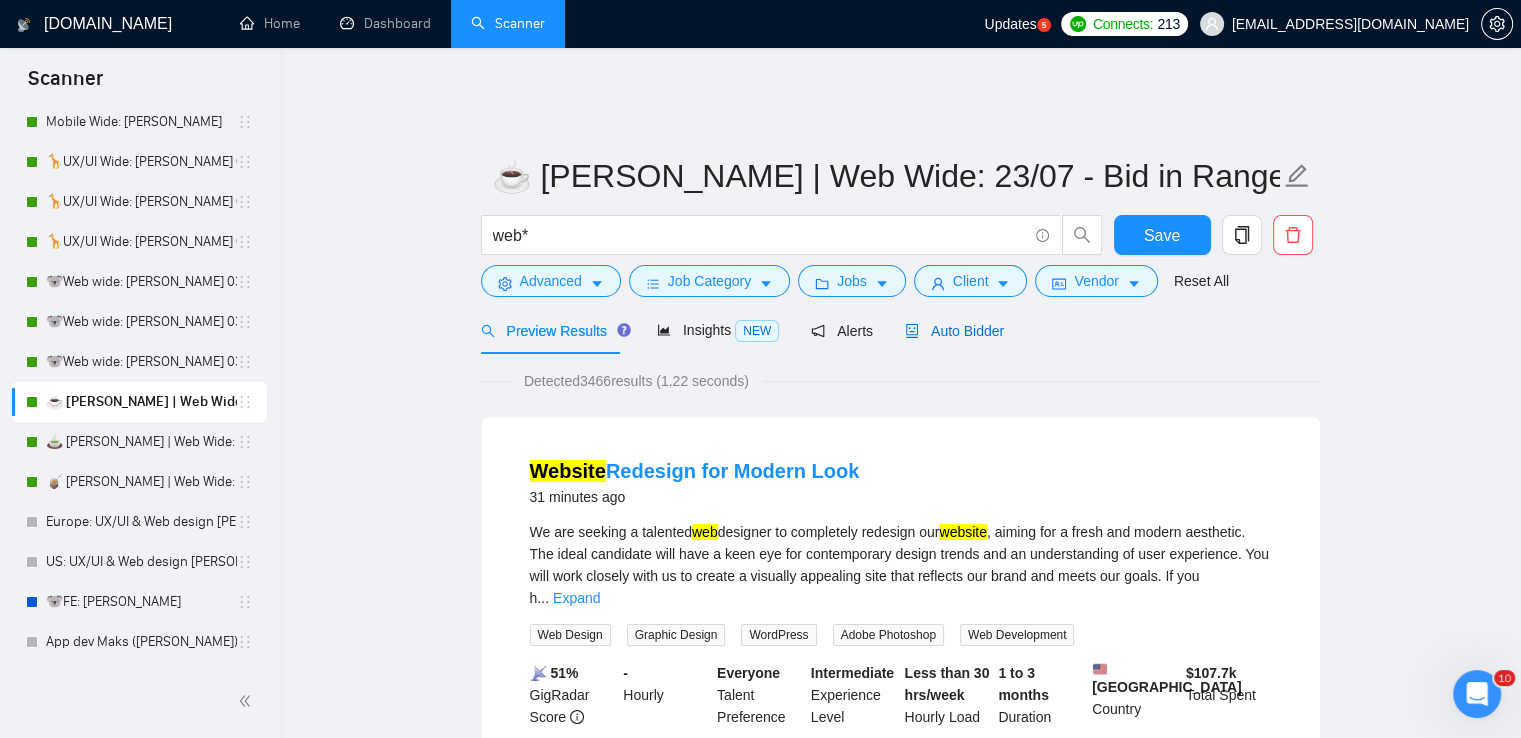 click on "Auto Bidder" at bounding box center (954, 331) 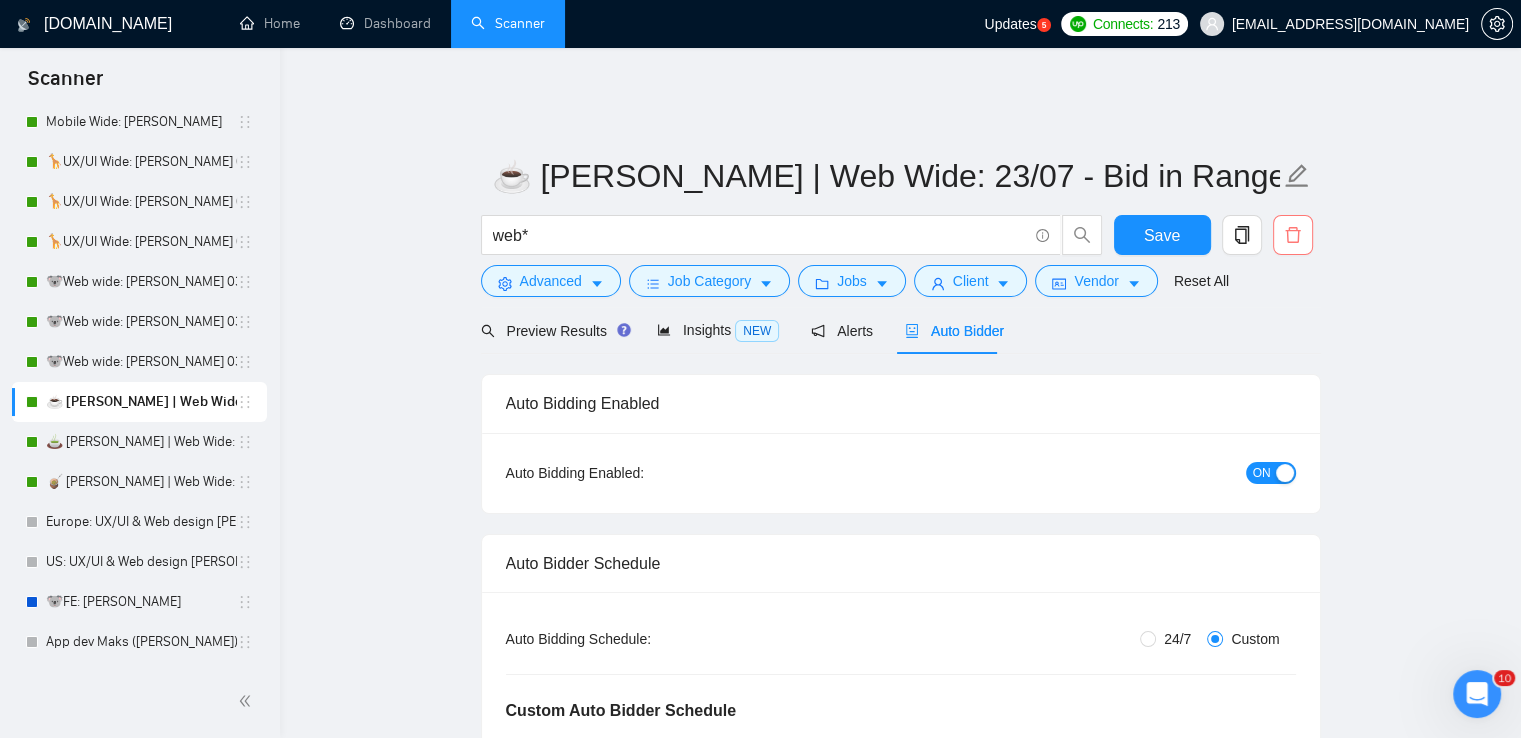 type 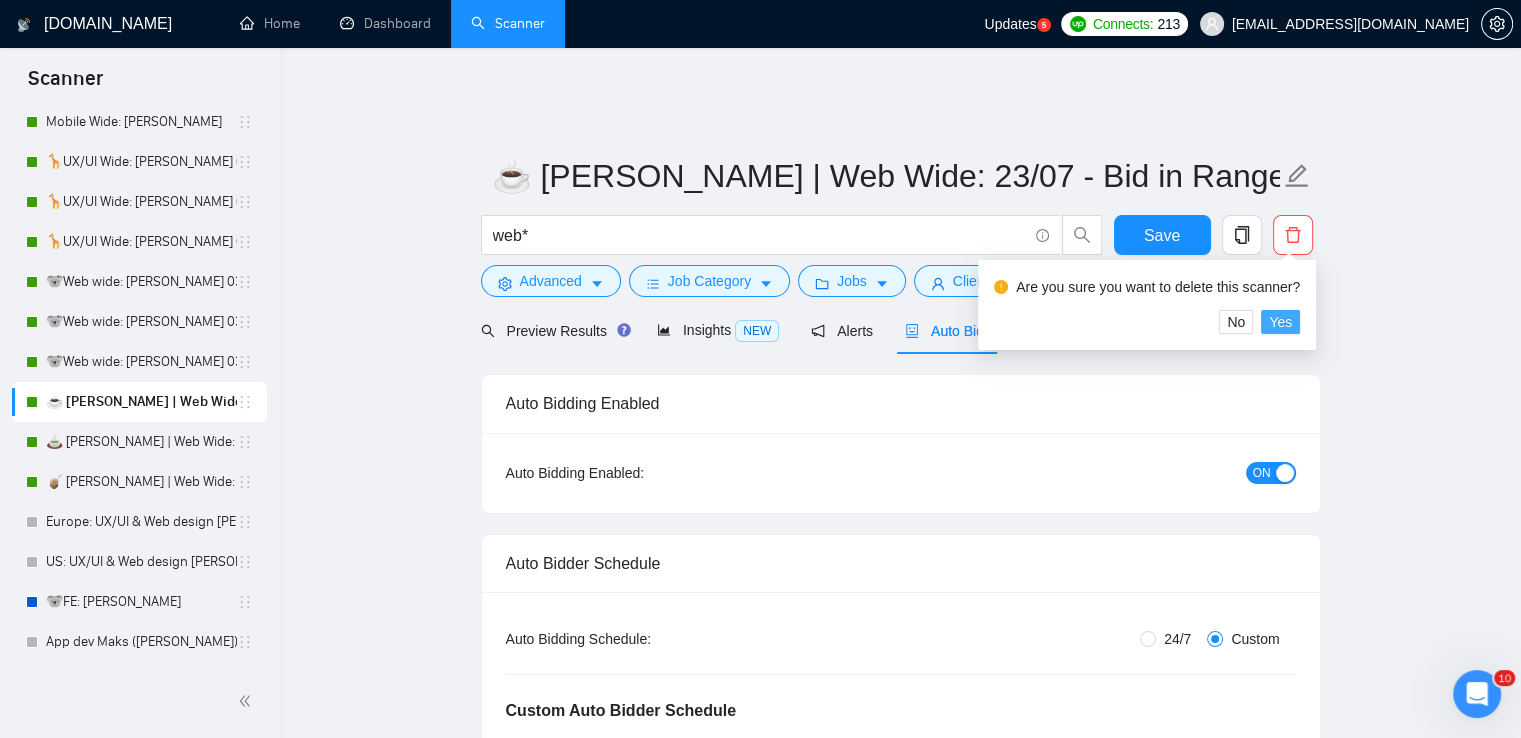 click on "Yes" at bounding box center (1280, 322) 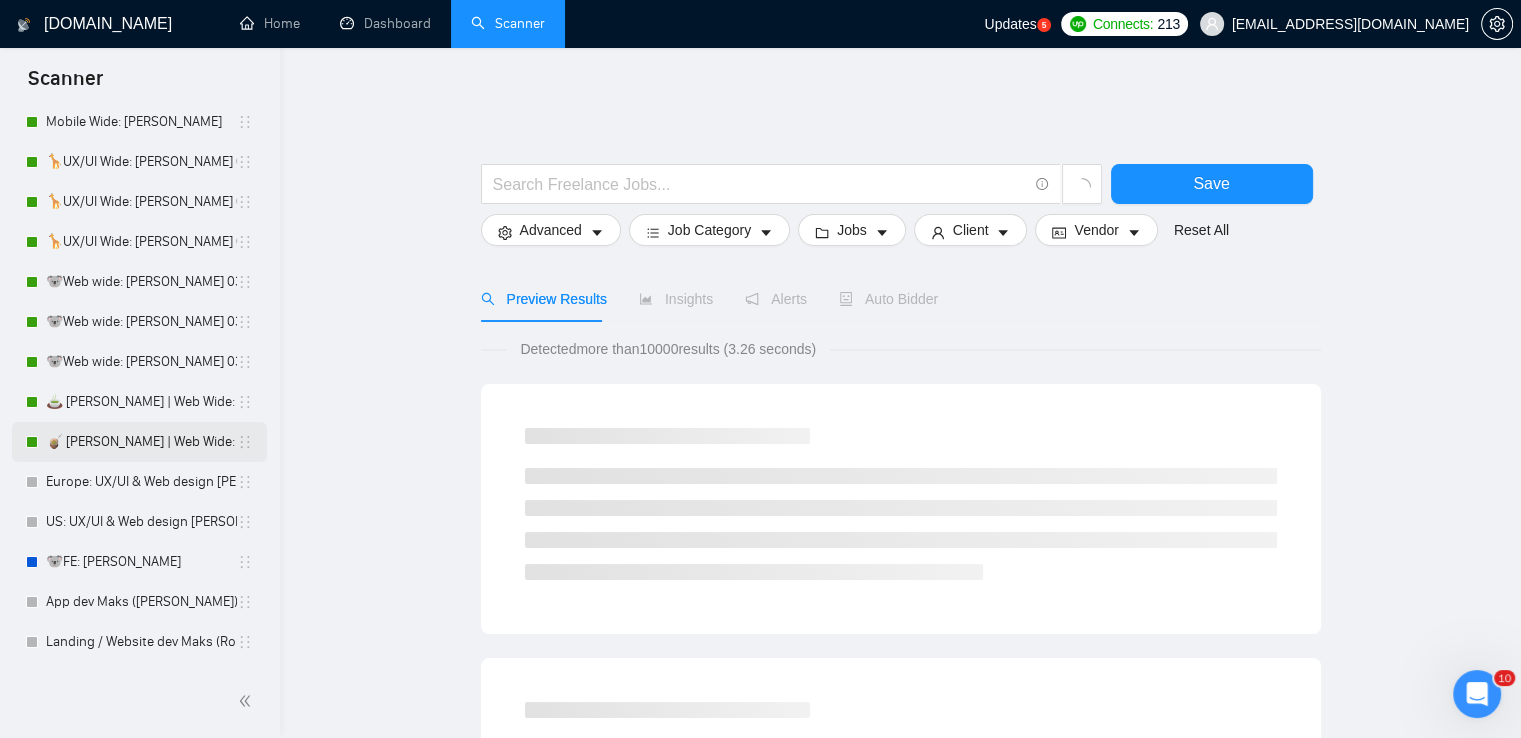 click on "🧉 [PERSON_NAME] | Web Wide: 23/07 - Bid in Range" at bounding box center (141, 442) 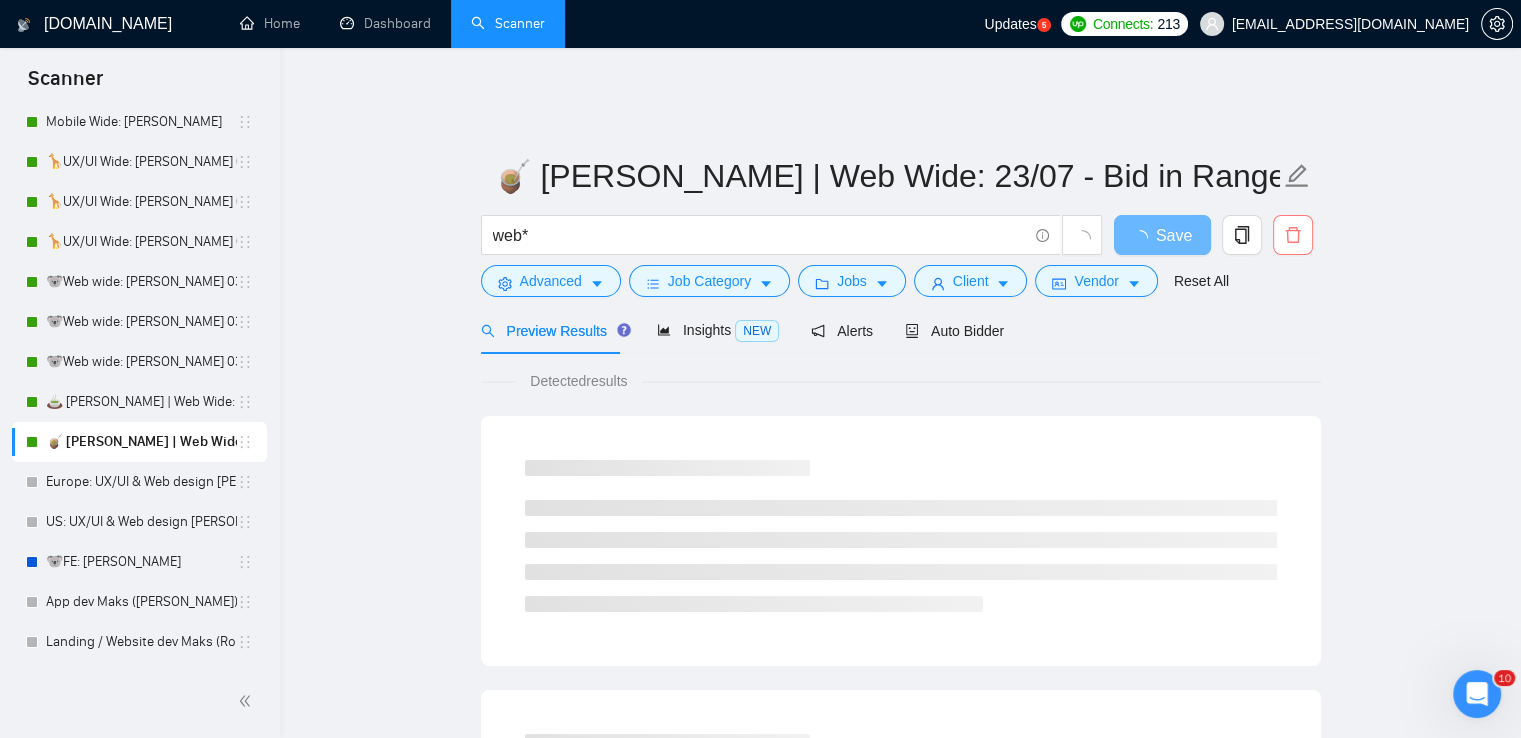 click at bounding box center (1293, 235) 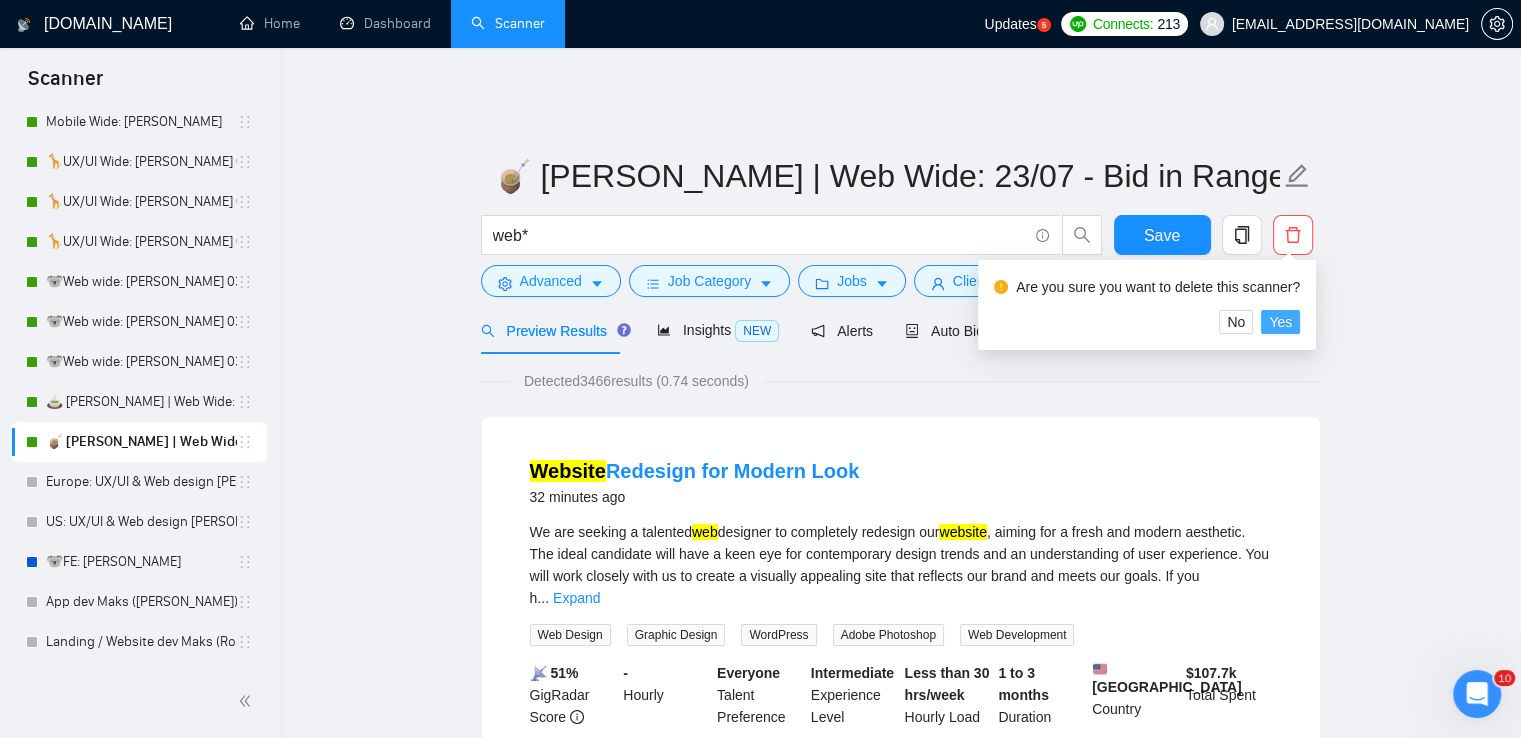 click on "Yes" at bounding box center (1280, 322) 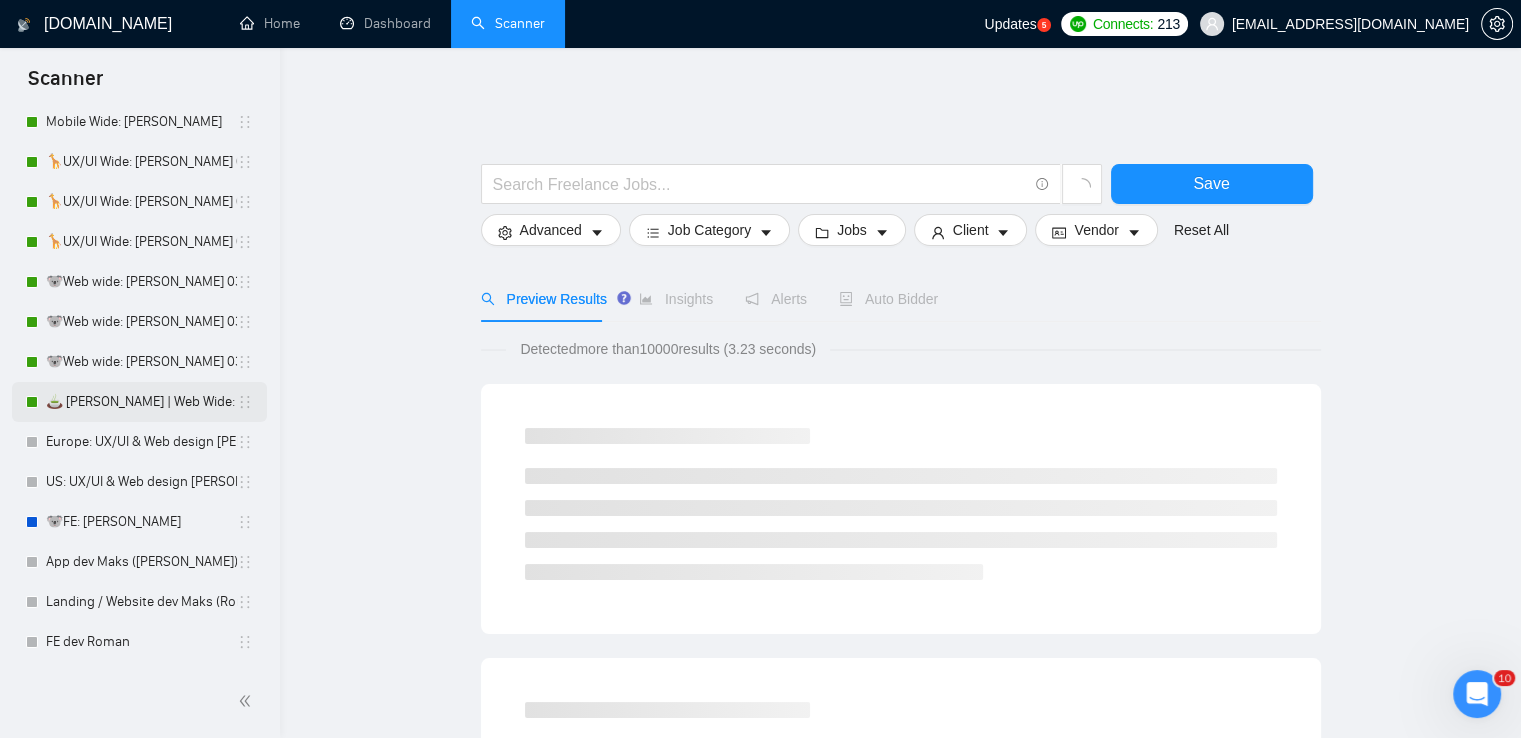 click on "🍵 [PERSON_NAME] | Web Wide: 23/07 - Bid in Range" at bounding box center (141, 402) 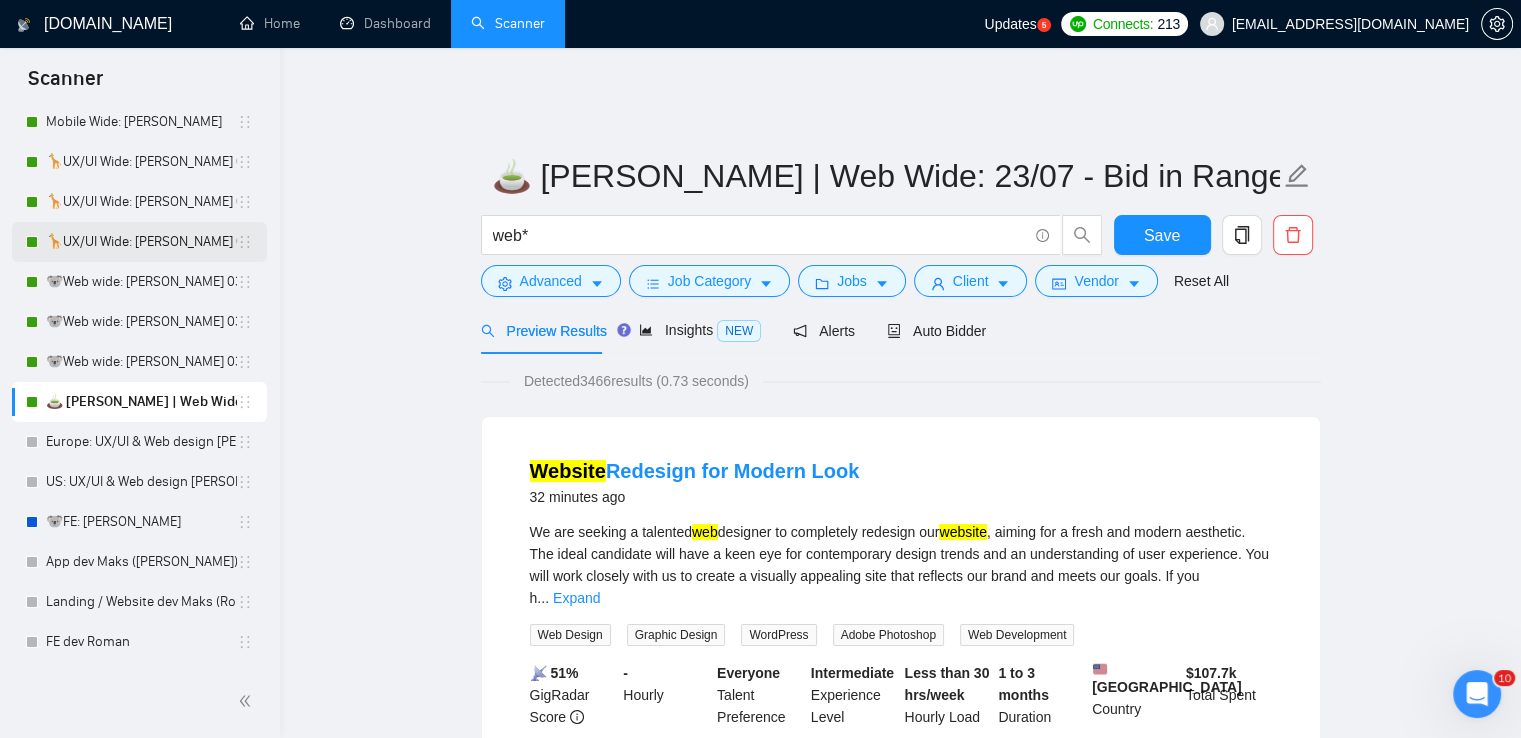 click on "🦒UX/UI Wide: [PERSON_NAME] 03/07 quest" at bounding box center [141, 242] 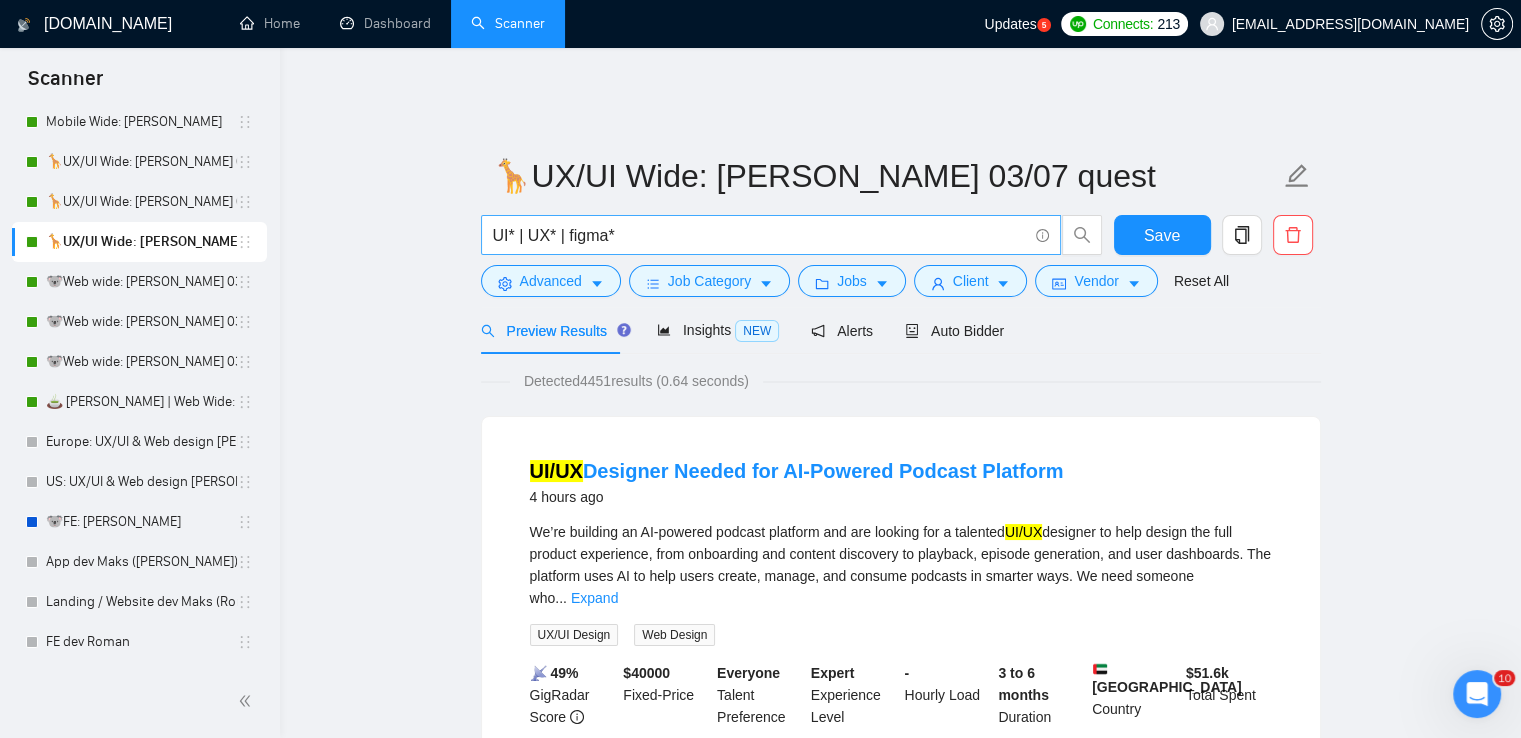 click on "UI* | UX* | figma*" at bounding box center [760, 235] 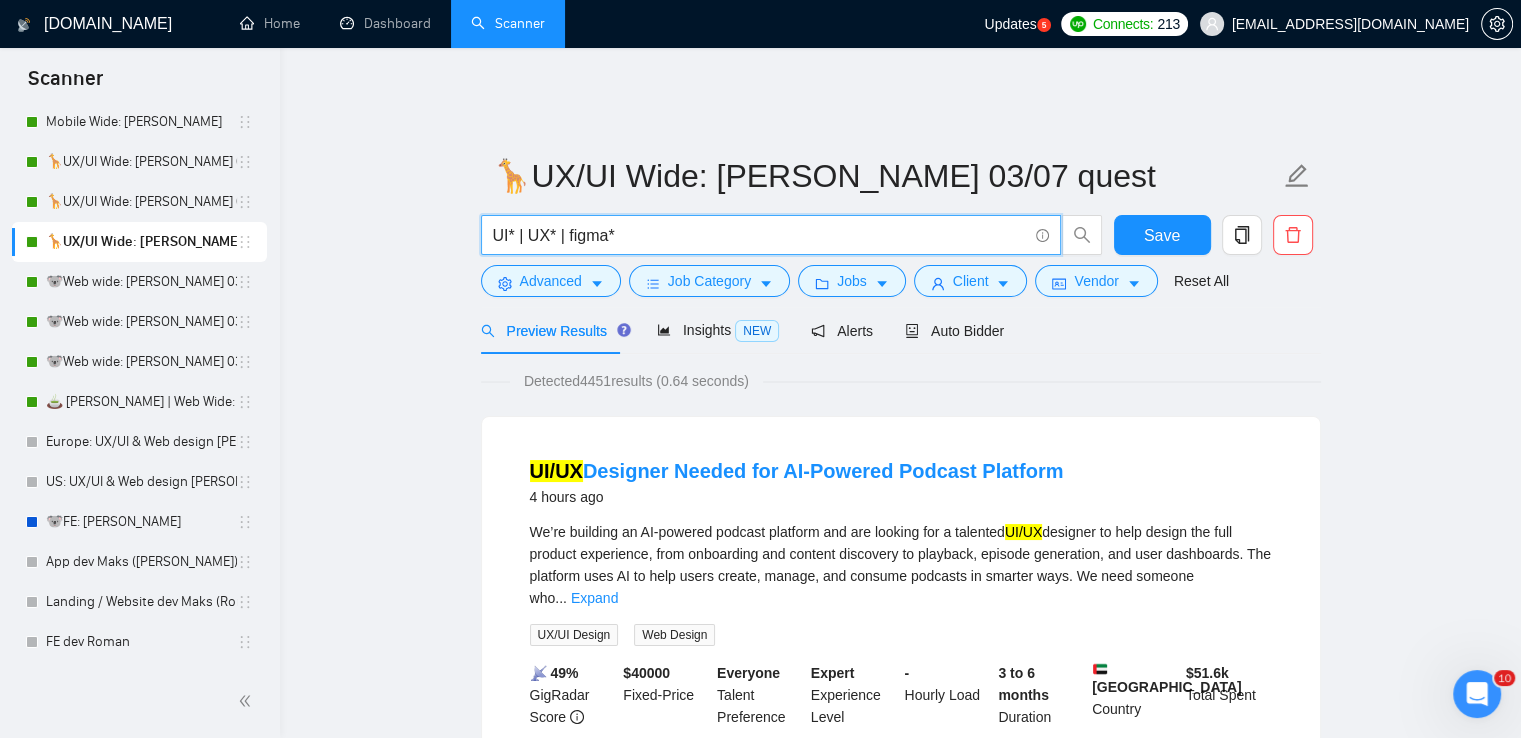 click on "UI* | UX* | figma*" at bounding box center [760, 235] 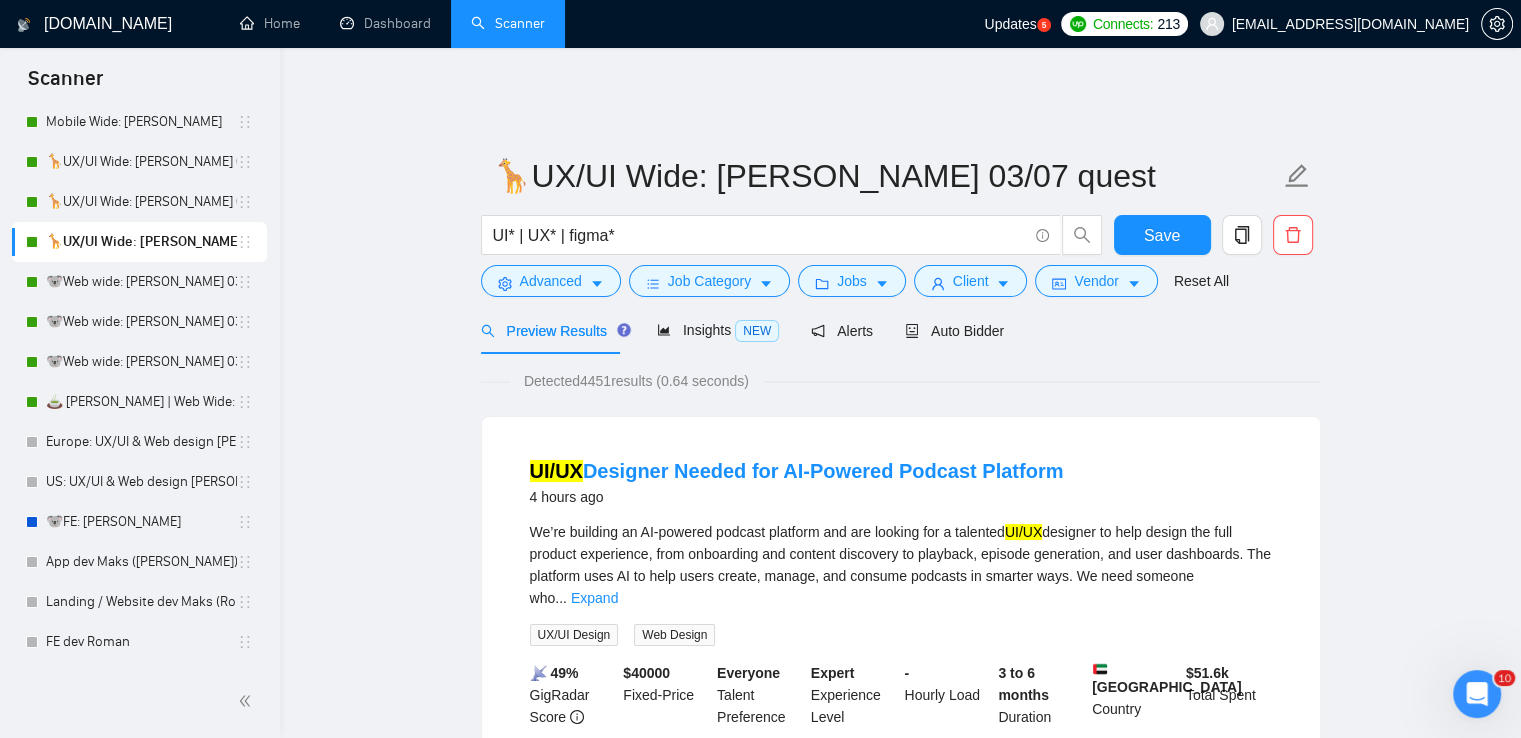 click on "🦒UX/UI Wide: [PERSON_NAME] 03/07 quest UI* | UX* | figma* Save Advanced   Job Category   Jobs   Client   Vendor   Reset All Preview Results Insights NEW Alerts Auto Bidder Detected   4451  results   (0.64 seconds) UI/UX  Designer Needed for AI-Powered Podcast Platform 4 hours ago We’re building an AI-powered podcast platform and are looking for a talented  UI/UX  designer to help design the full product experience, from onboarding and content discovery to playback, episode generation, and user dashboards.
The platform uses AI to help users create, manage, and consume podcasts in smarter ways. We need someone who ... Expand UX/UI Design Web Design 📡   49% GigRadar Score   $ 40000 Fixed-Price Everyone Talent Preference Expert Experience Level - Hourly Load 3 to 6 months Duration   [GEOGRAPHIC_DATA] Country $ 51.6k Total Spent $10.11 Avg Rate Paid - Company Size Verified Payment Verified [DATE] Member Since ⭐️  4.91 Client Feedback High Converting Online Fitness Coaching Landing Page Design 4 hours ago" at bounding box center (900, 2445) 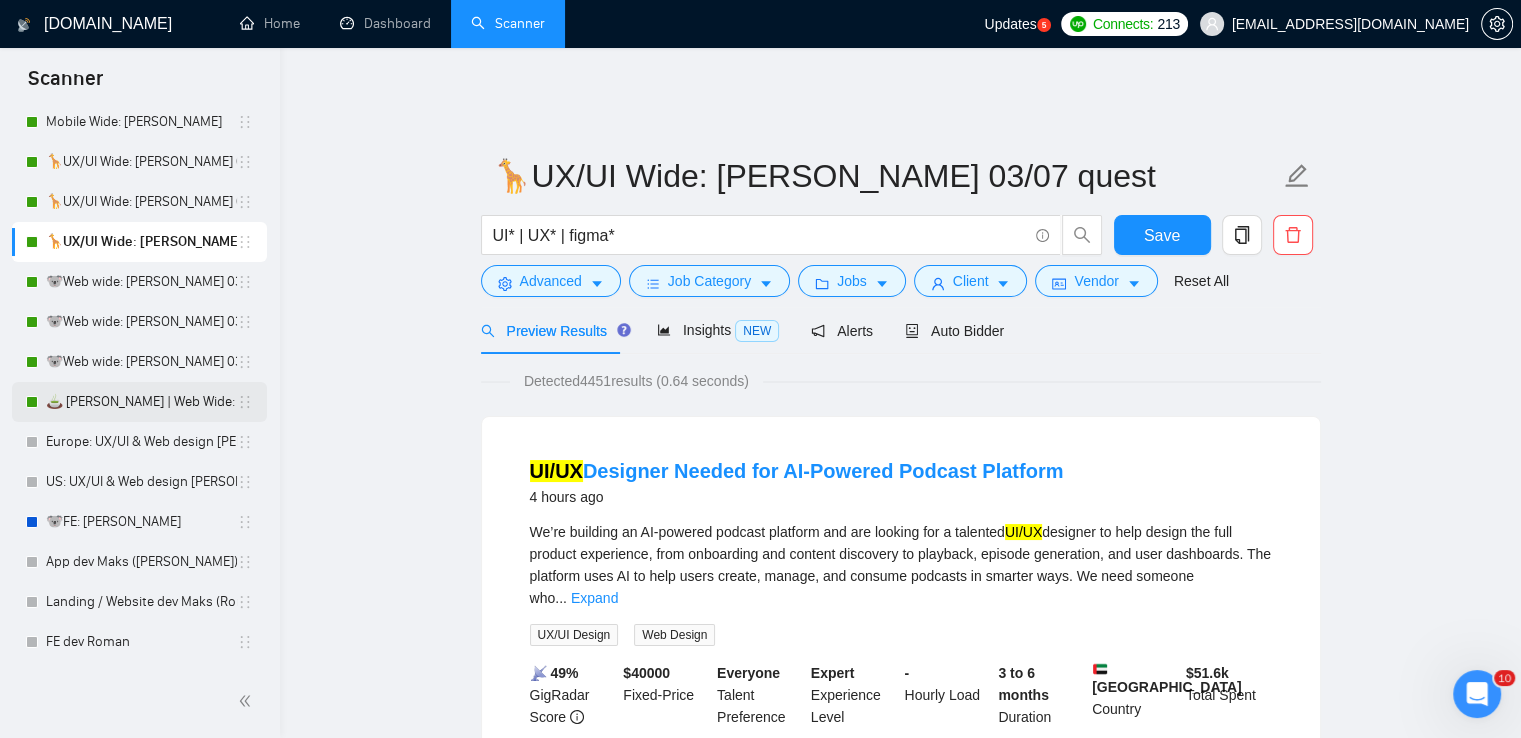 click on "🍵 [PERSON_NAME] | Web Wide: 23/07 - Bid in Range" at bounding box center (141, 402) 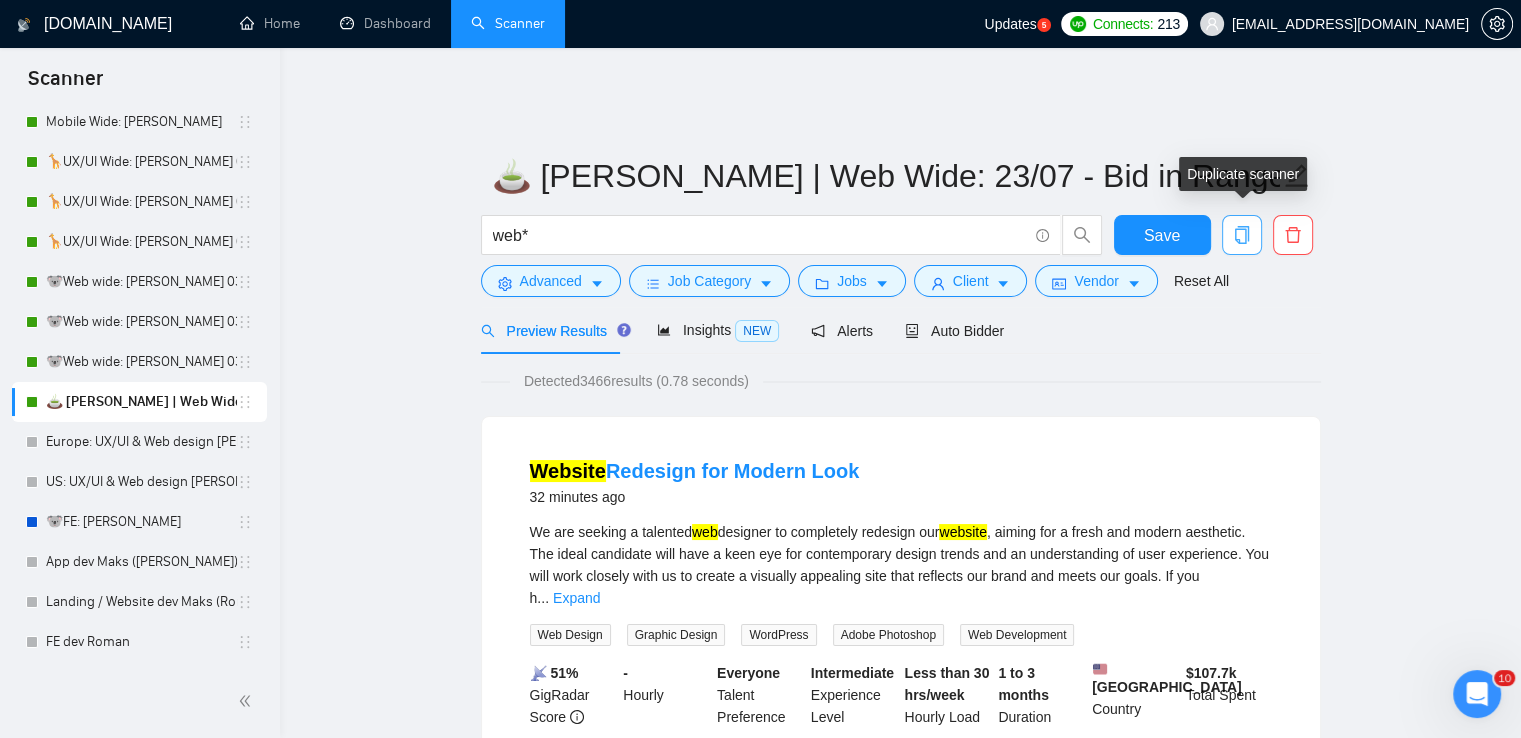 click at bounding box center (1242, 235) 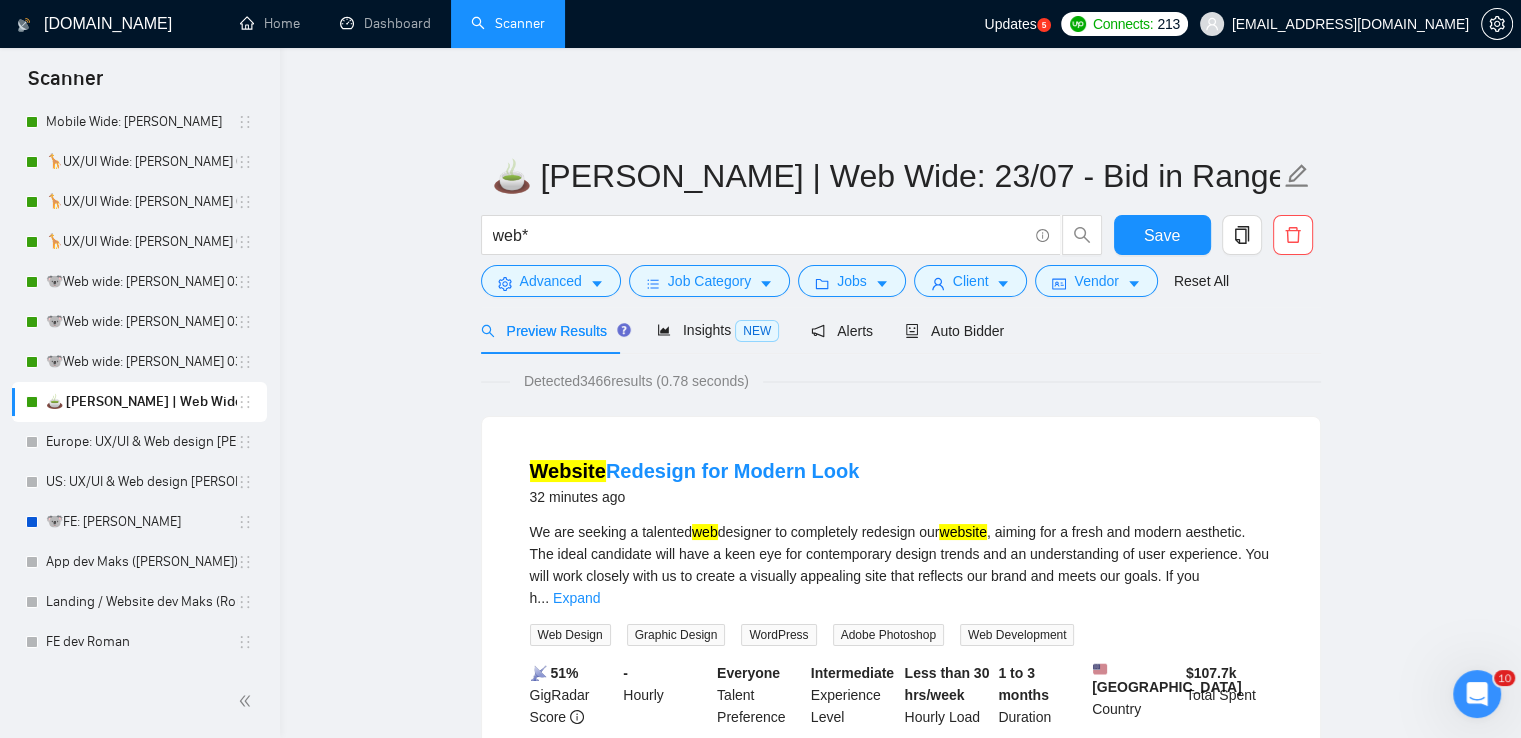 click on "🍵 [PERSON_NAME] | Web Wide: 23/07 - Bid in Range web* Save Advanced   Job Category   Jobs   Client   Vendor   Reset All Preview Results Insights NEW Alerts Auto Bidder Detected   3466  results   (0.78 seconds) Website  Redesign for Modern Look 32 minutes ago We are seeking a talented  web  designer to completely redesign our  website , aiming for a fresh and modern aesthetic. The ideal candidate will have a keen eye for contemporary design trends and an understanding of user experience. You will work closely with us to create a visually appealing site that reflects our brand and meets our goals. If you h ... Expand Web Design Graphic Design WordPress Adobe Photoshop Web Development 📡   51% GigRadar Score   - Hourly Everyone Talent Preference Intermediate Experience Level Less than 30 hrs/week Hourly Load 1 to 3 months Duration   [GEOGRAPHIC_DATA] Country $ 107.7k Total Spent $19.46 Avg Rate Paid - Company Size Verified Payment Verified [DATE] Member Since ⭐️  4.99 Client Feedback Website  Redesign in [GEOGRAPHIC_DATA]" at bounding box center [900, 2484] 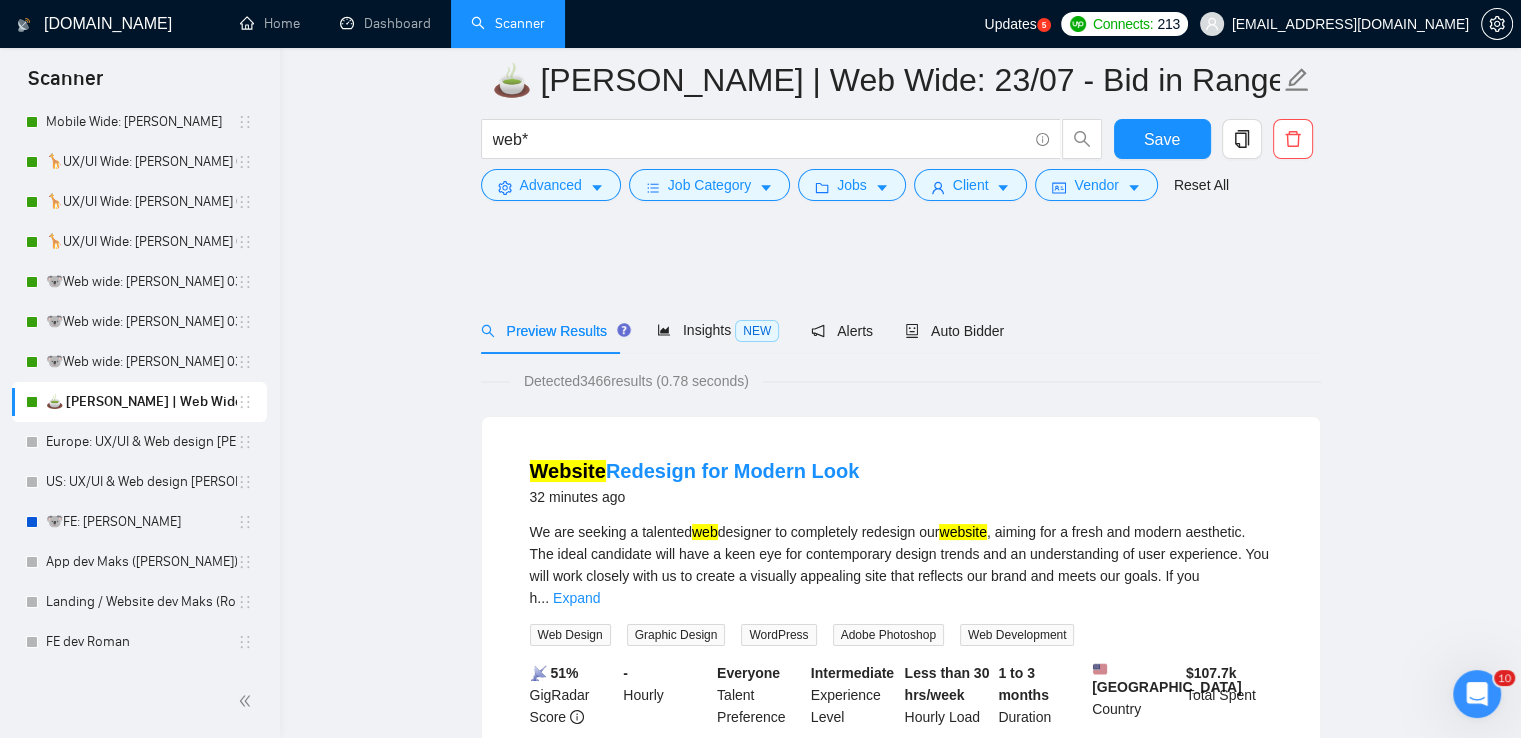 scroll, scrollTop: 600, scrollLeft: 0, axis: vertical 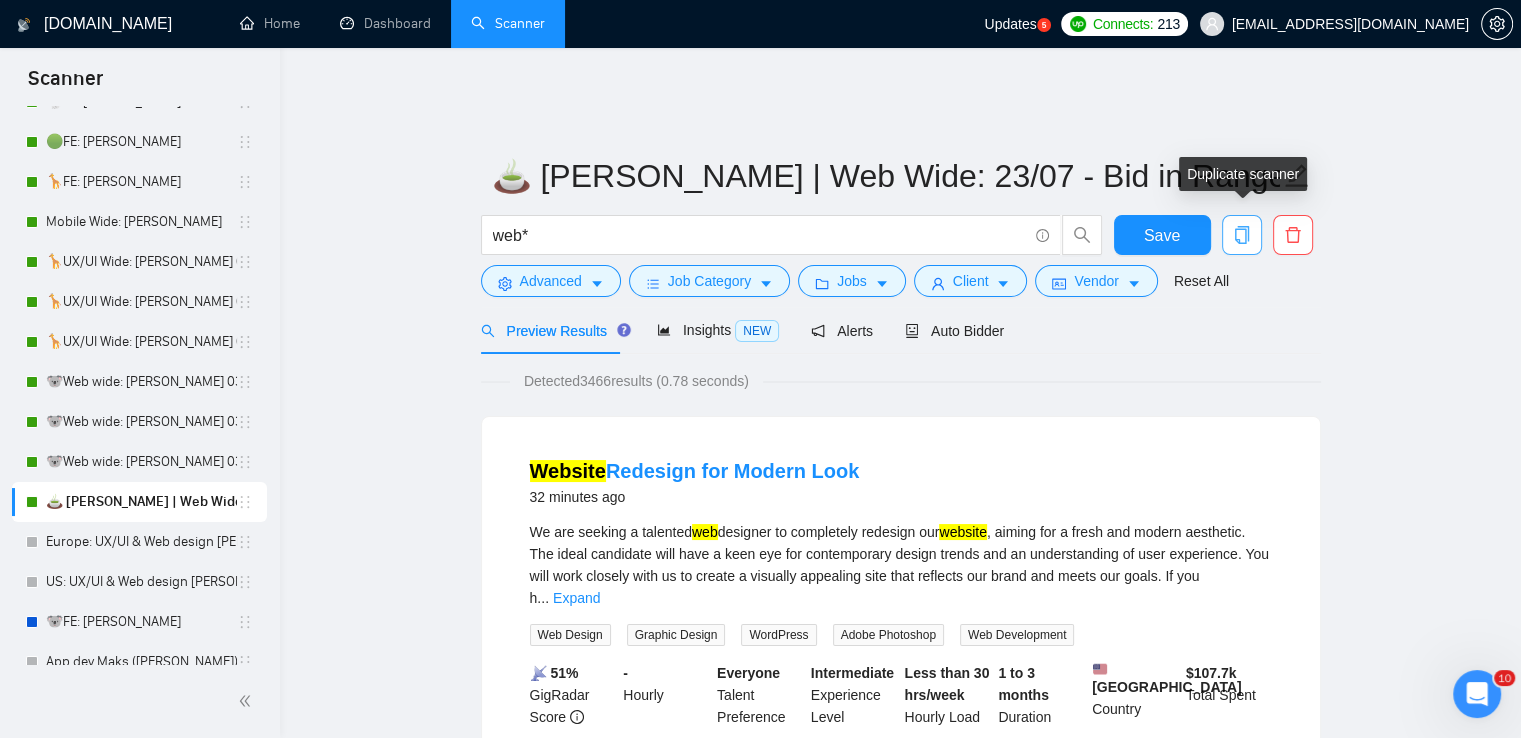 click 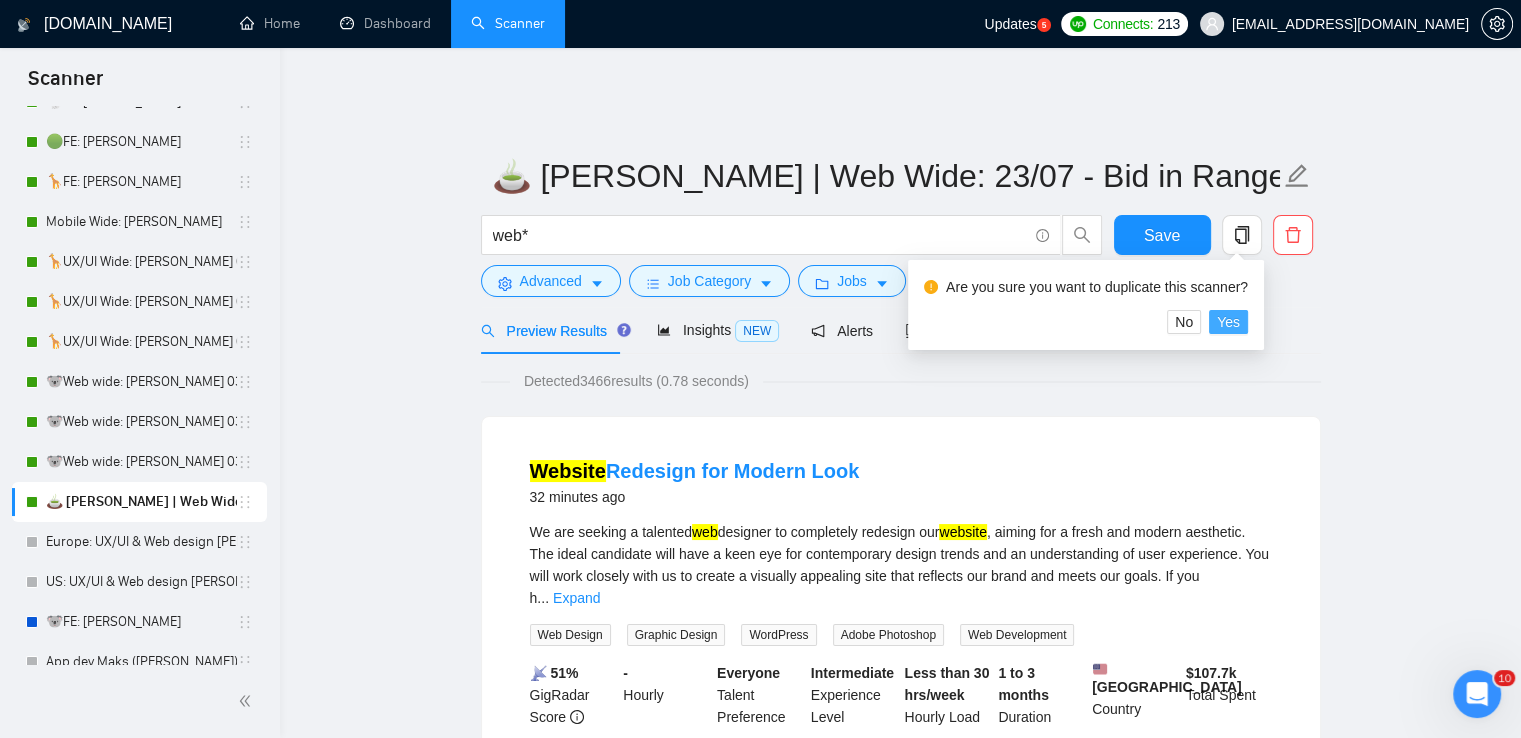 click on "Yes" at bounding box center (1228, 322) 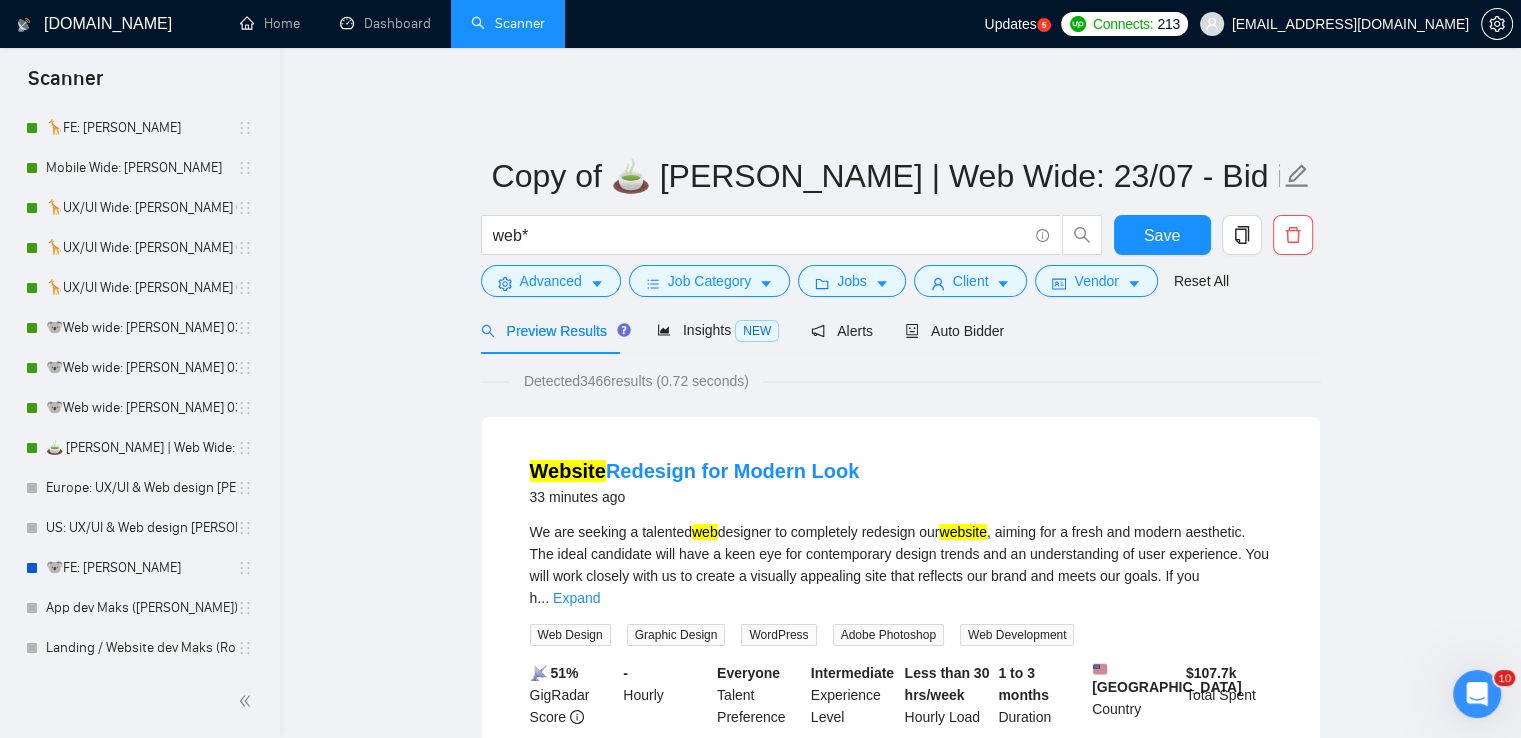 scroll, scrollTop: 0, scrollLeft: 0, axis: both 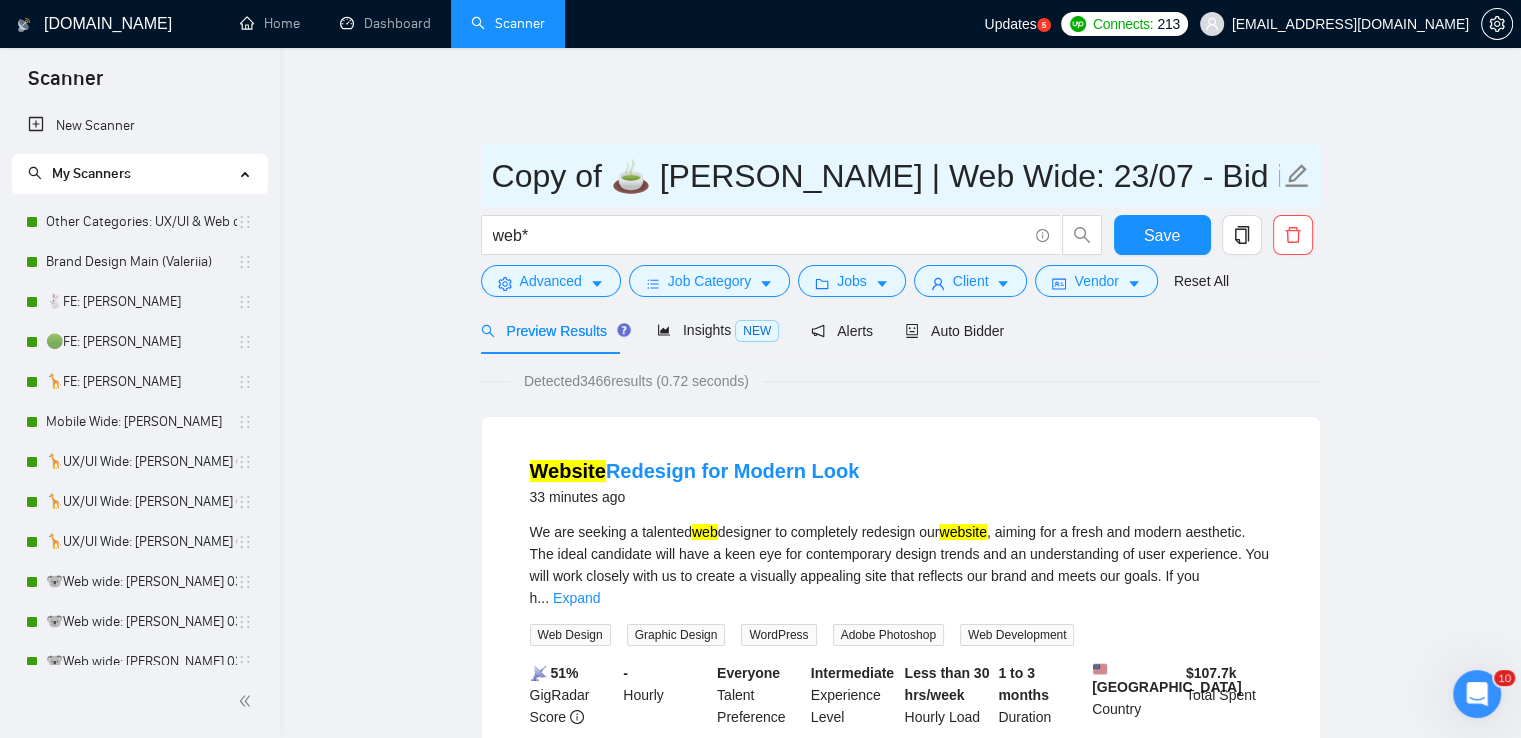 drag, startPoint x: 672, startPoint y: 157, endPoint x: 450, endPoint y: 165, distance: 222.1441 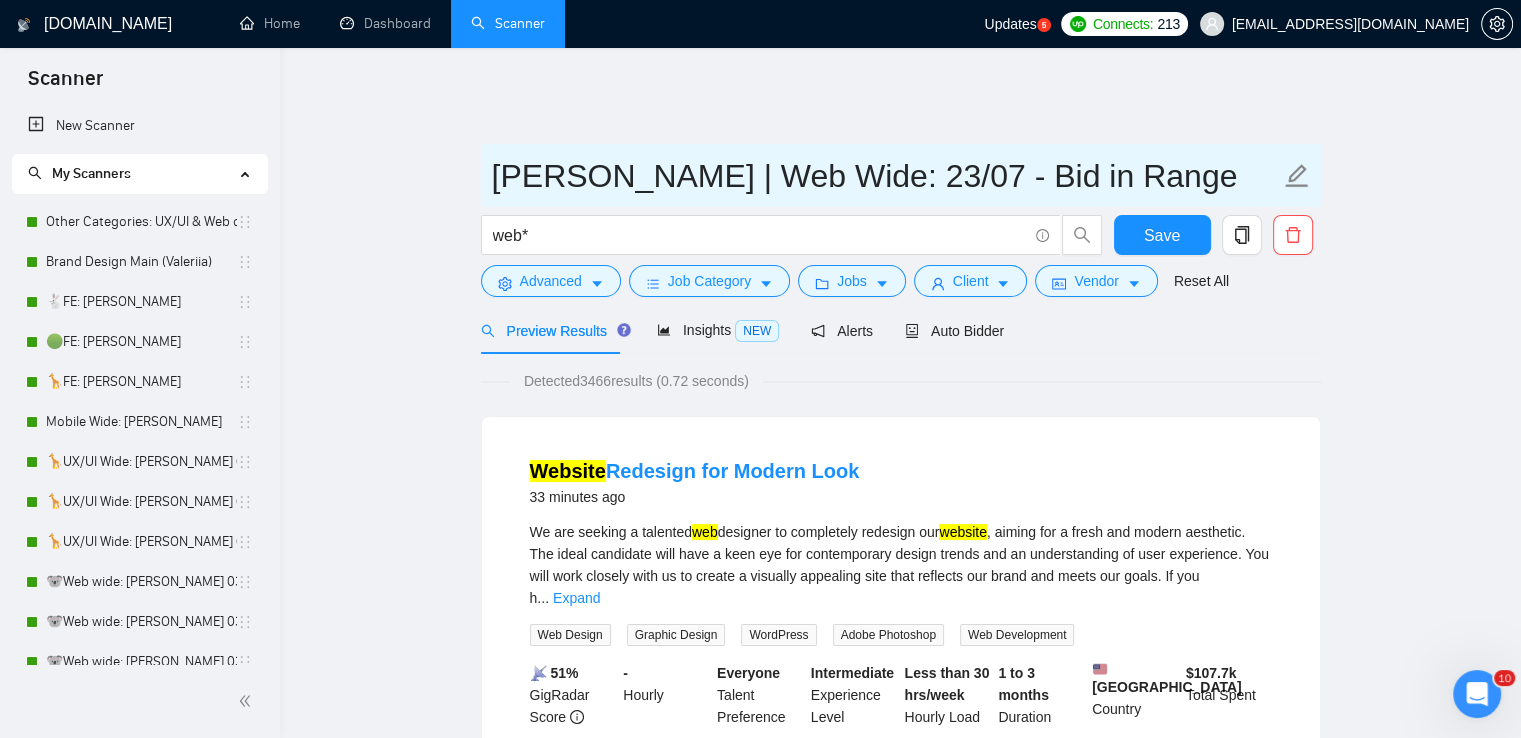 paste on "☕" 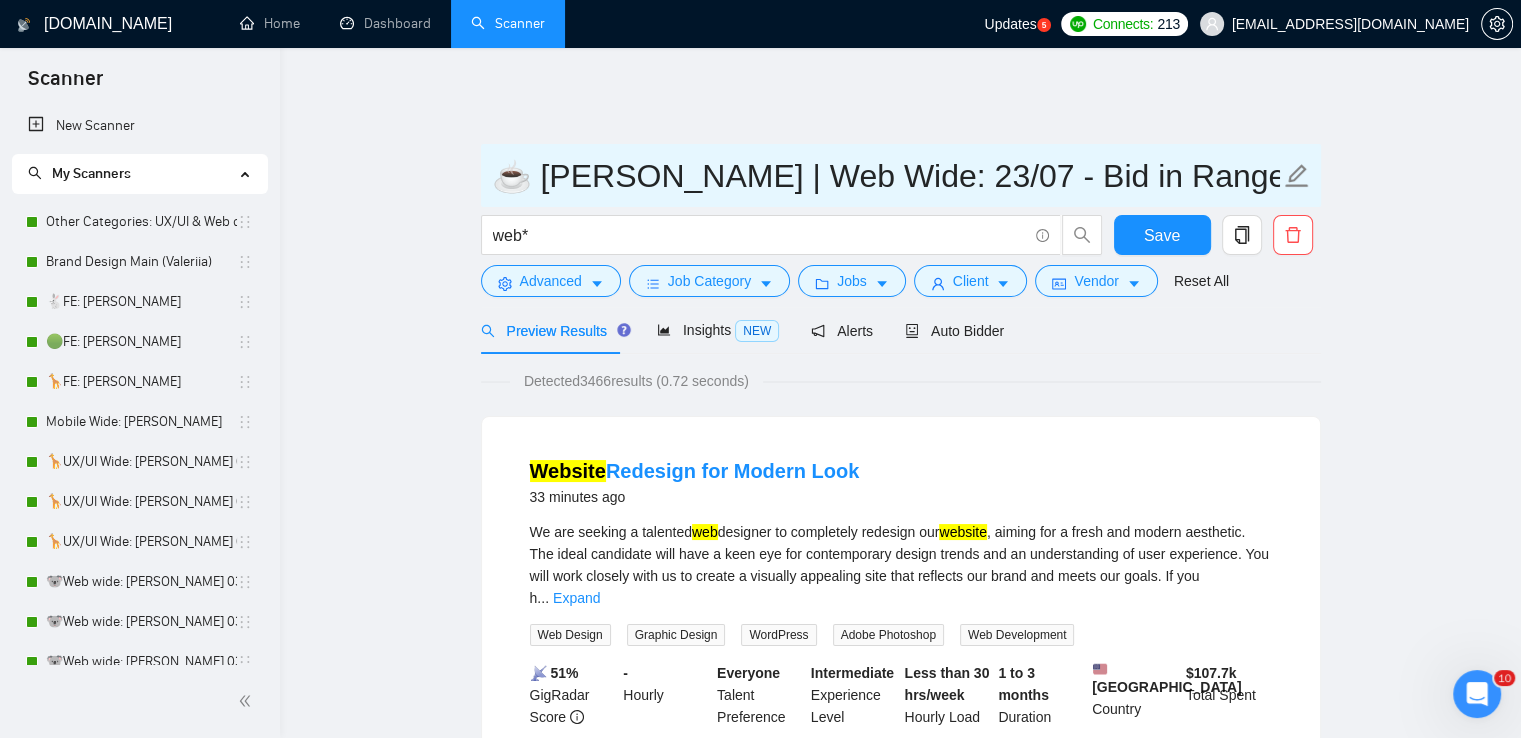 click on "☕ [PERSON_NAME] | Web Wide: 23/07 - Bid in Range" at bounding box center [886, 176] 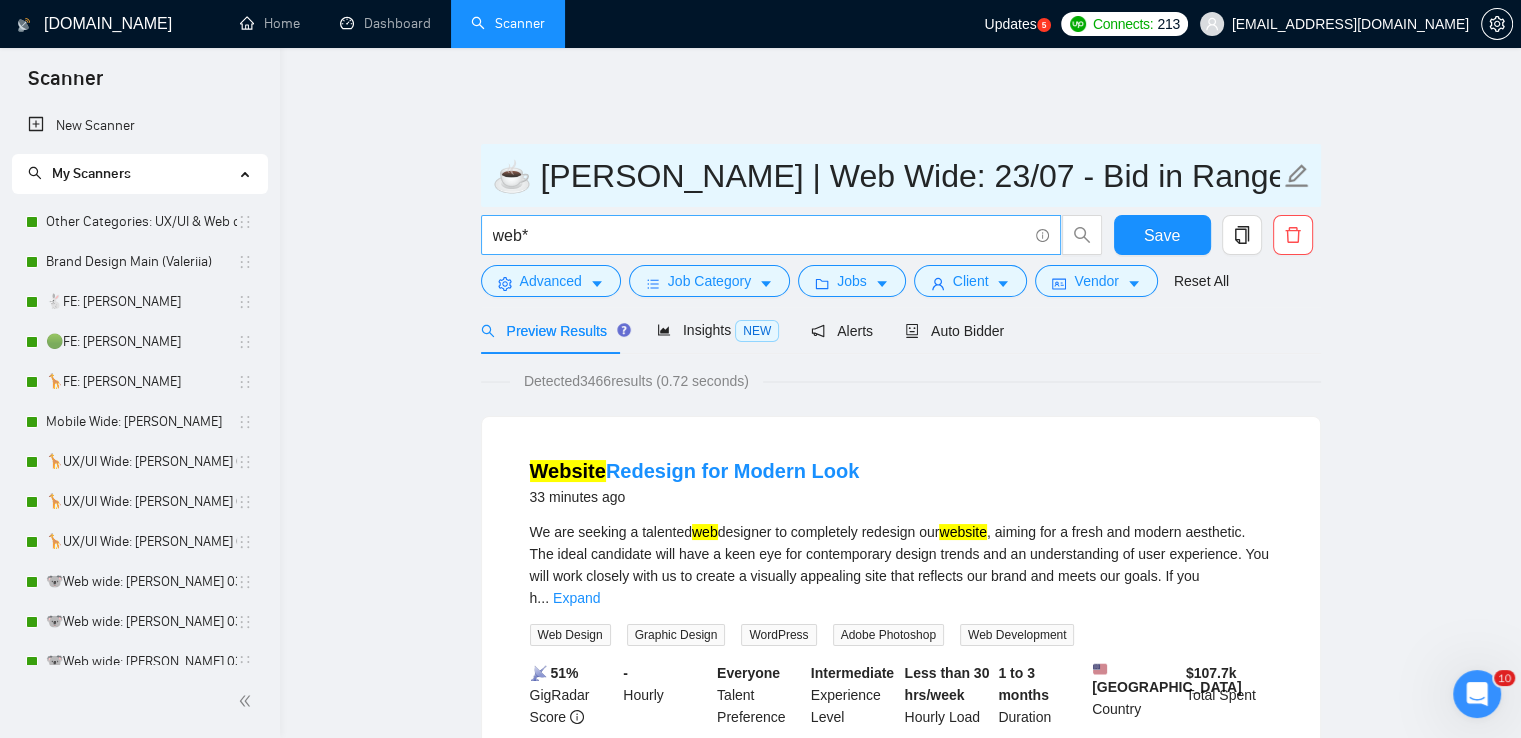 type on "☕ [PERSON_NAME] | Web Wide: 23/07 - Bid in Range" 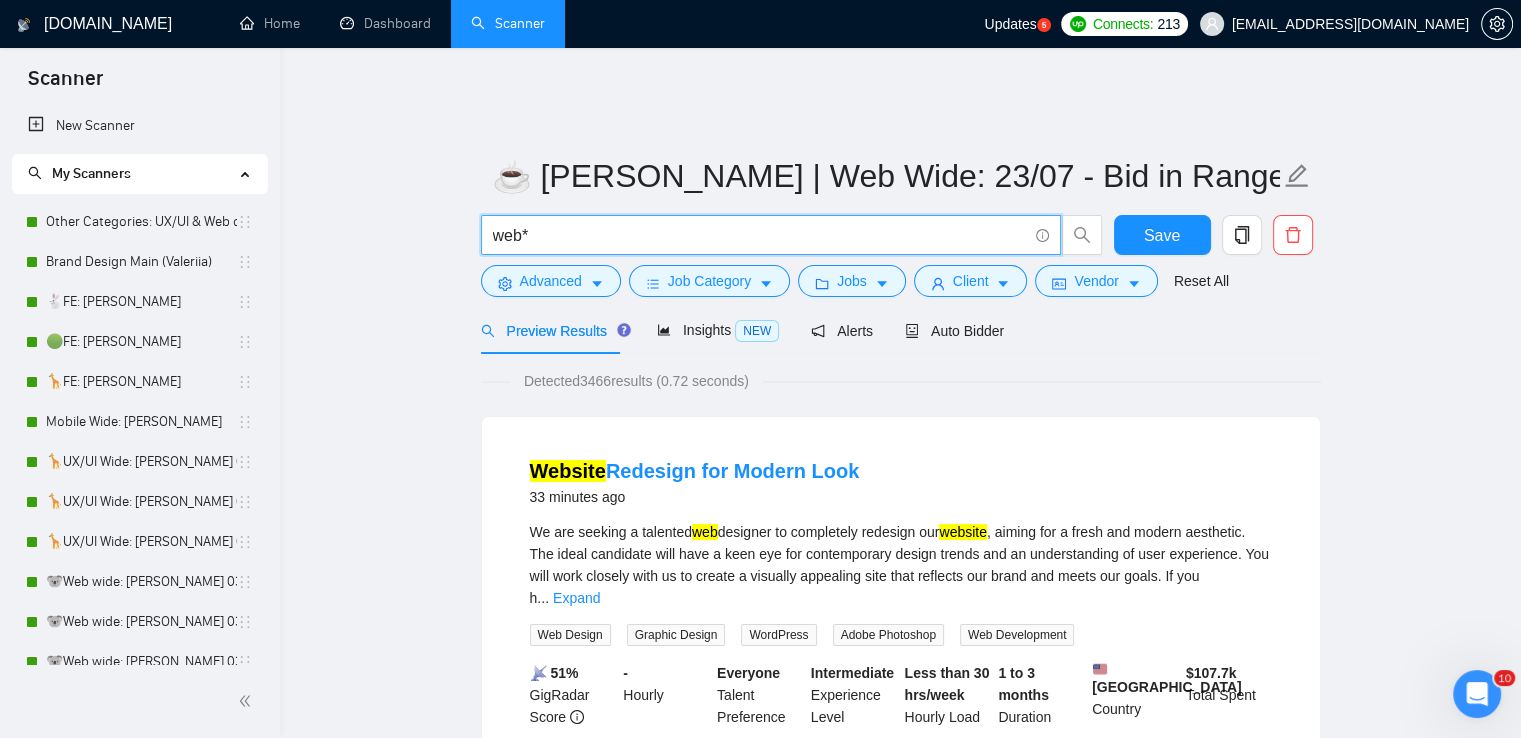 click on "web*" at bounding box center [760, 235] 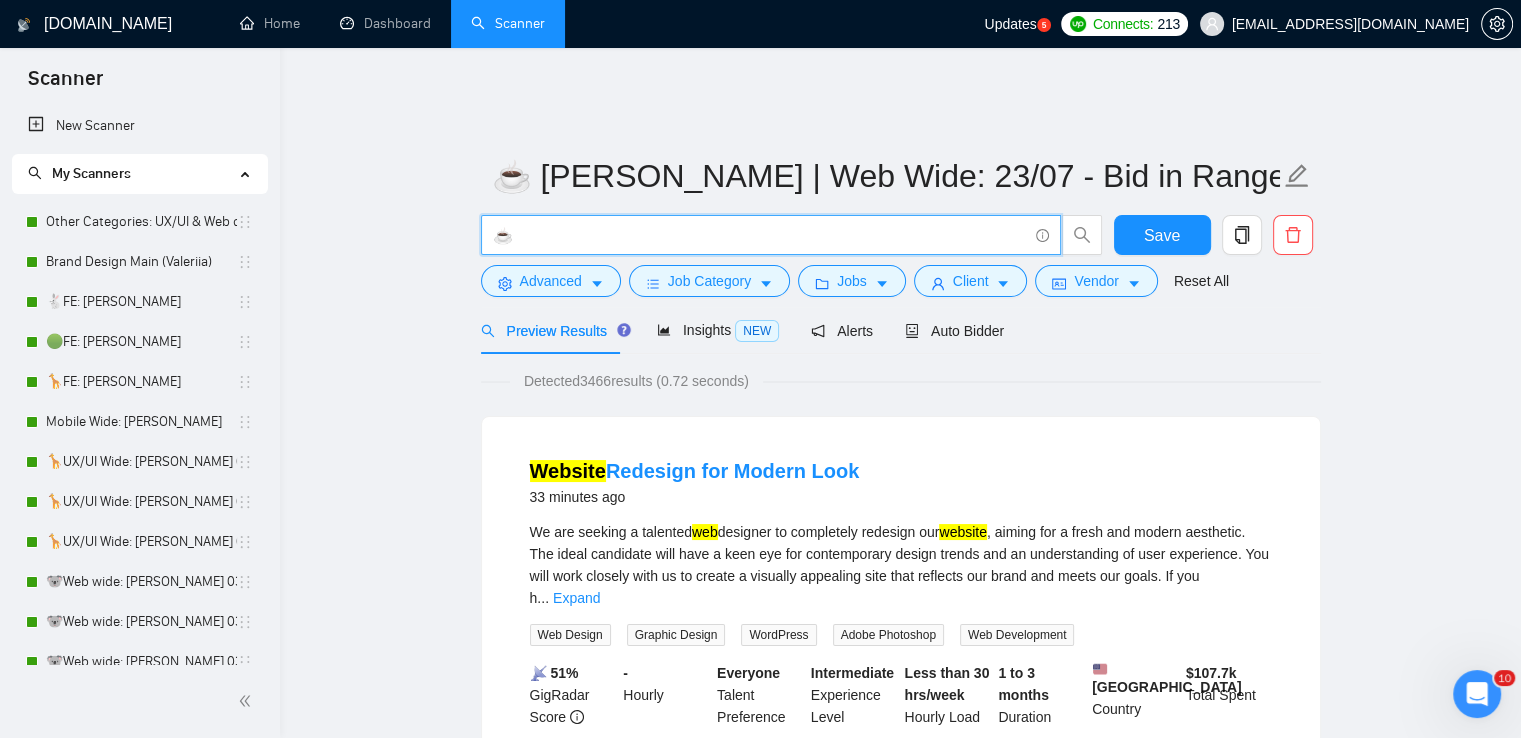 type on "web*" 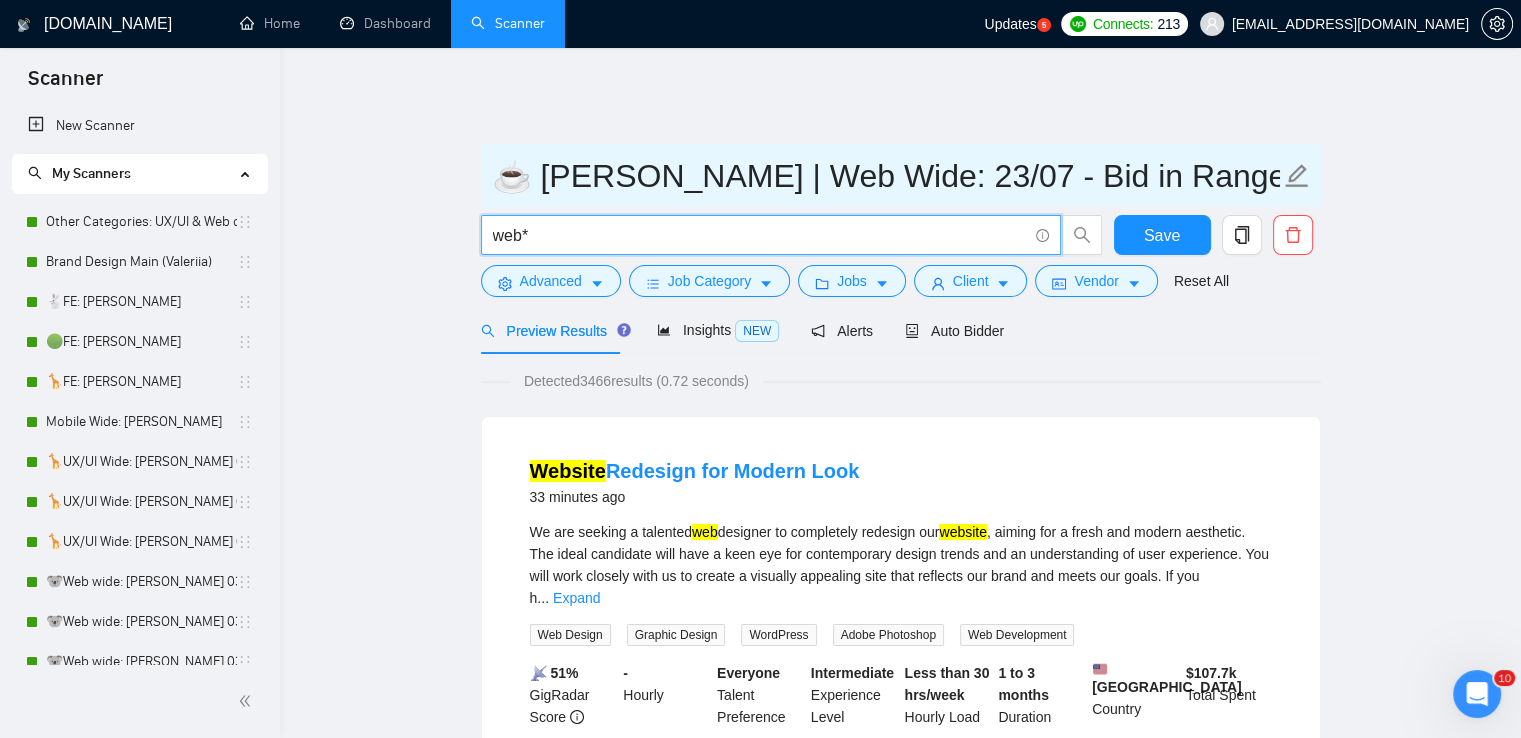 click on "☕ [PERSON_NAME] | Web Wide: 23/07 - Bid in Range" at bounding box center [886, 176] 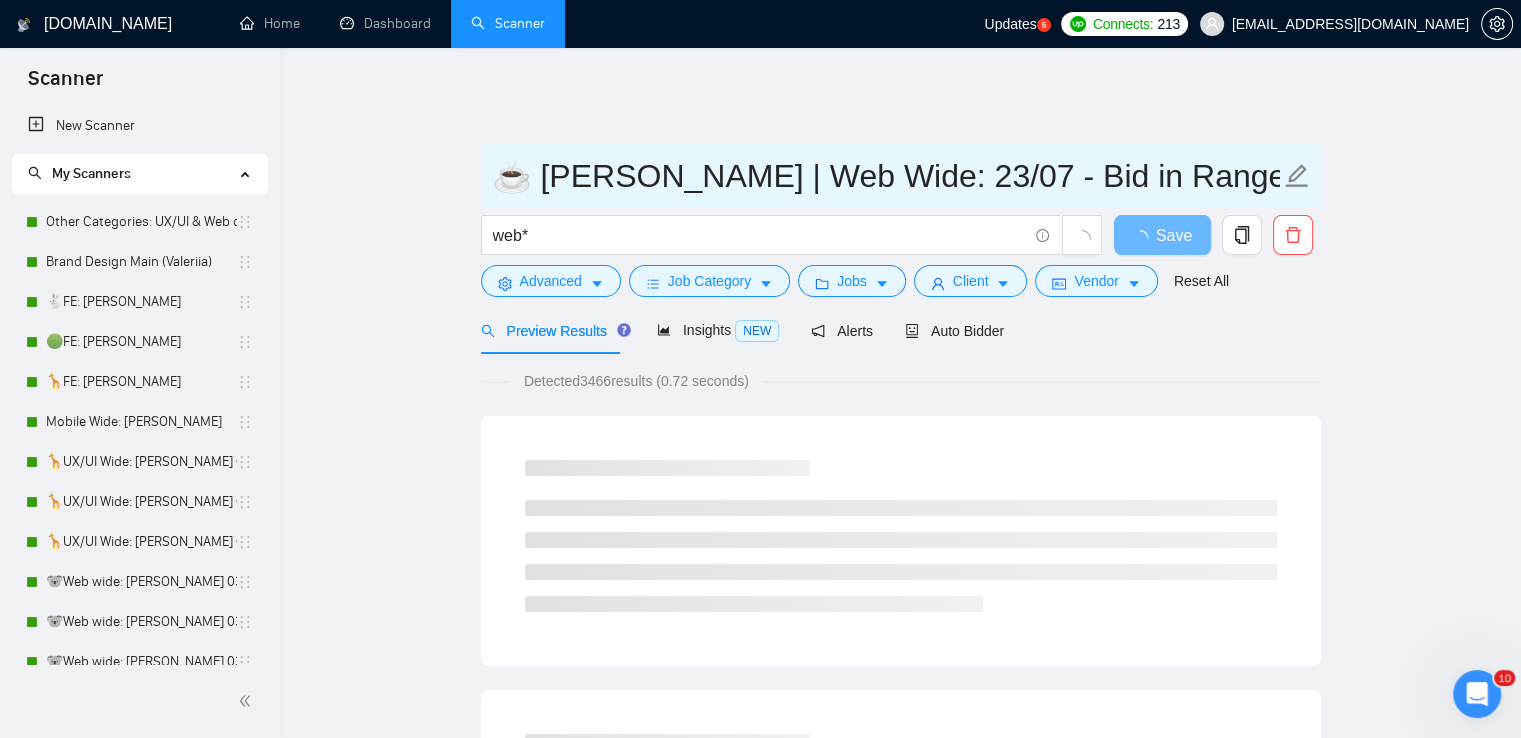 drag, startPoint x: 652, startPoint y: 166, endPoint x: 710, endPoint y: 166, distance: 58 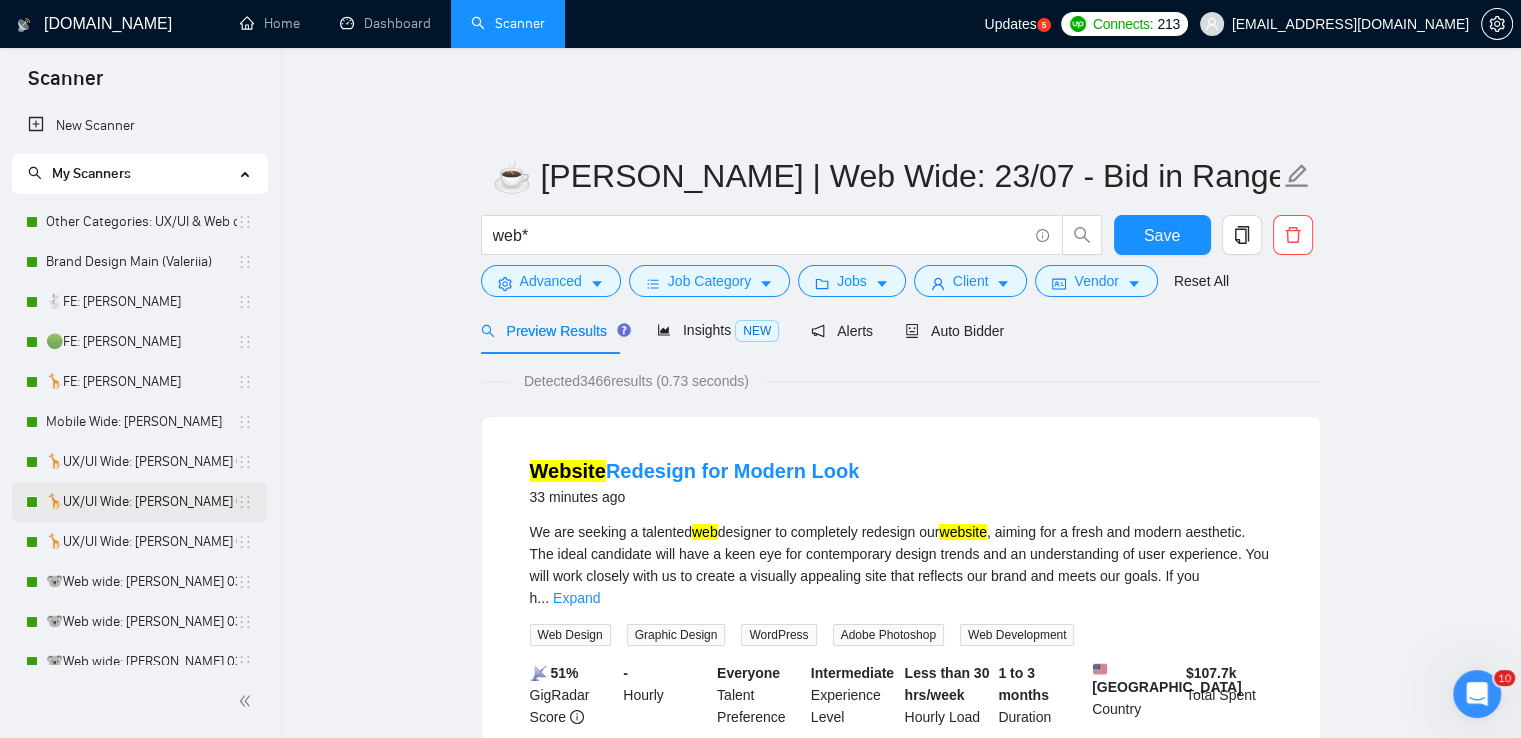 click on "🦒UX/UI Wide: [PERSON_NAME] 03/07 portfolio" at bounding box center (141, 502) 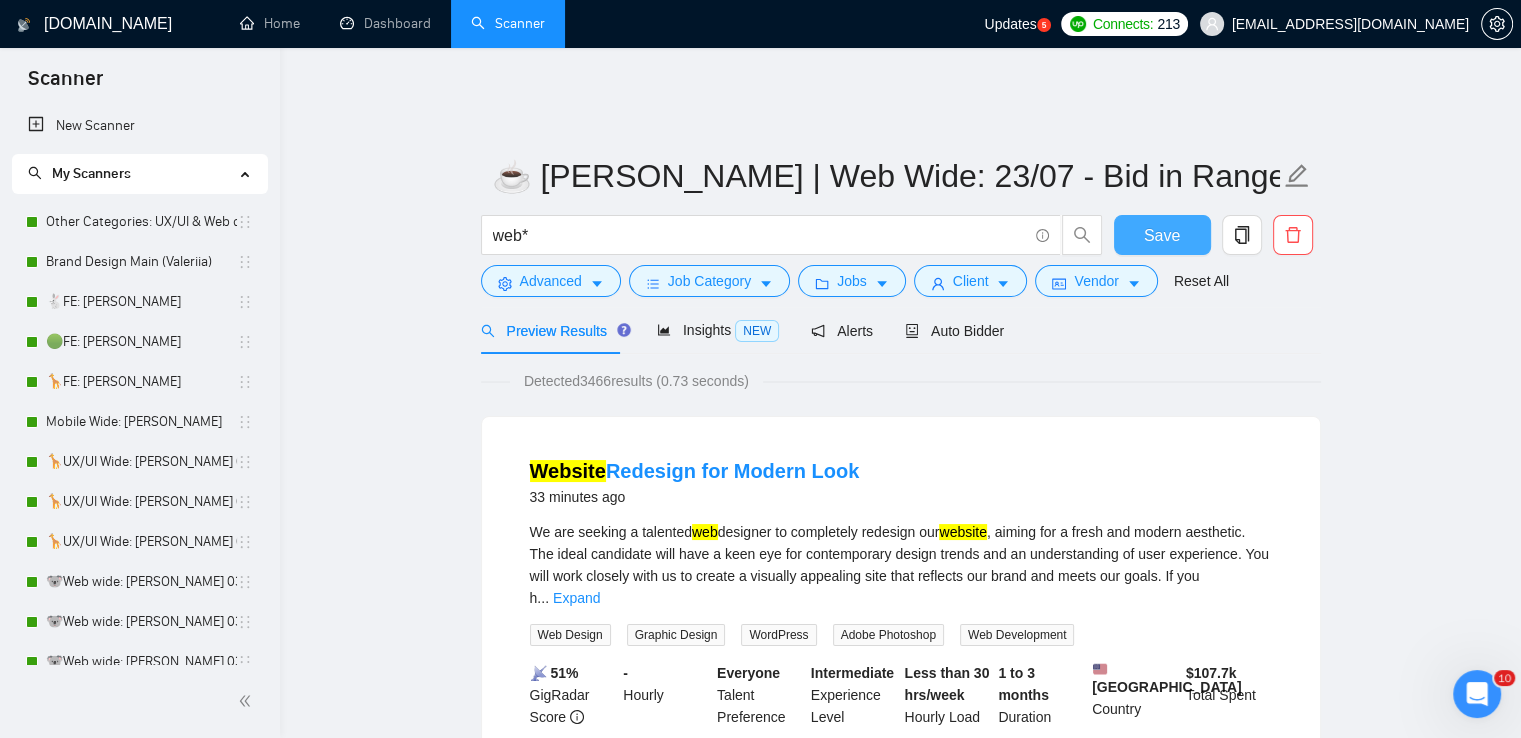 click on "Save" at bounding box center [1162, 235] 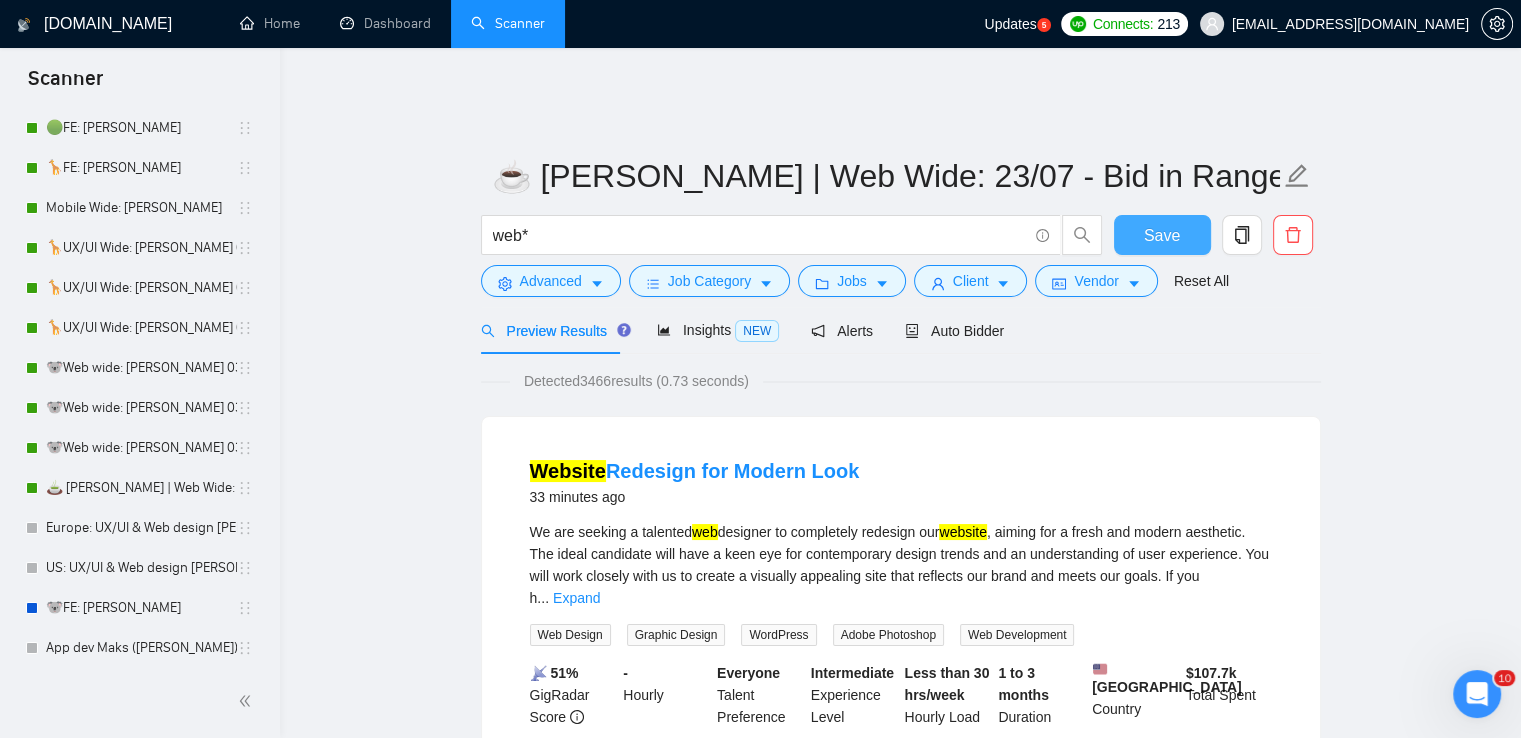 scroll, scrollTop: 17, scrollLeft: 0, axis: vertical 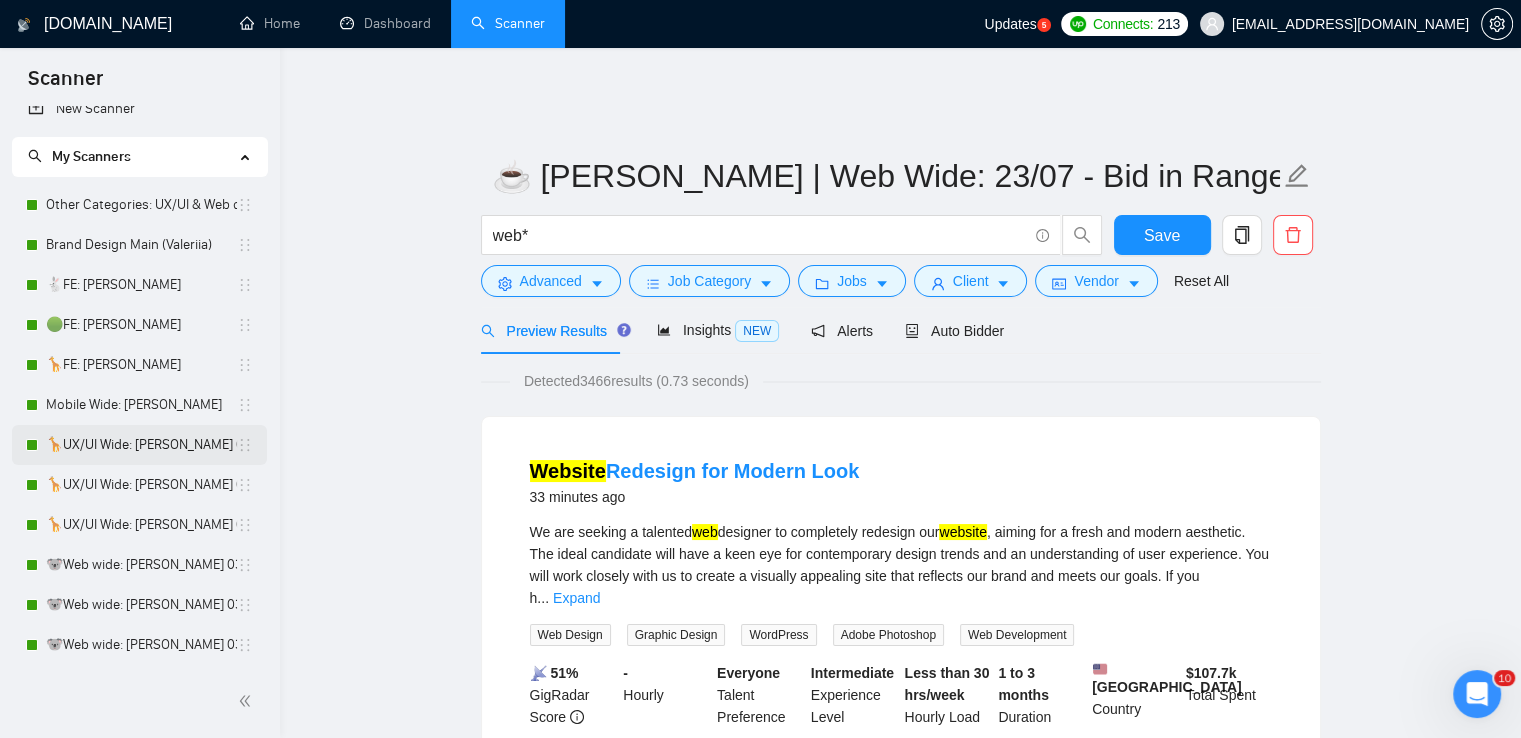 click on "🦒UX/UI Wide: [PERSON_NAME] 03/07 old" at bounding box center [141, 445] 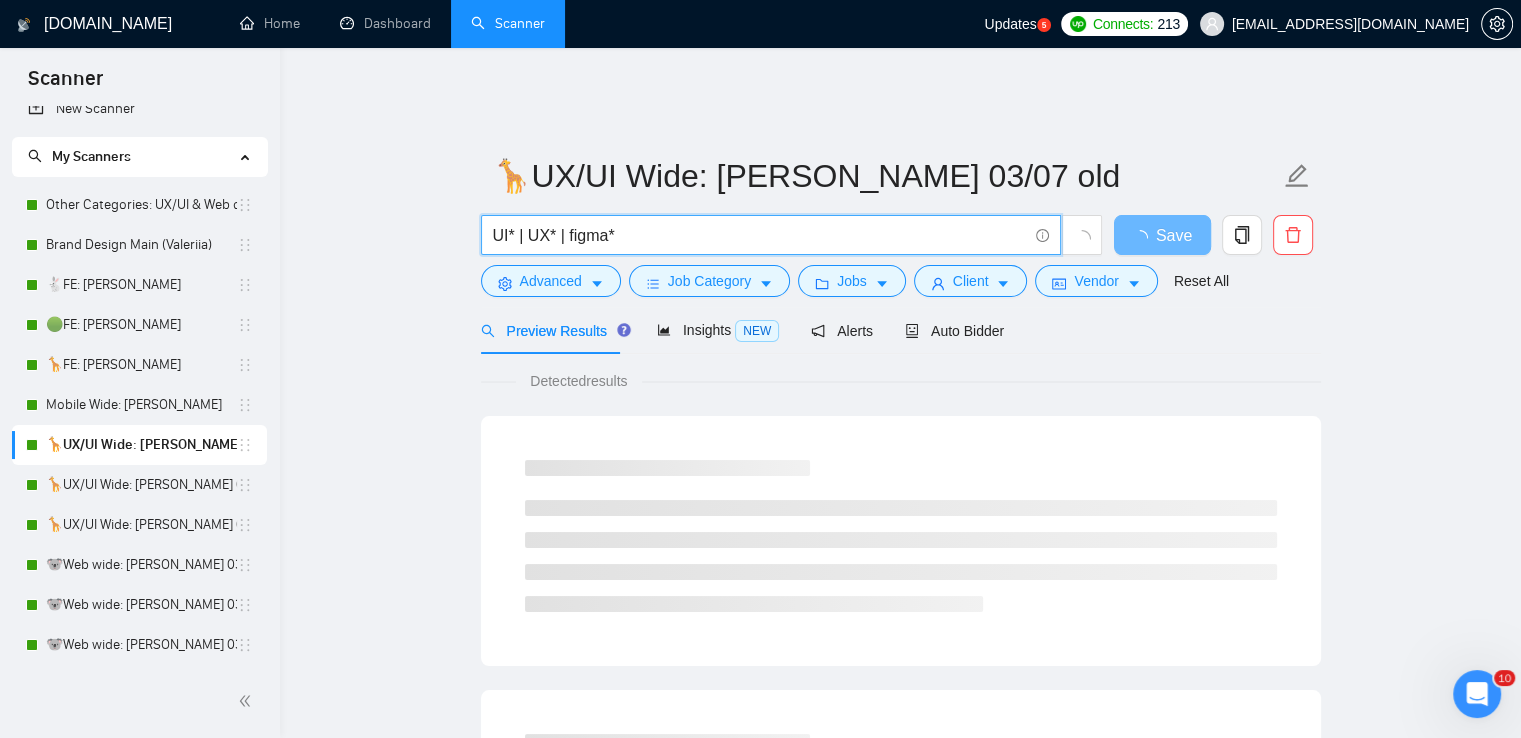 click on "UI* | UX* | figma*" at bounding box center (760, 235) 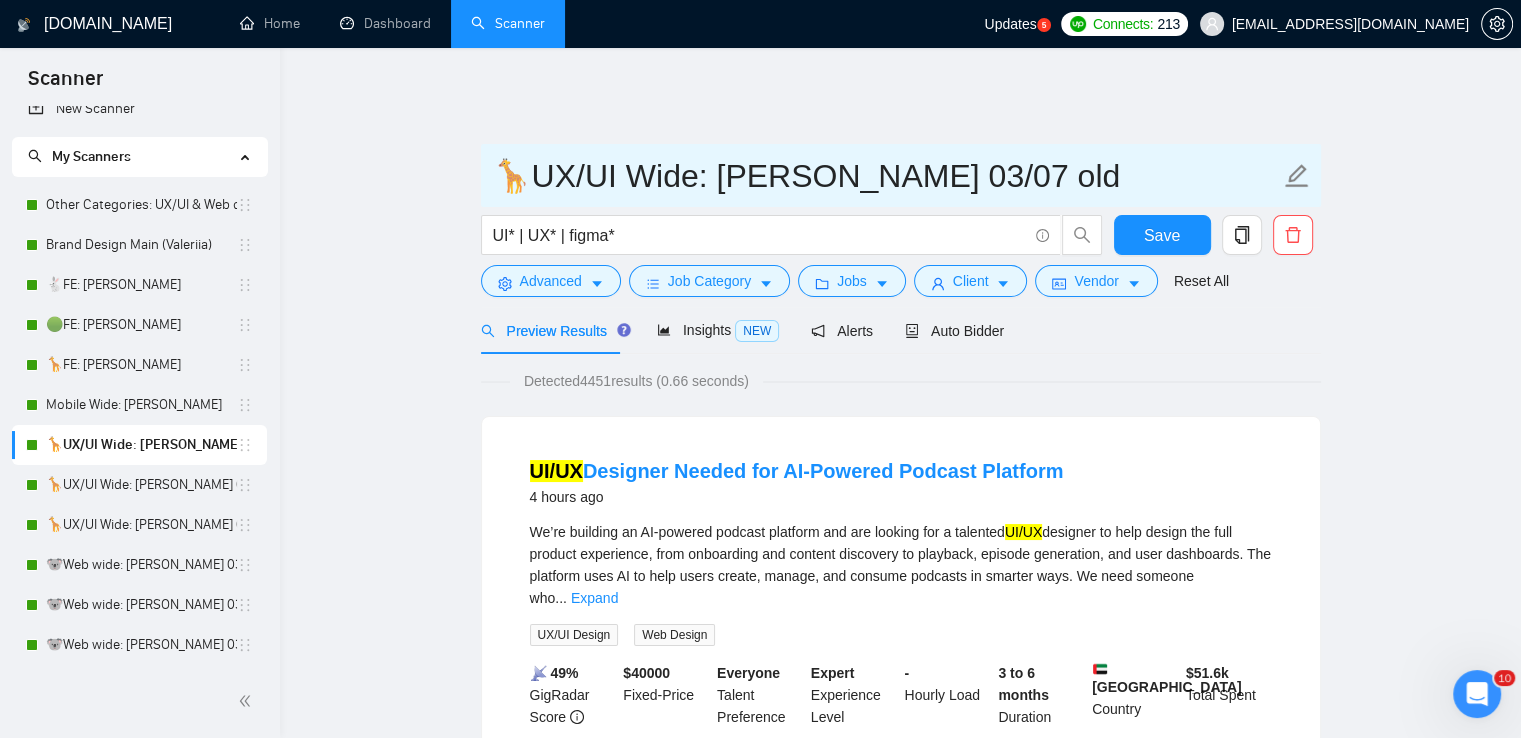 click on "🦒UX/UI Wide: [PERSON_NAME] 03/07 old" at bounding box center (886, 176) 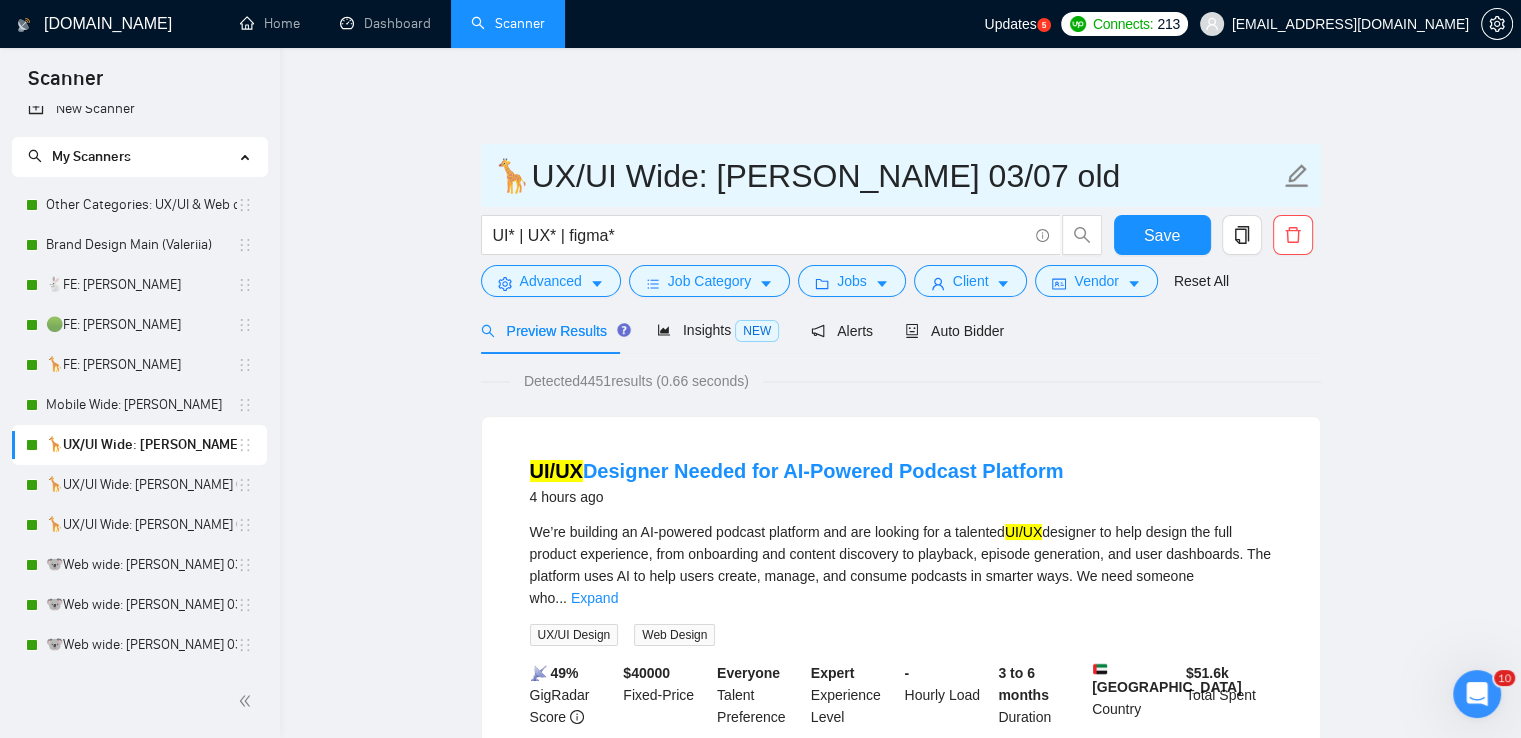 drag, startPoint x: 539, startPoint y: 165, endPoint x: 694, endPoint y: 167, distance: 155.01291 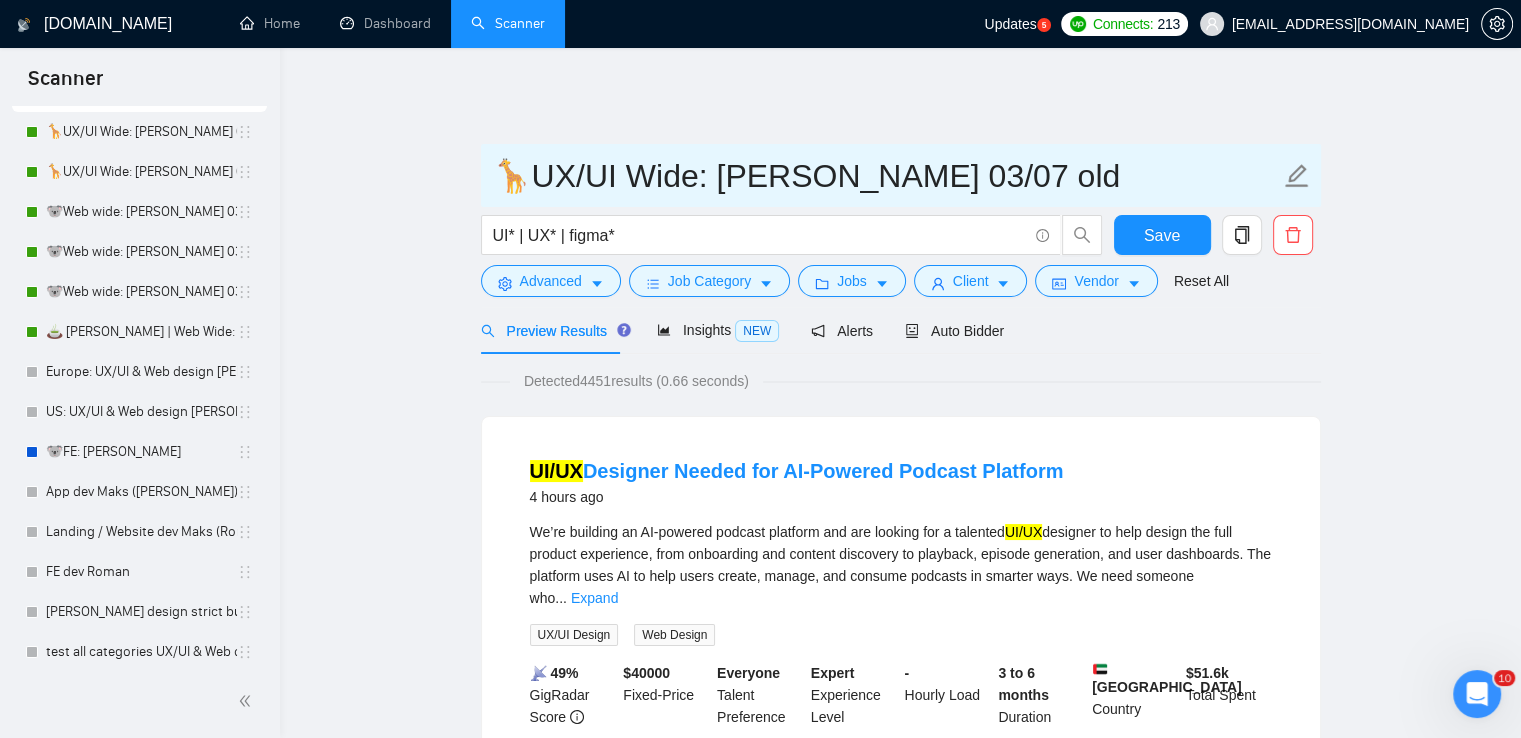 scroll, scrollTop: 617, scrollLeft: 0, axis: vertical 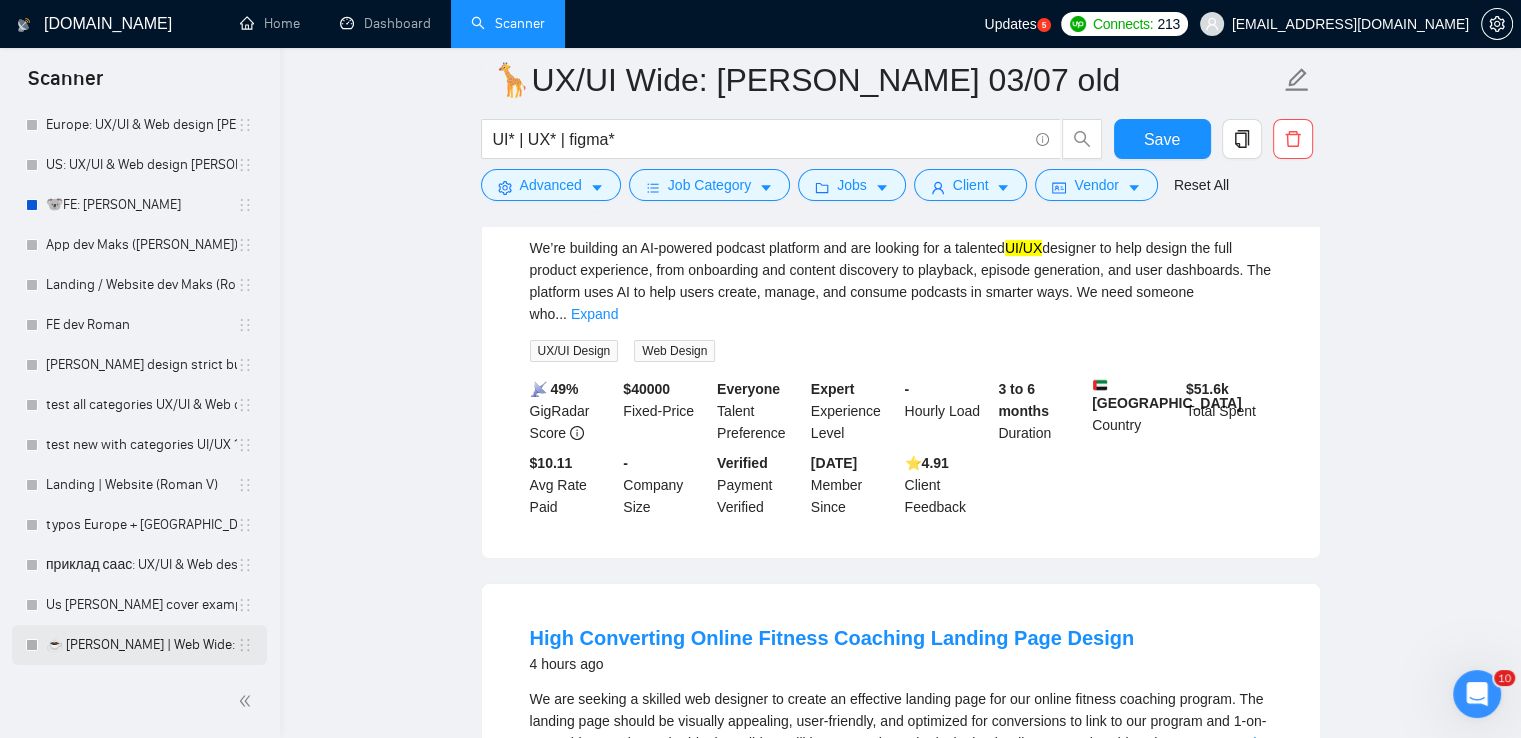 click on "☕ [PERSON_NAME] | Web Wide: 23/07 - Bid in Range" at bounding box center [141, 645] 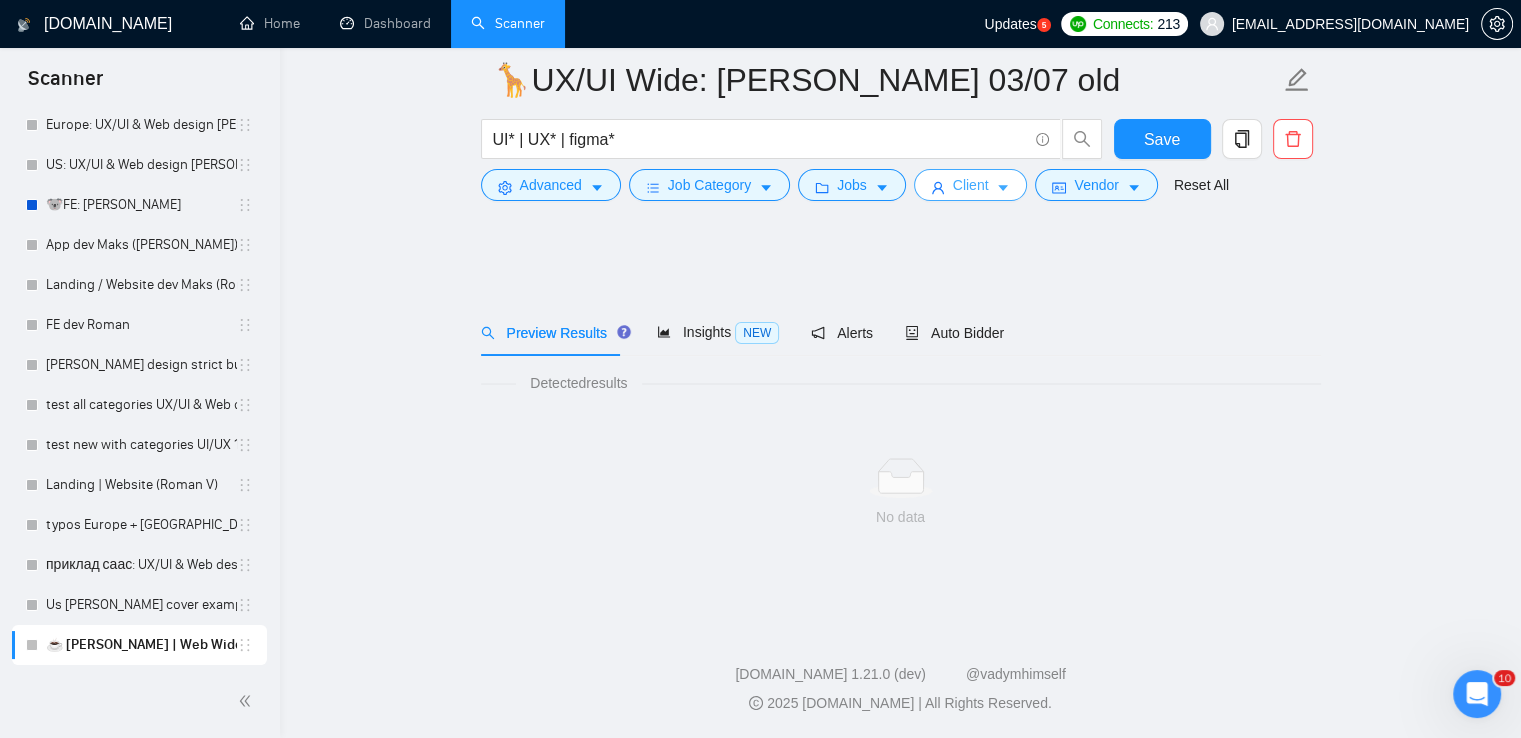 scroll, scrollTop: 0, scrollLeft: 0, axis: both 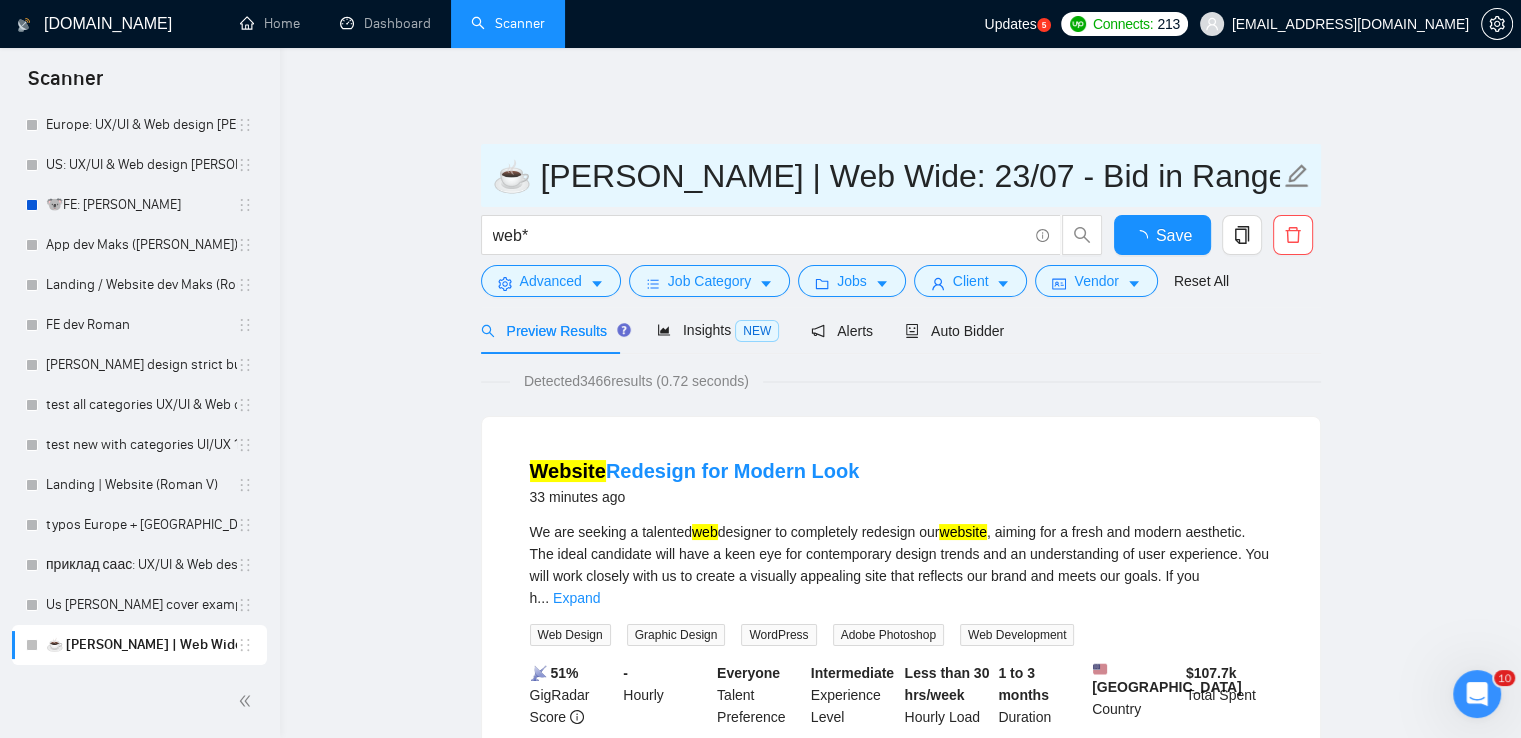 drag, startPoint x: 636, startPoint y: 167, endPoint x: 778, endPoint y: 160, distance: 142.17242 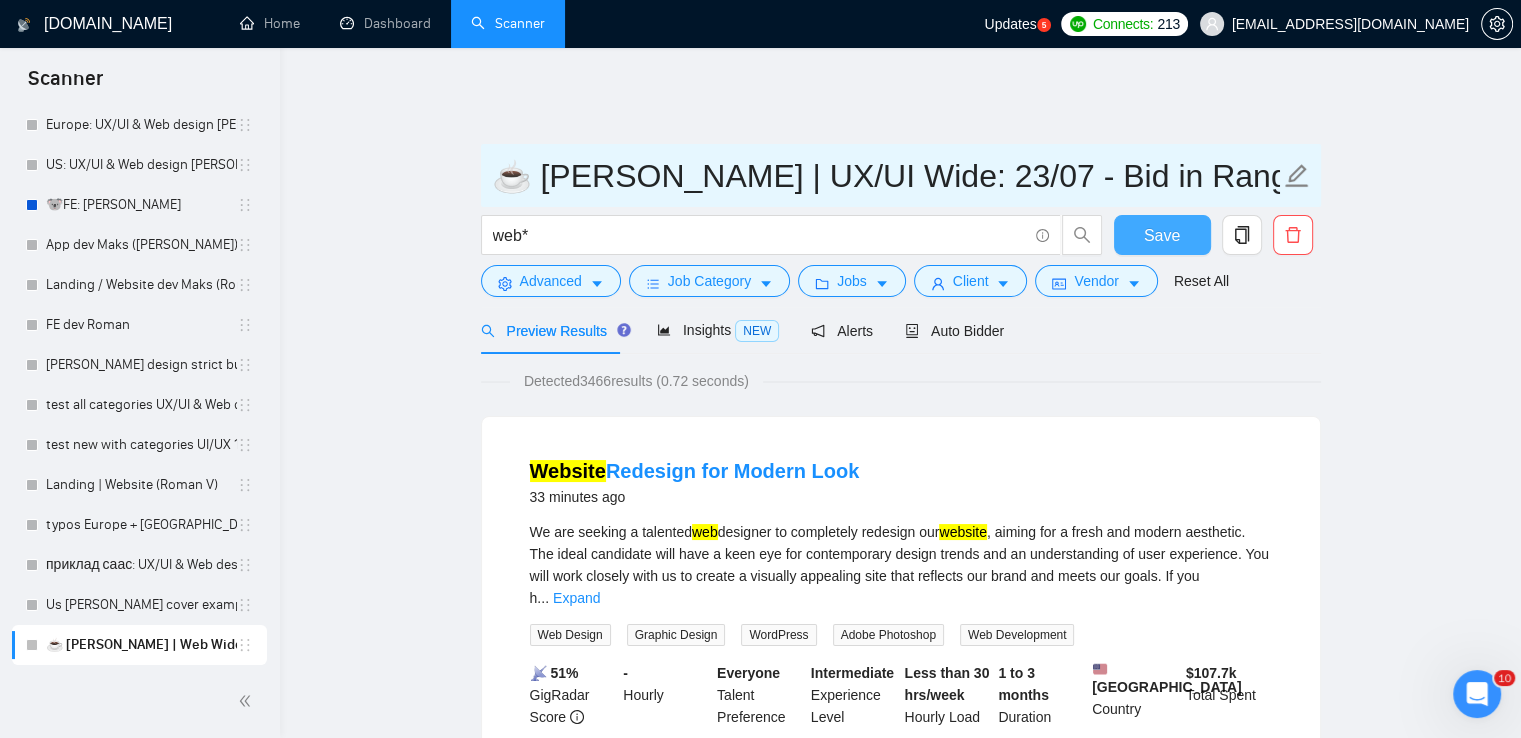 type on "☕ [PERSON_NAME] | UX/UI Wide: 23/07 - Bid in Range" 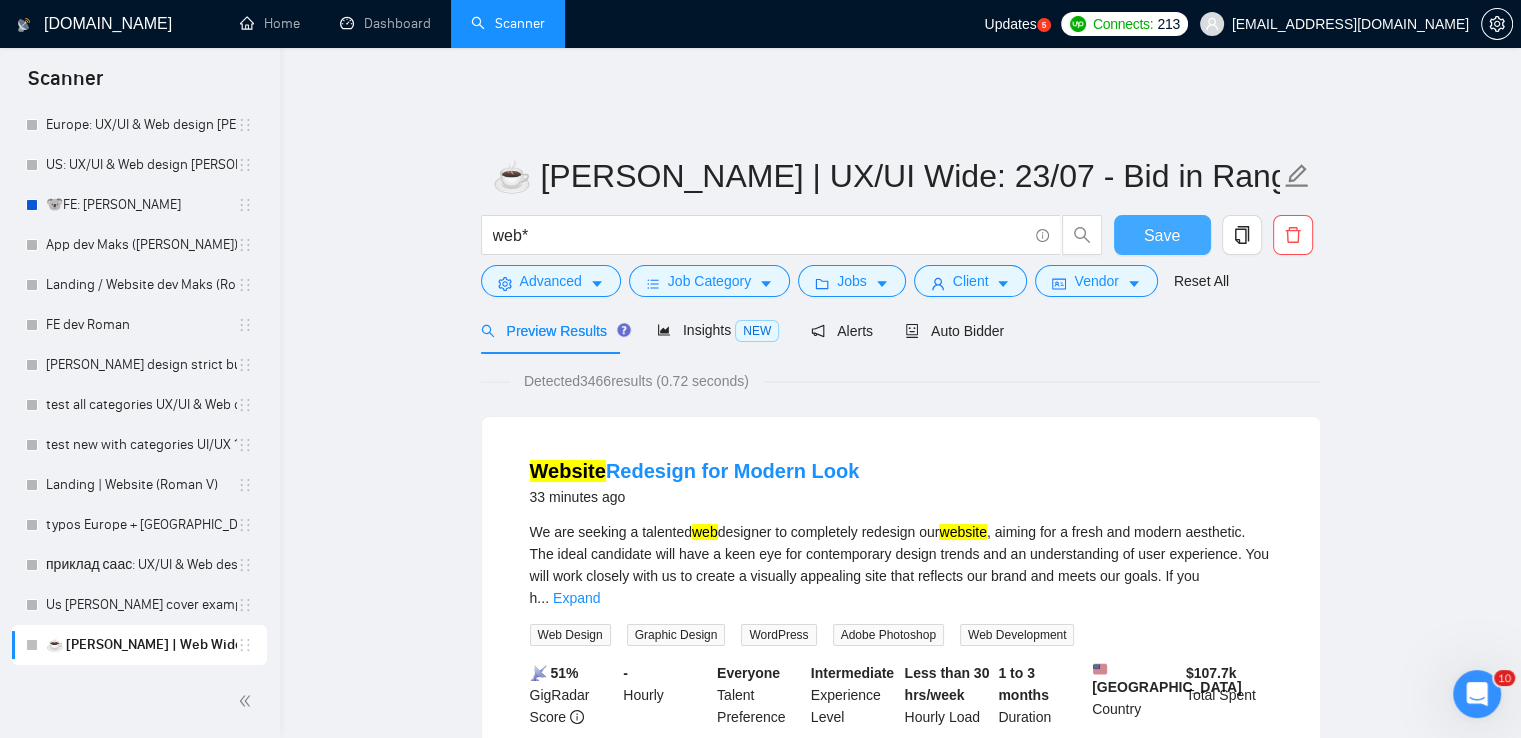 click on "Save" at bounding box center (1162, 235) 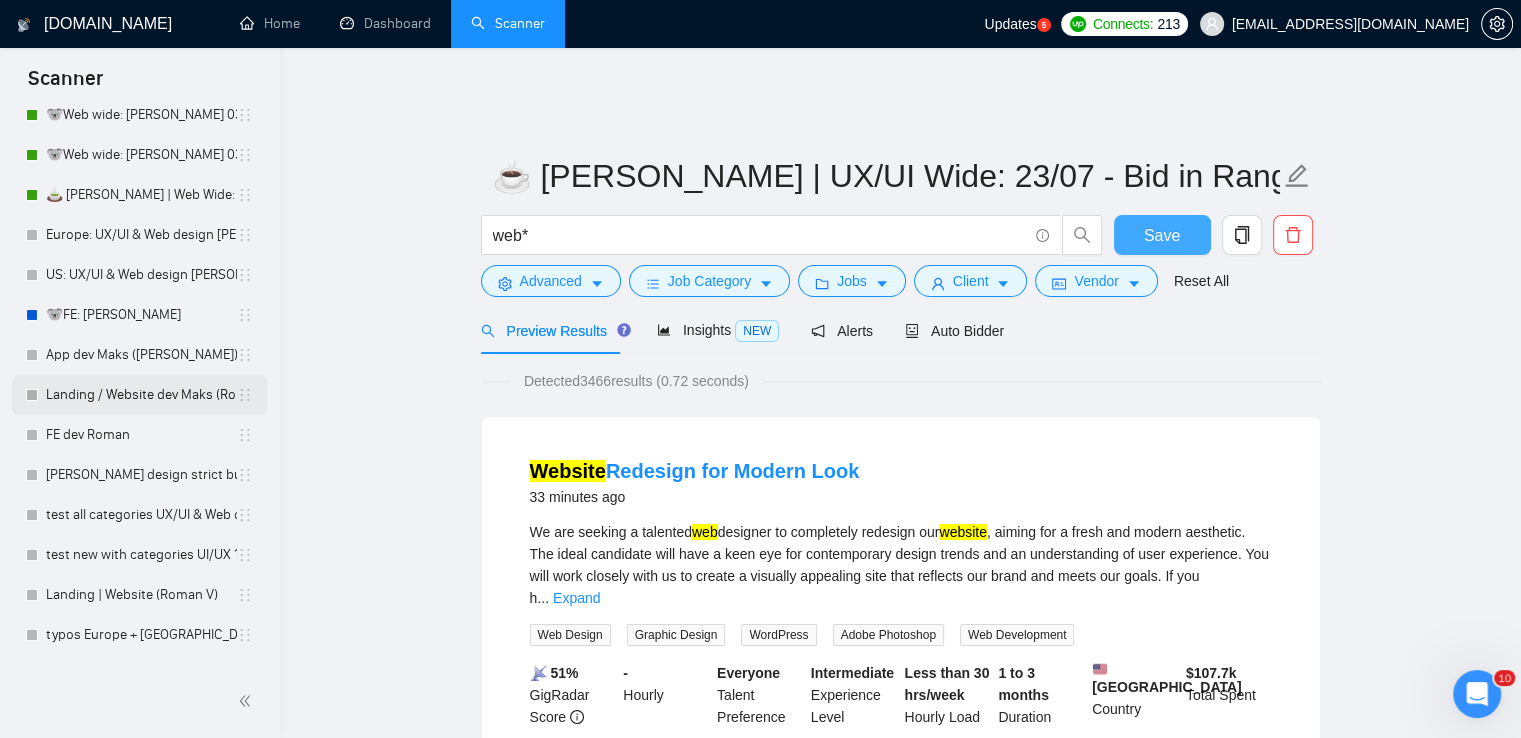scroll, scrollTop: 217, scrollLeft: 0, axis: vertical 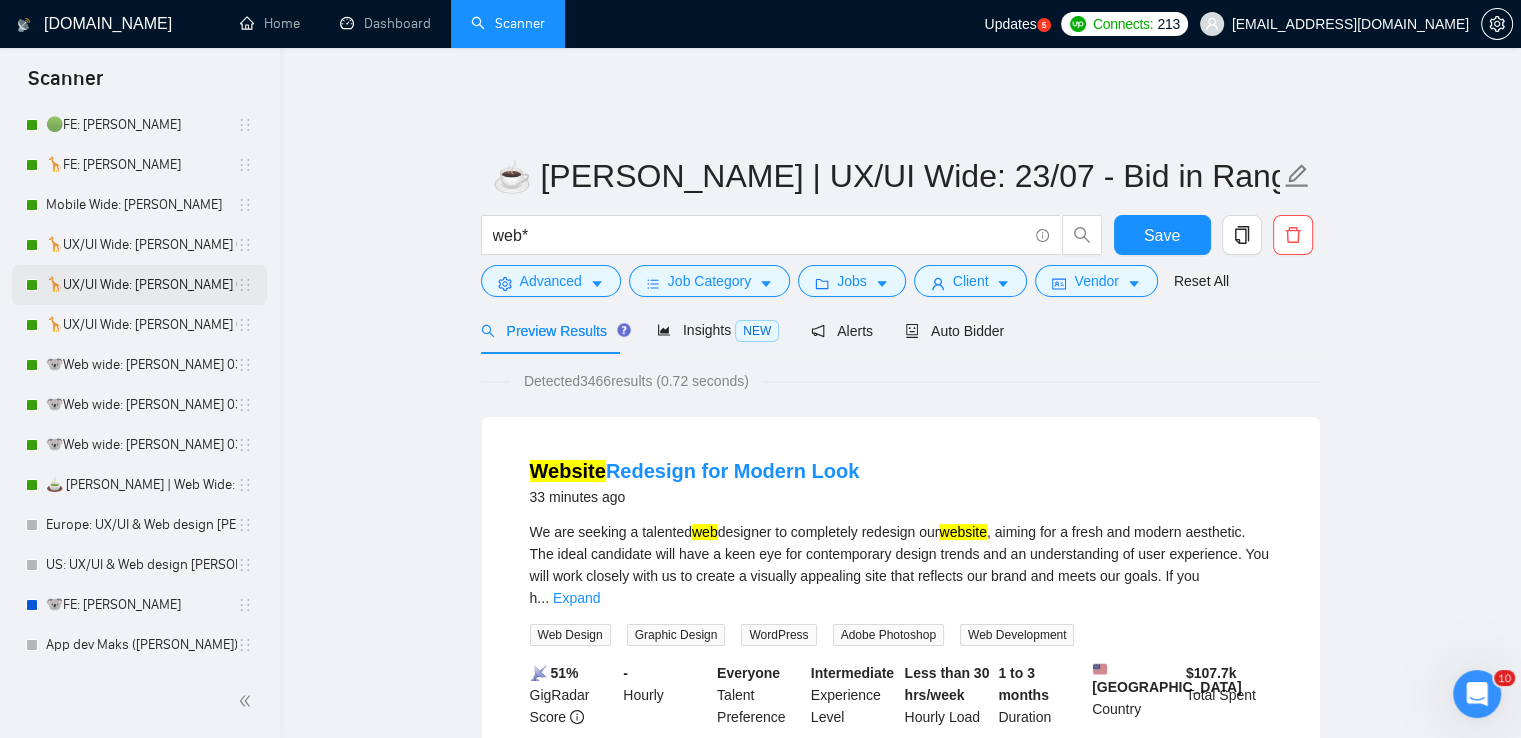 click on "🦒UX/UI Wide: [PERSON_NAME] 03/07 portfolio" at bounding box center (141, 285) 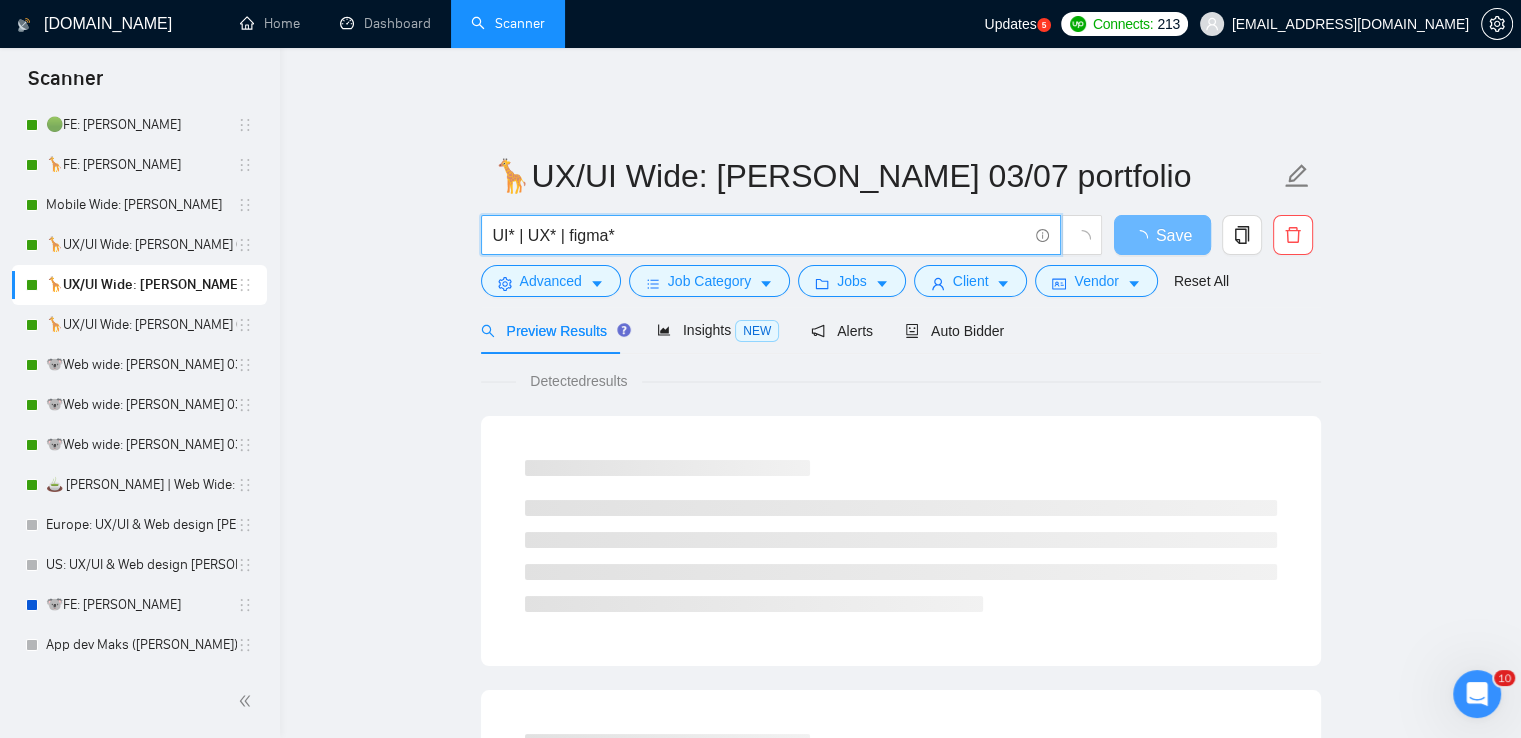click on "UI* | UX* | figma*" at bounding box center (760, 235) 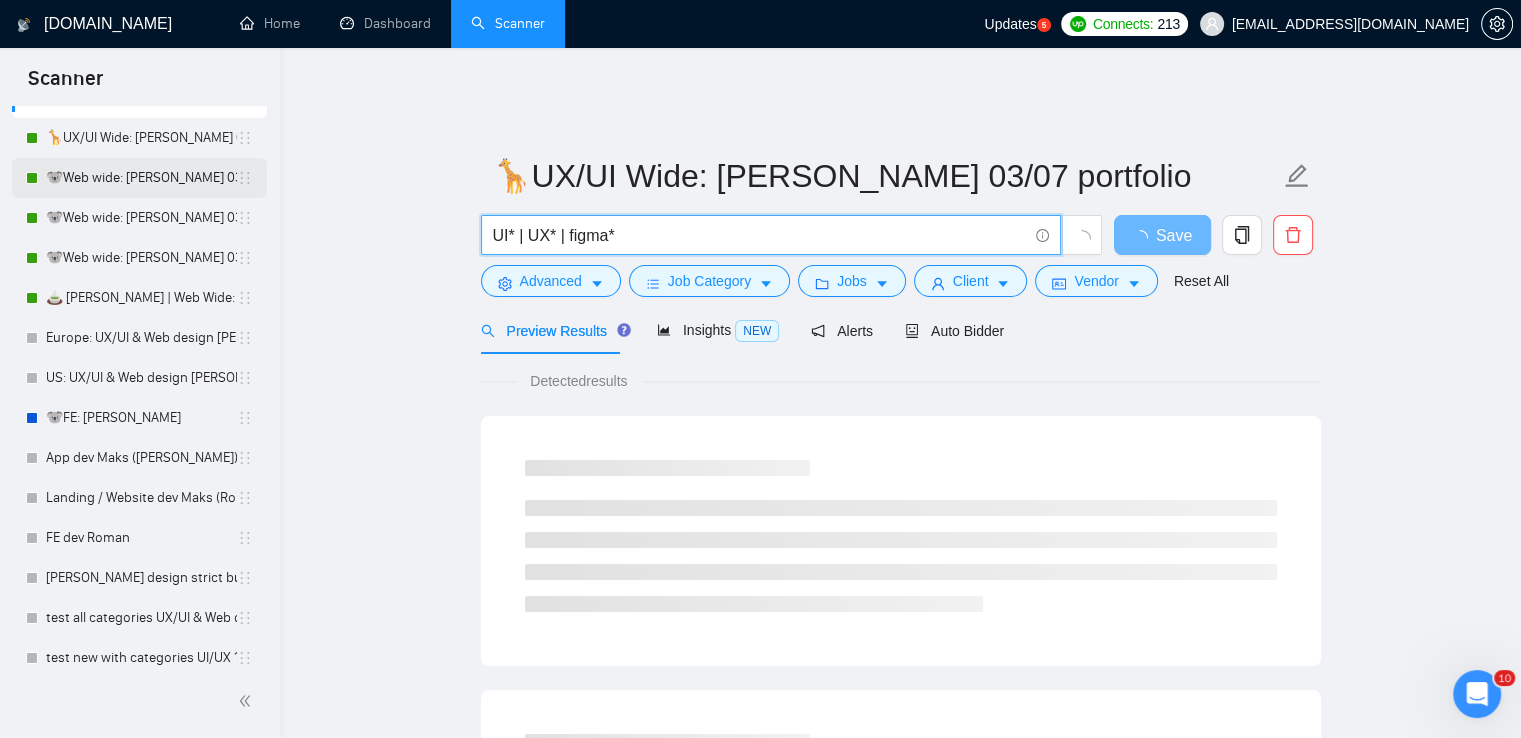 scroll, scrollTop: 617, scrollLeft: 0, axis: vertical 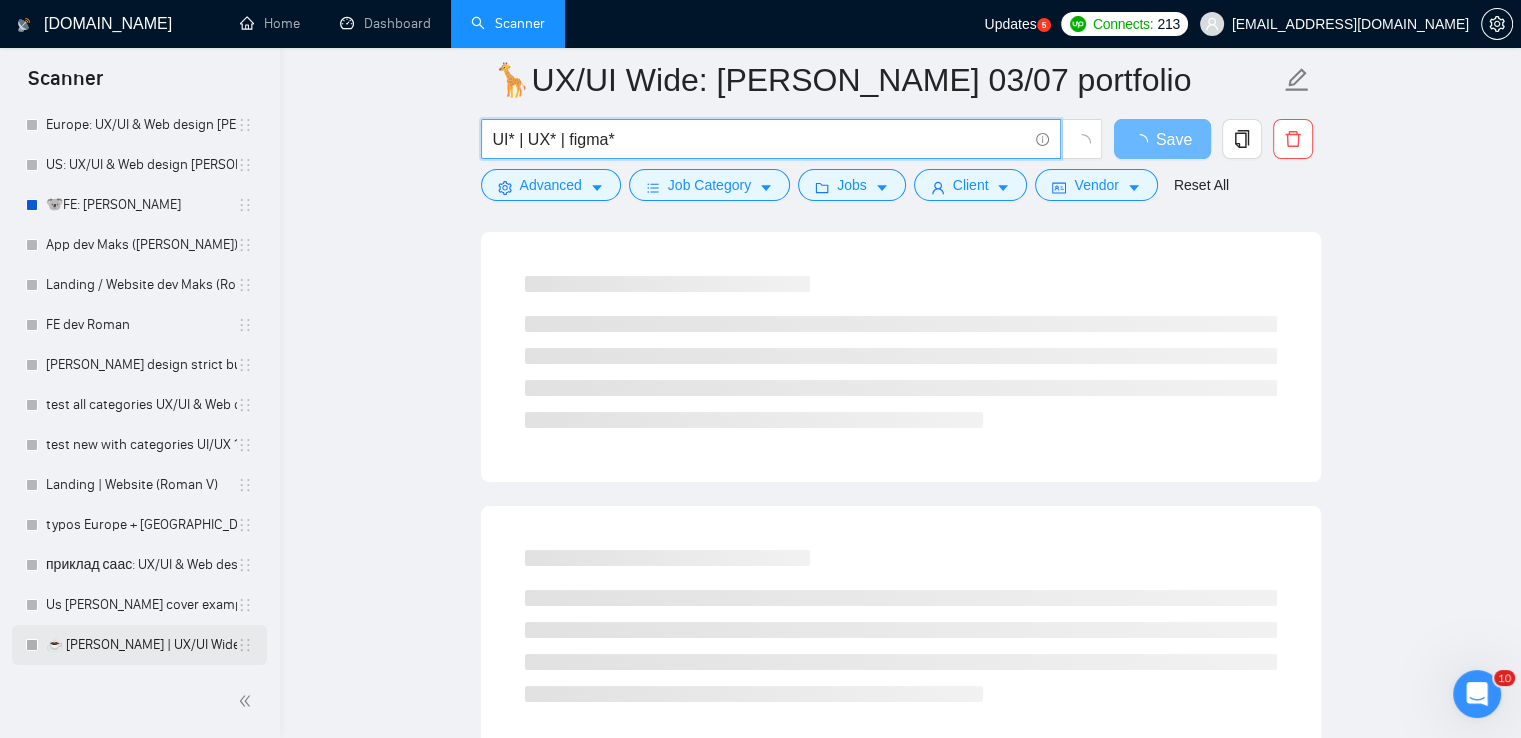click on "☕ [PERSON_NAME] | UX/UI Wide: 23/07 - Bid in Range" at bounding box center [141, 645] 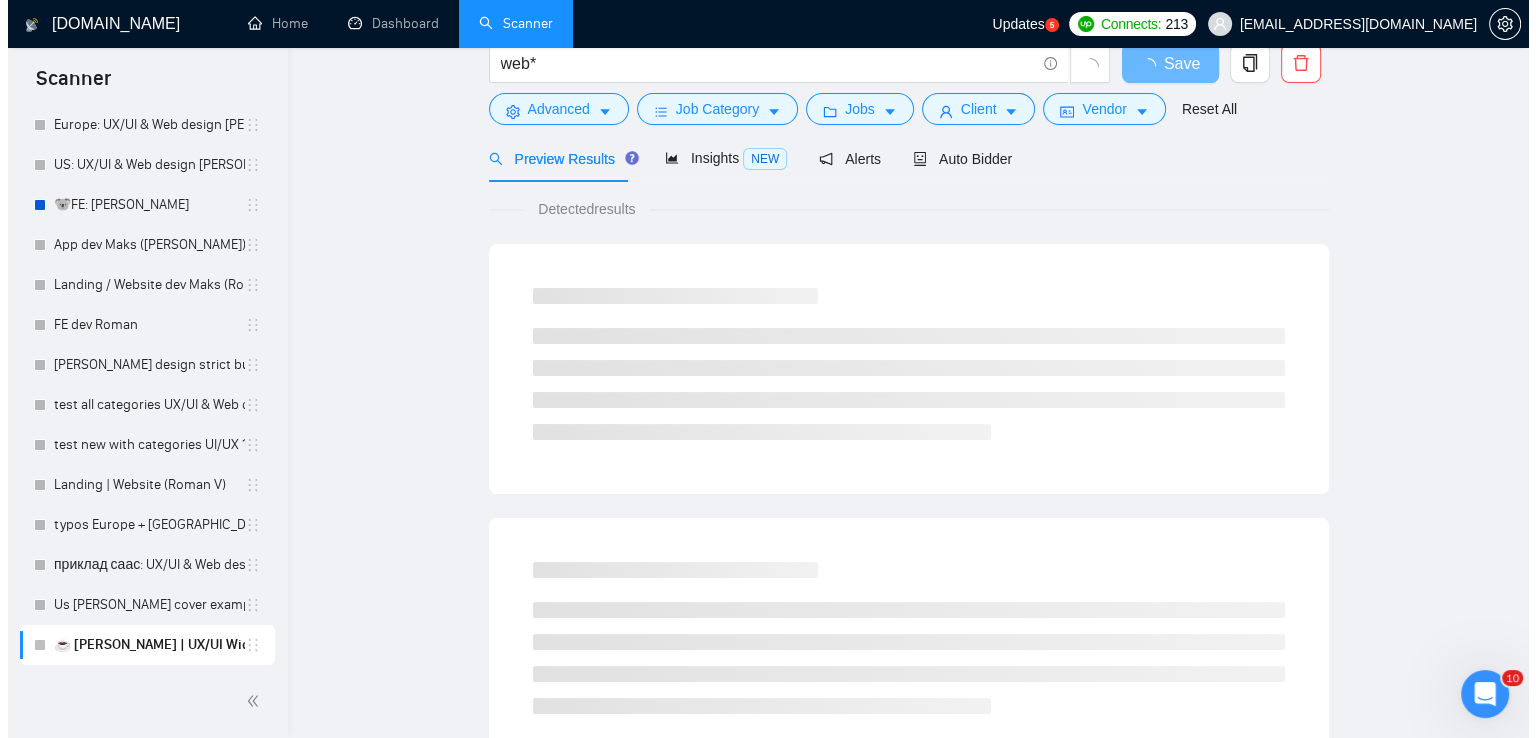 scroll, scrollTop: 0, scrollLeft: 0, axis: both 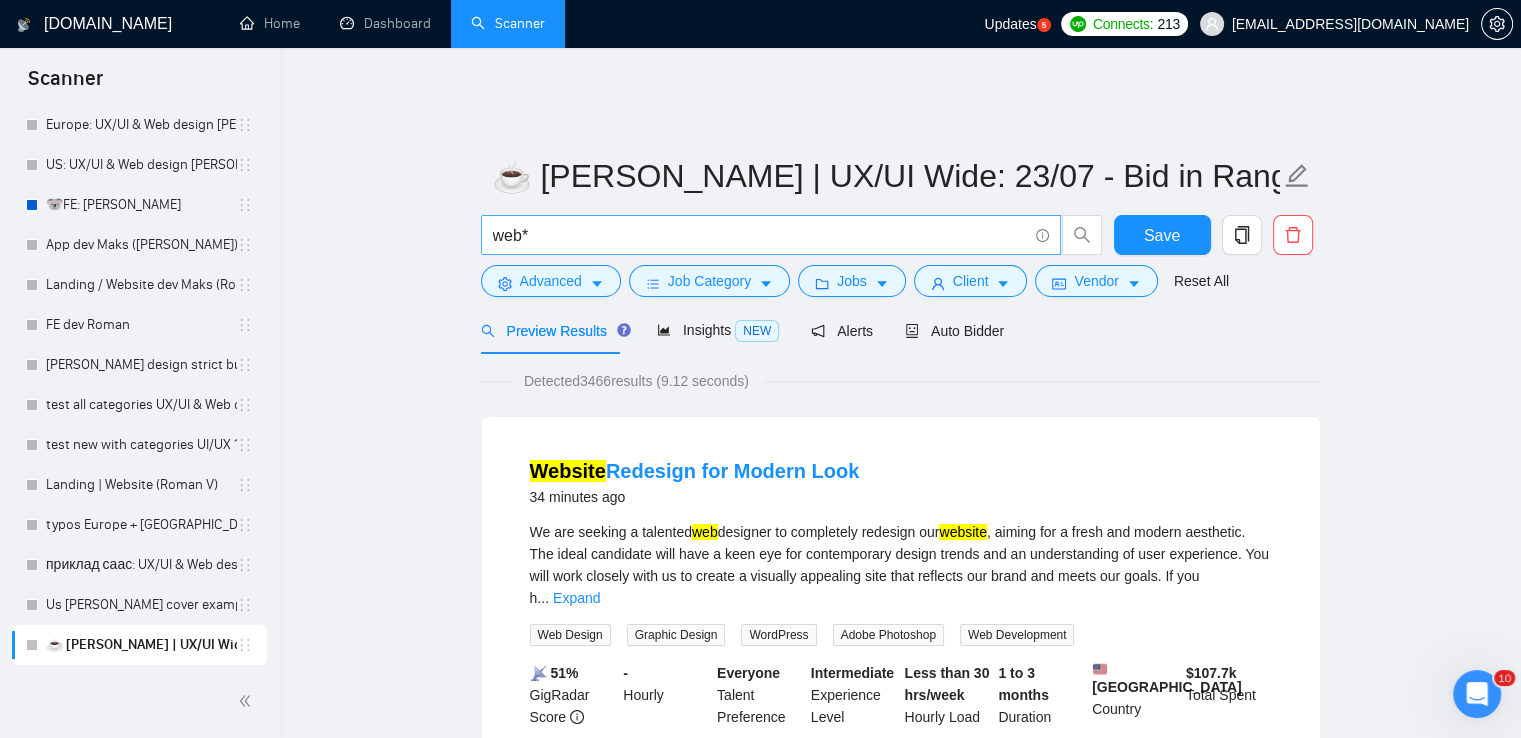 click on "web*" at bounding box center [771, 235] 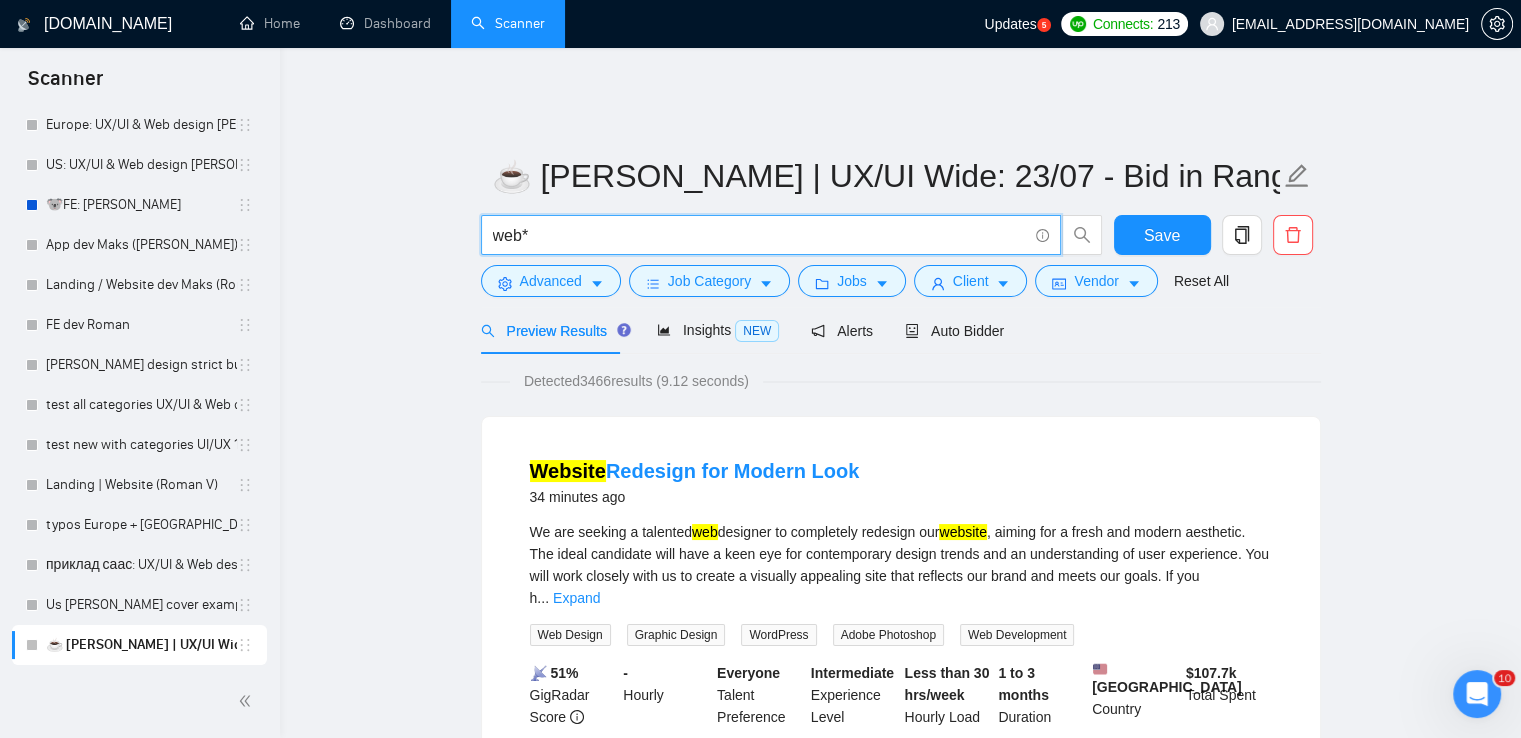 click on "web*" at bounding box center [760, 235] 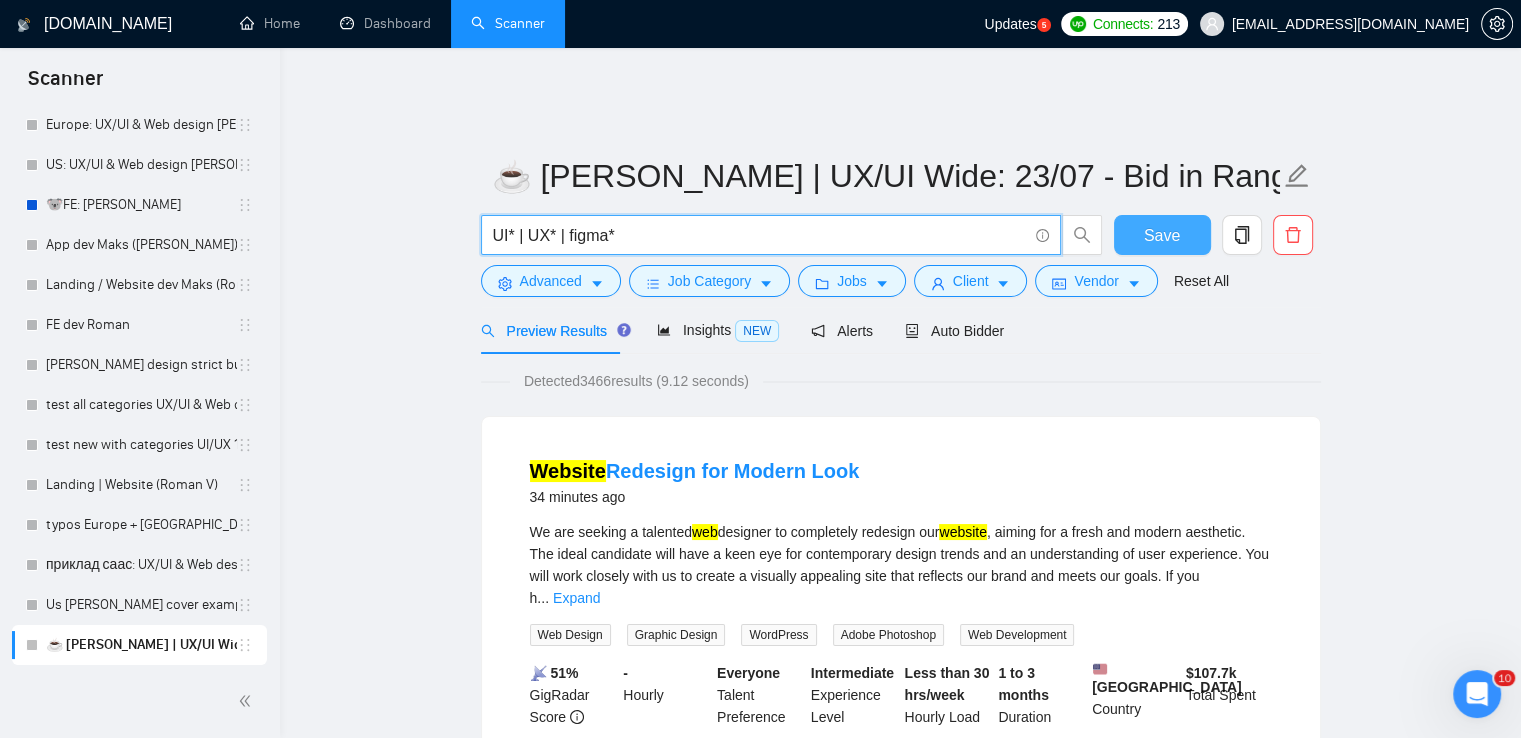 type on "UI* | UX* | figma*" 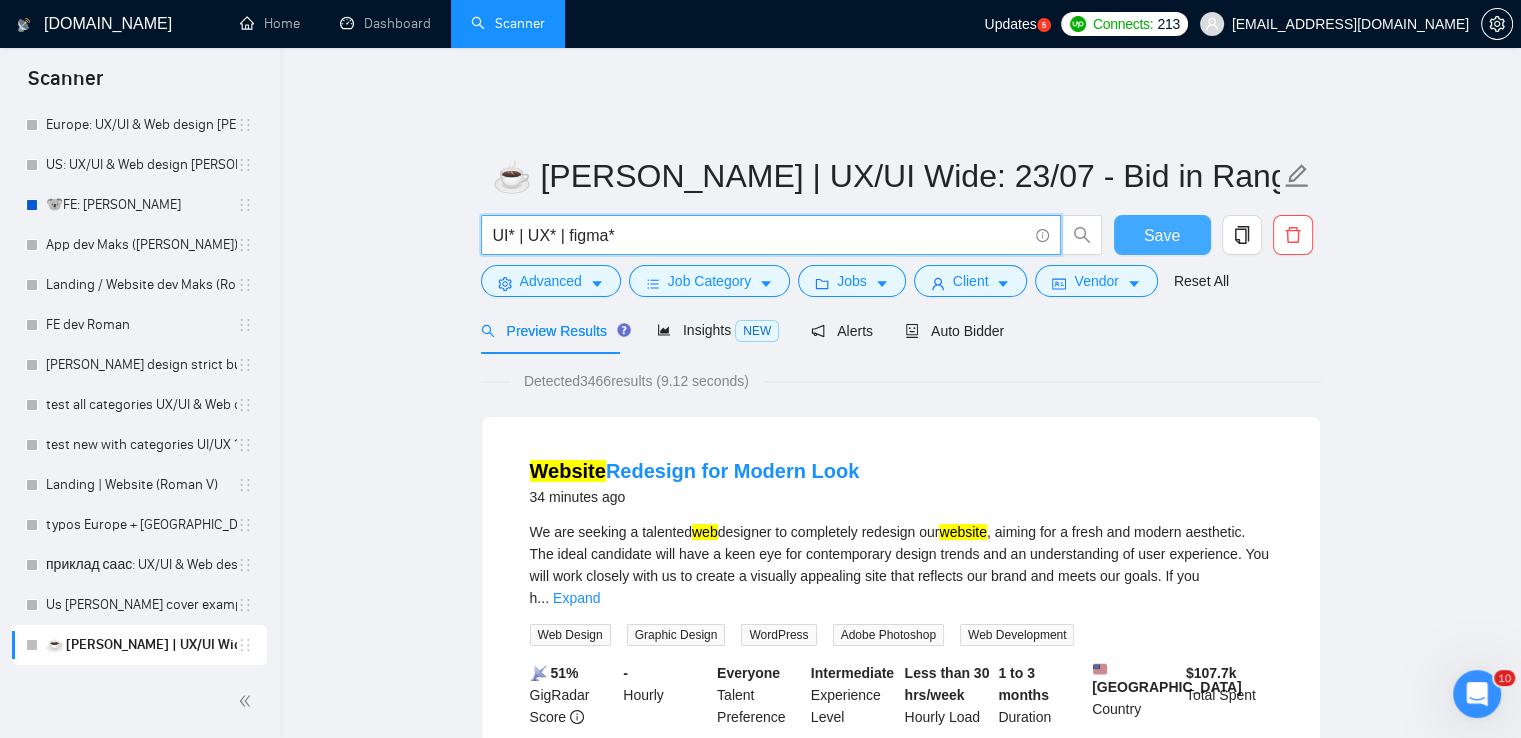 click on "Save" at bounding box center (1162, 235) 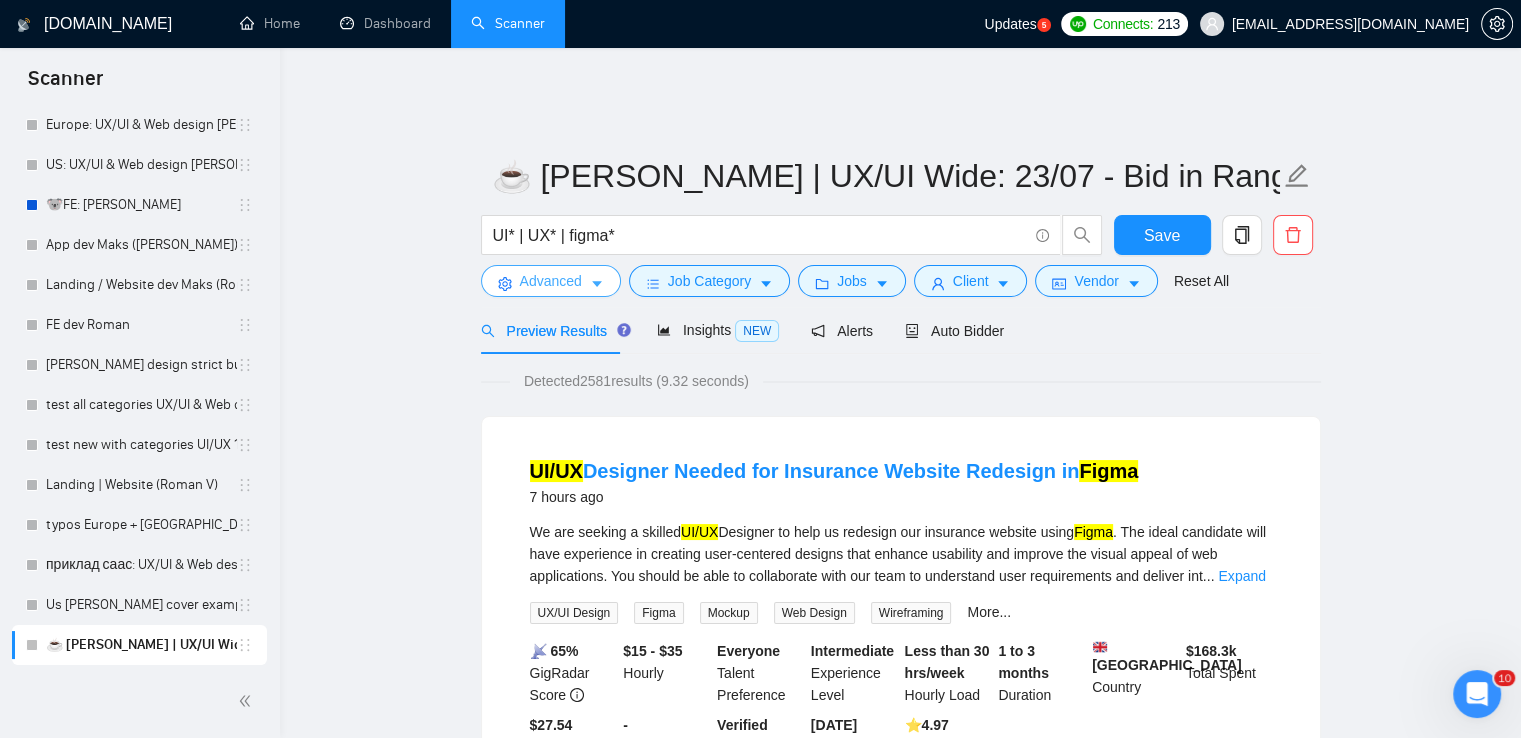 click on "Advanced" at bounding box center (551, 281) 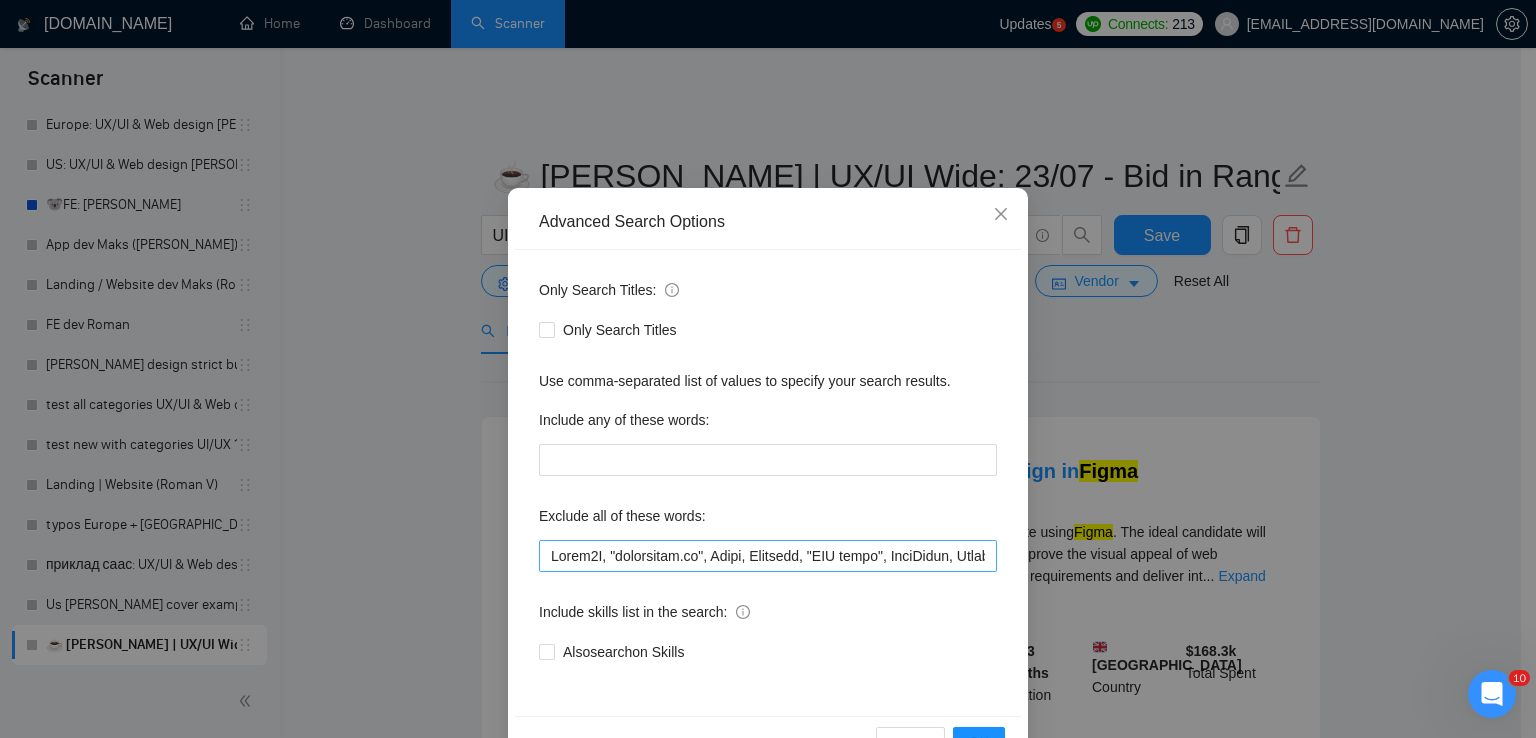 scroll, scrollTop: 0, scrollLeft: 0, axis: both 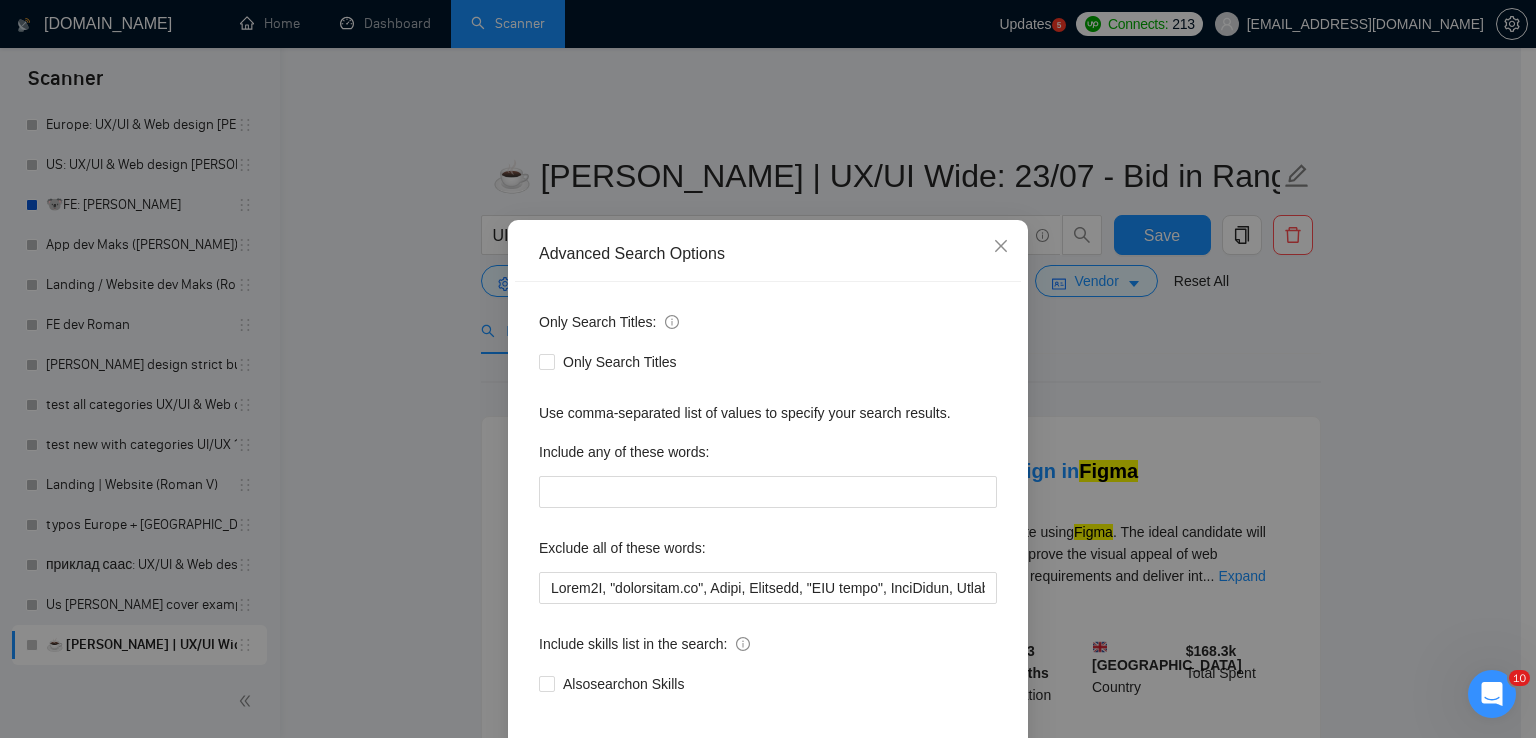 click on "Advanced Search Options Only Search Titles:   Only Search Titles Use comma-separated list of values to specify your search results. Include any of these words: Exclude all of these words: Include skills list in the search:   Also  search  on Skills Reset OK" at bounding box center (768, 369) 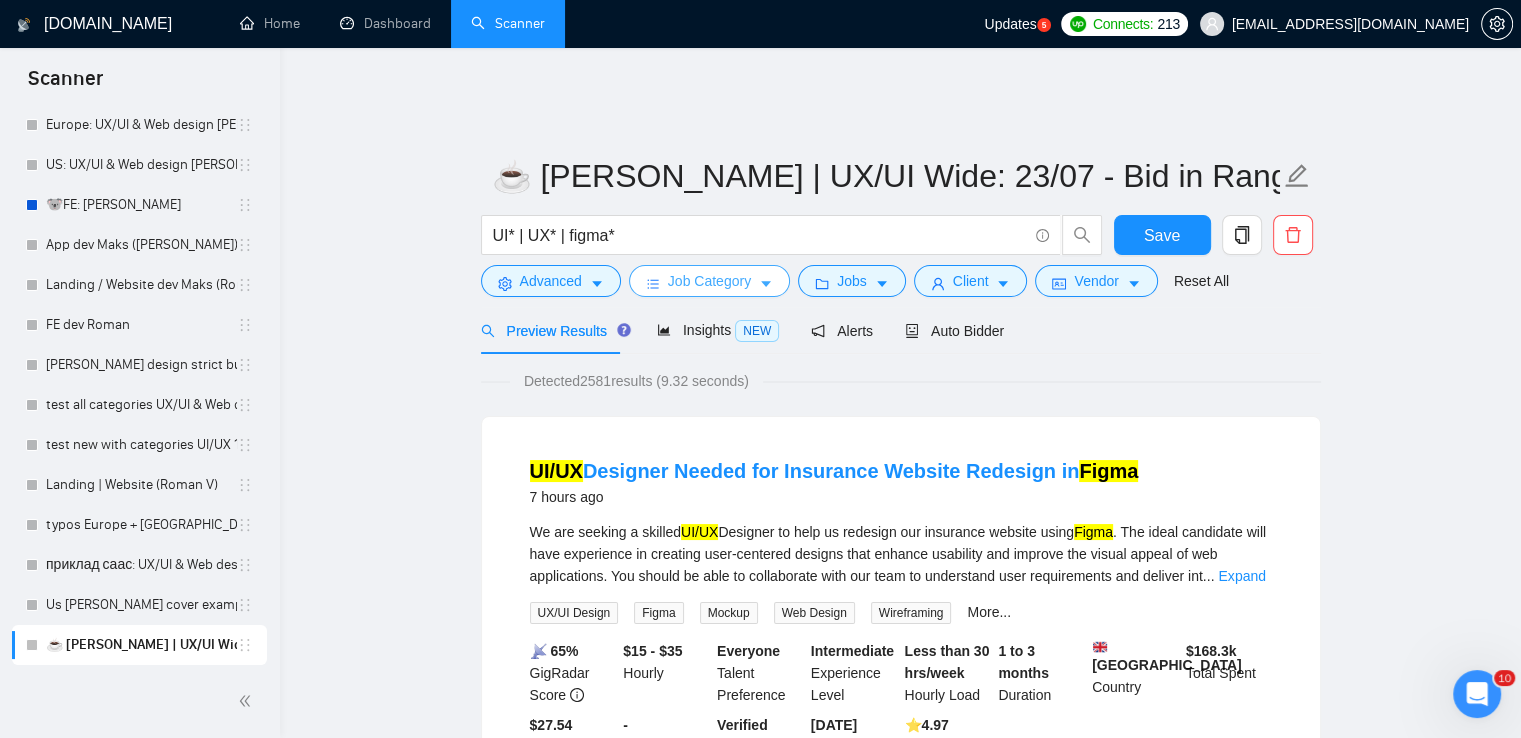 click 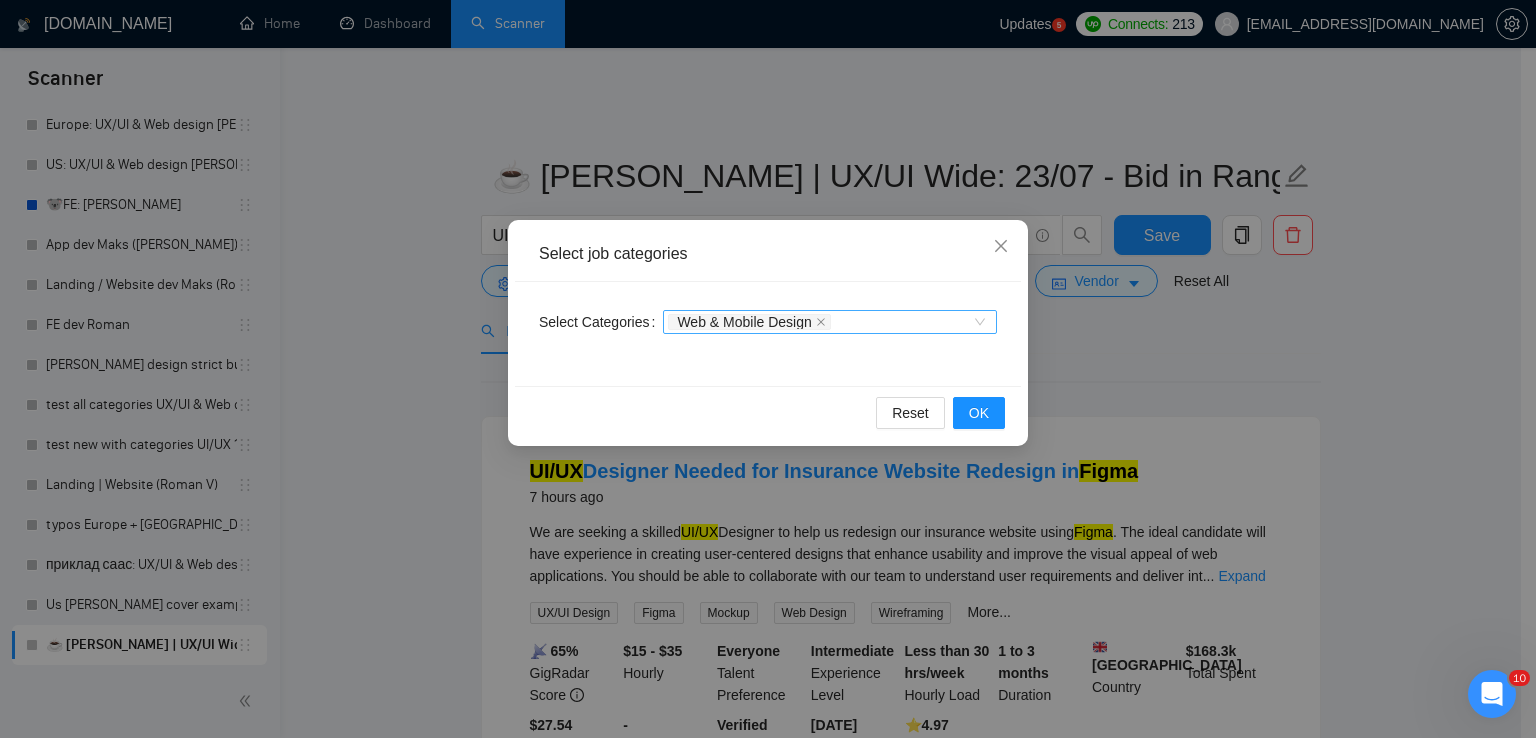 click on "Web & Mobile Design" at bounding box center [820, 322] 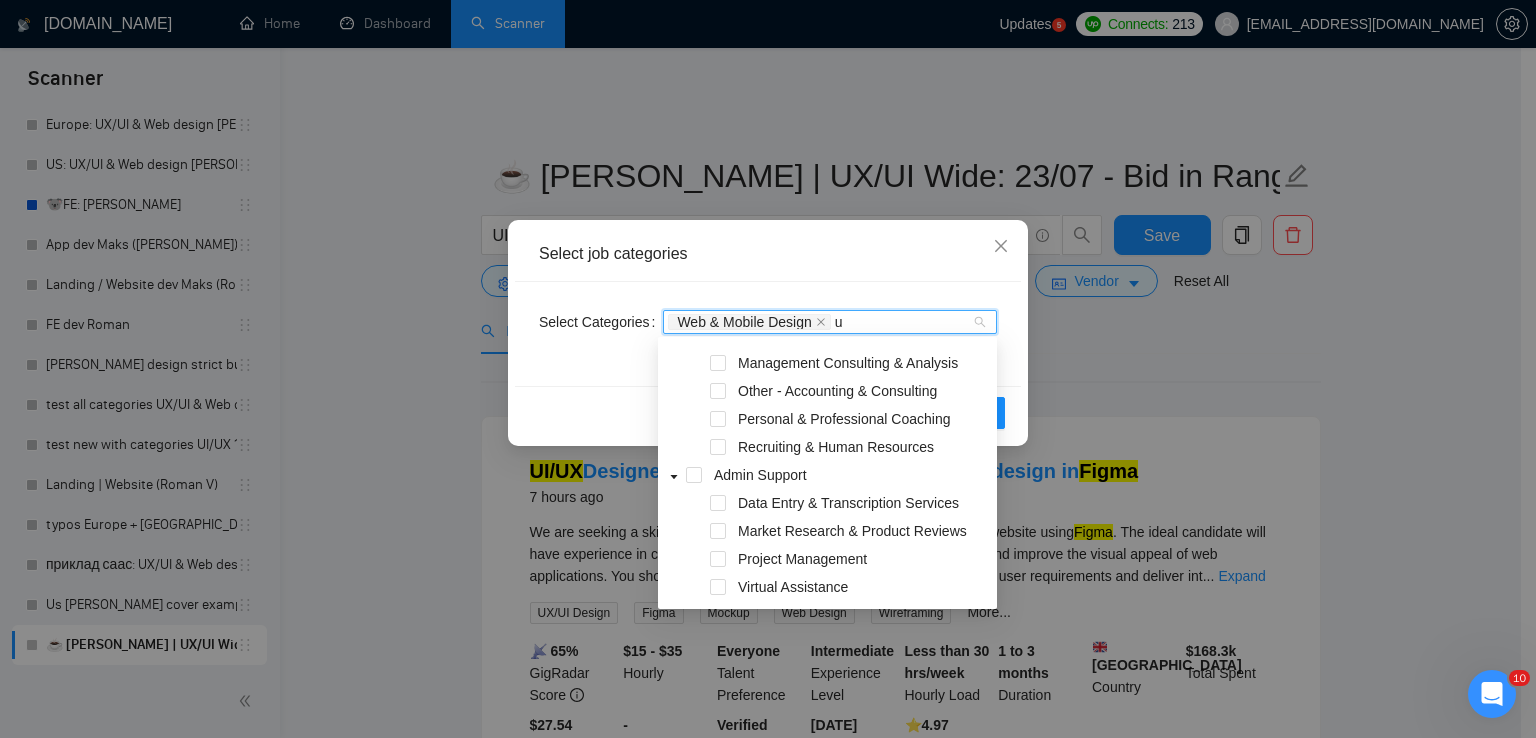 scroll, scrollTop: 24, scrollLeft: 0, axis: vertical 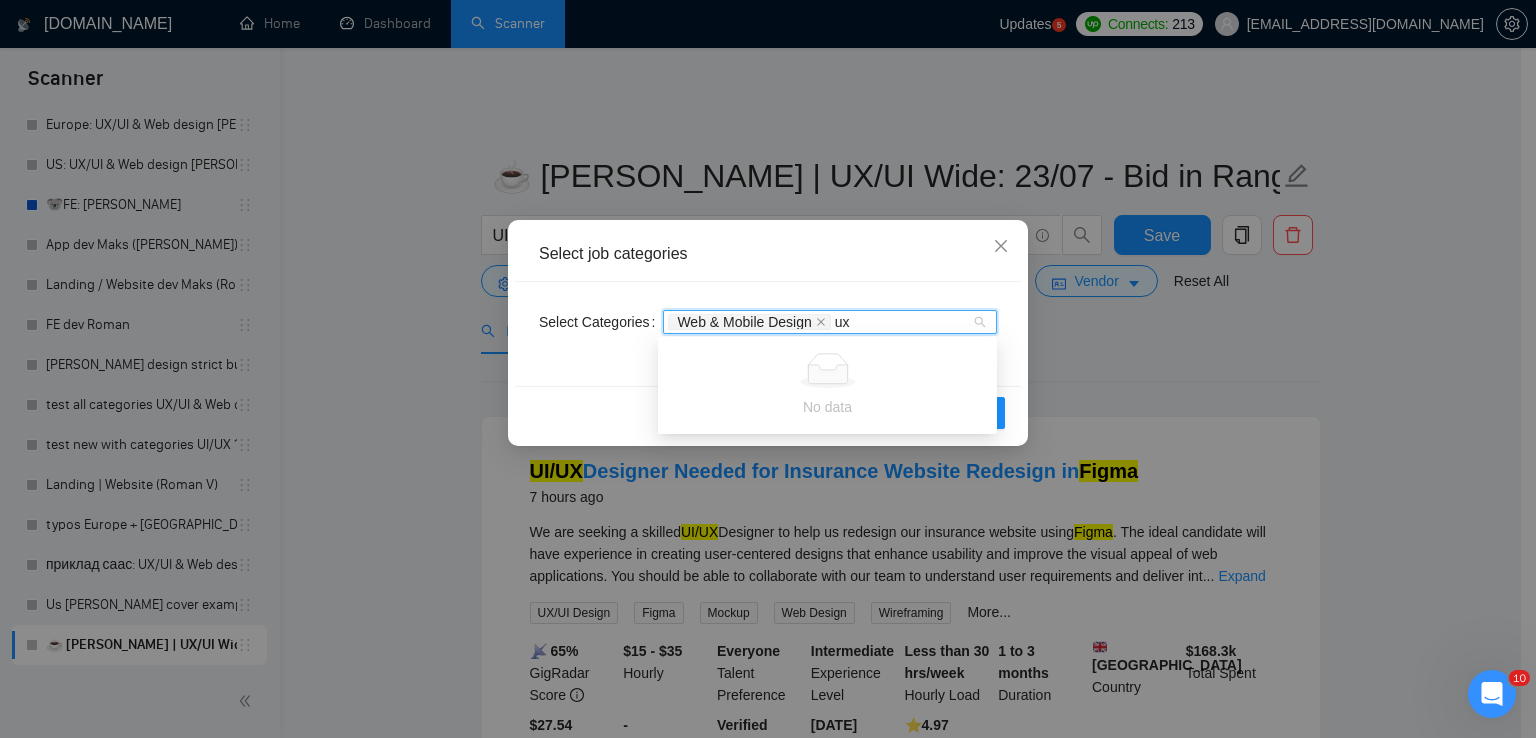type on "u" 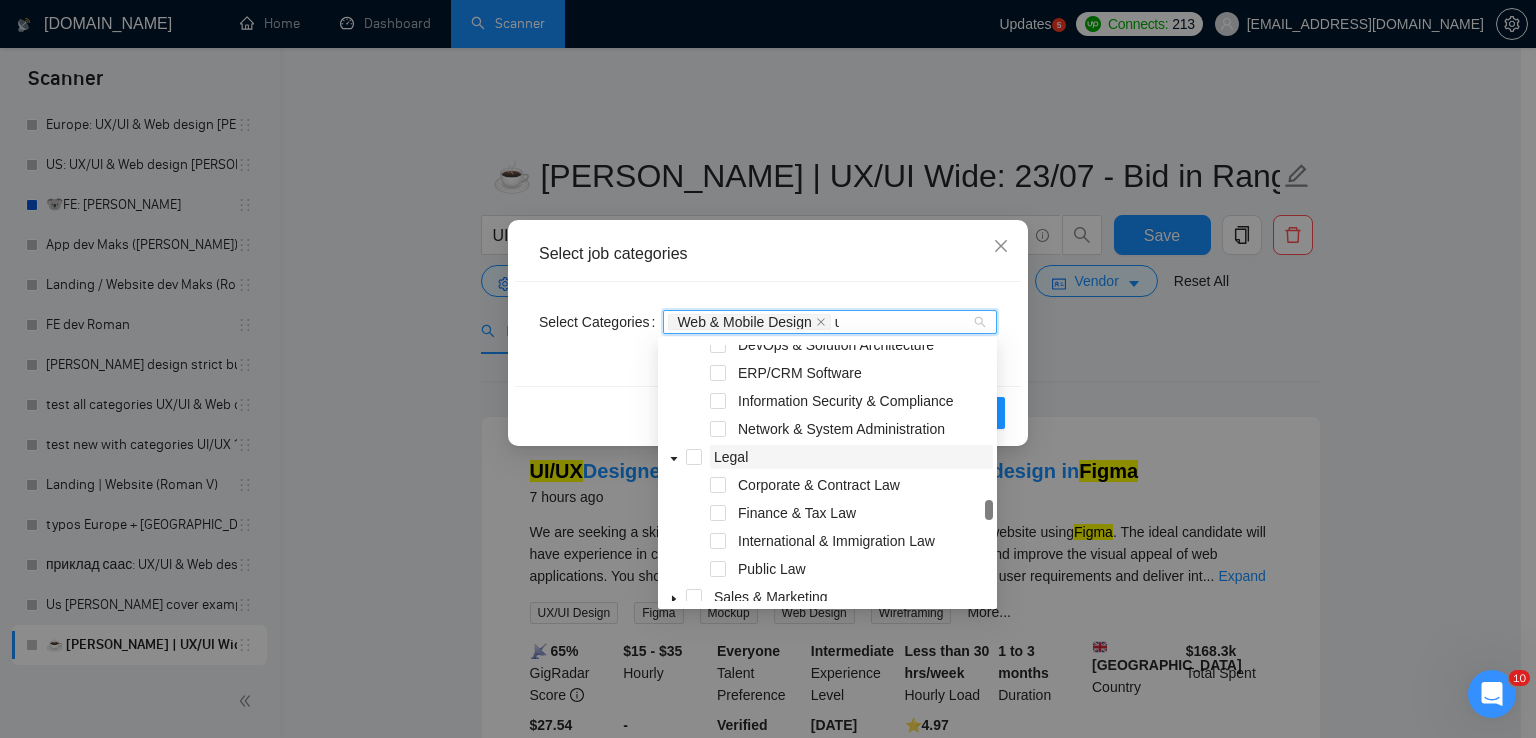 scroll, scrollTop: 856, scrollLeft: 0, axis: vertical 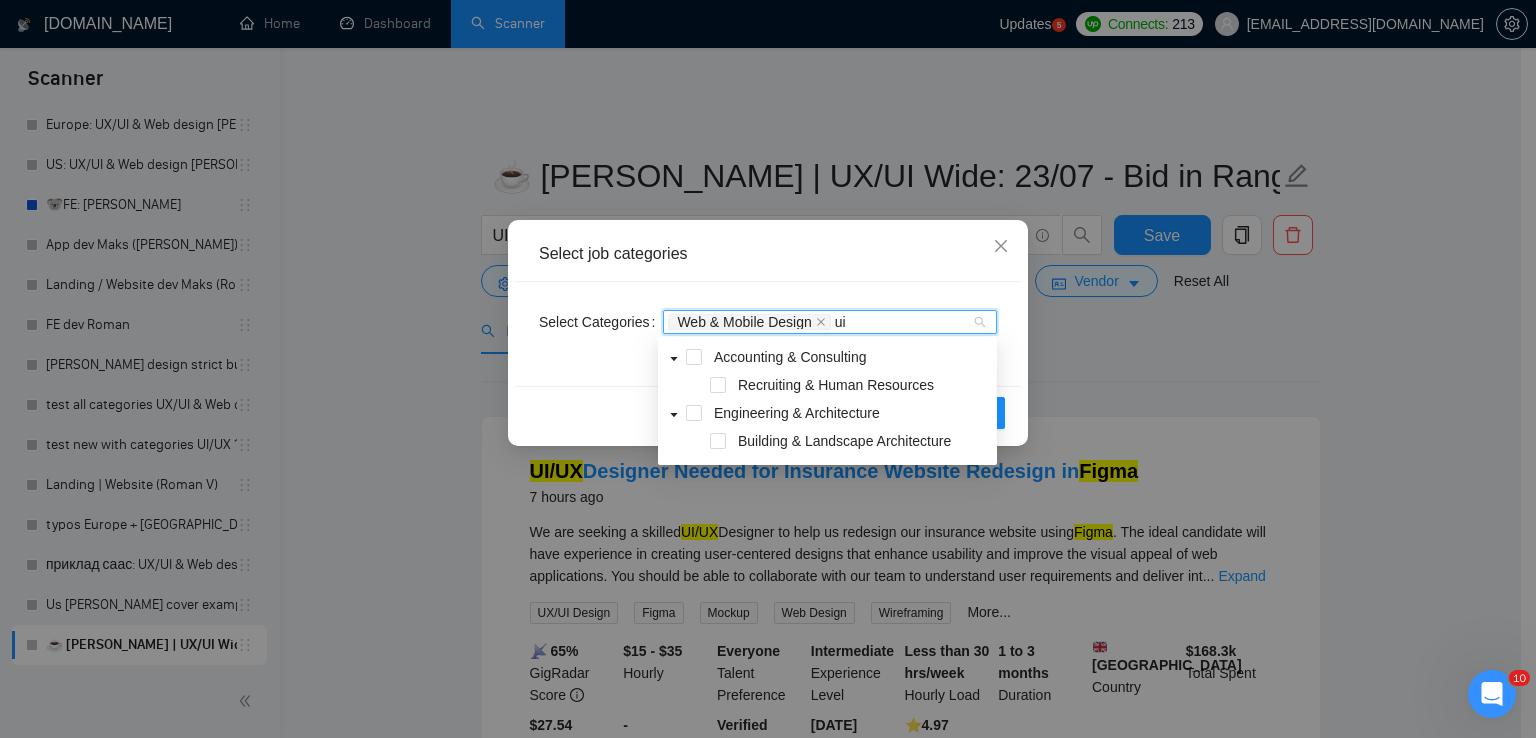 type on "u" 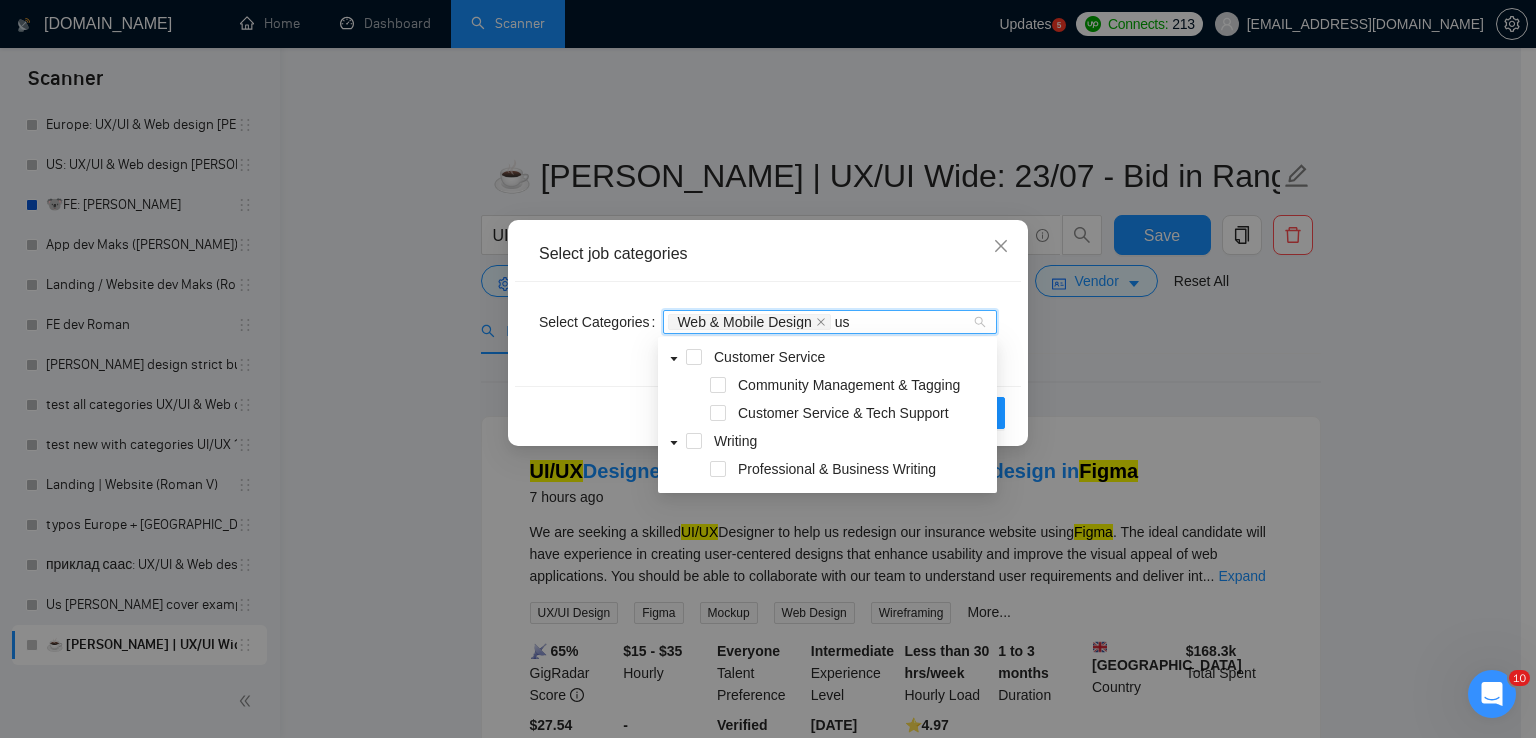 type on "u" 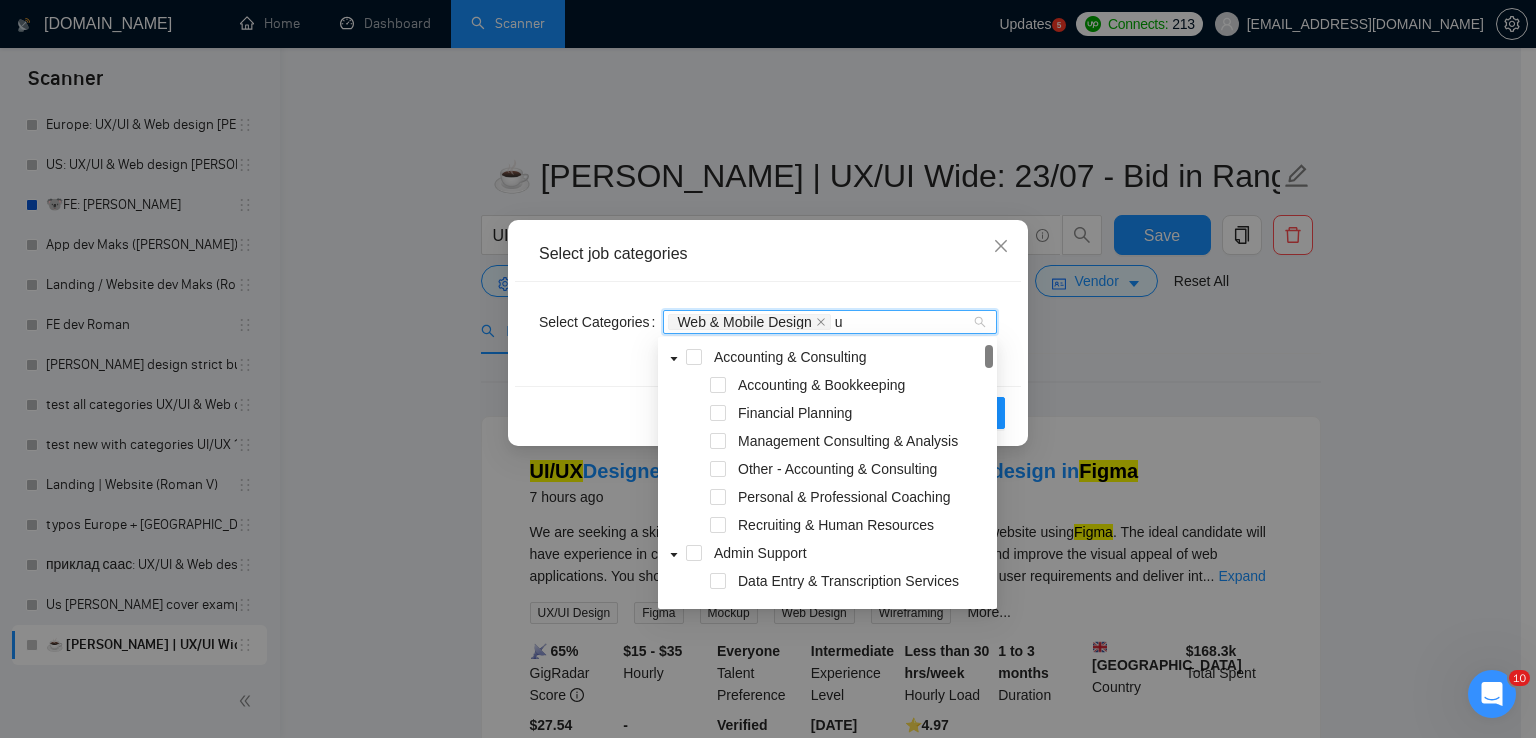 type 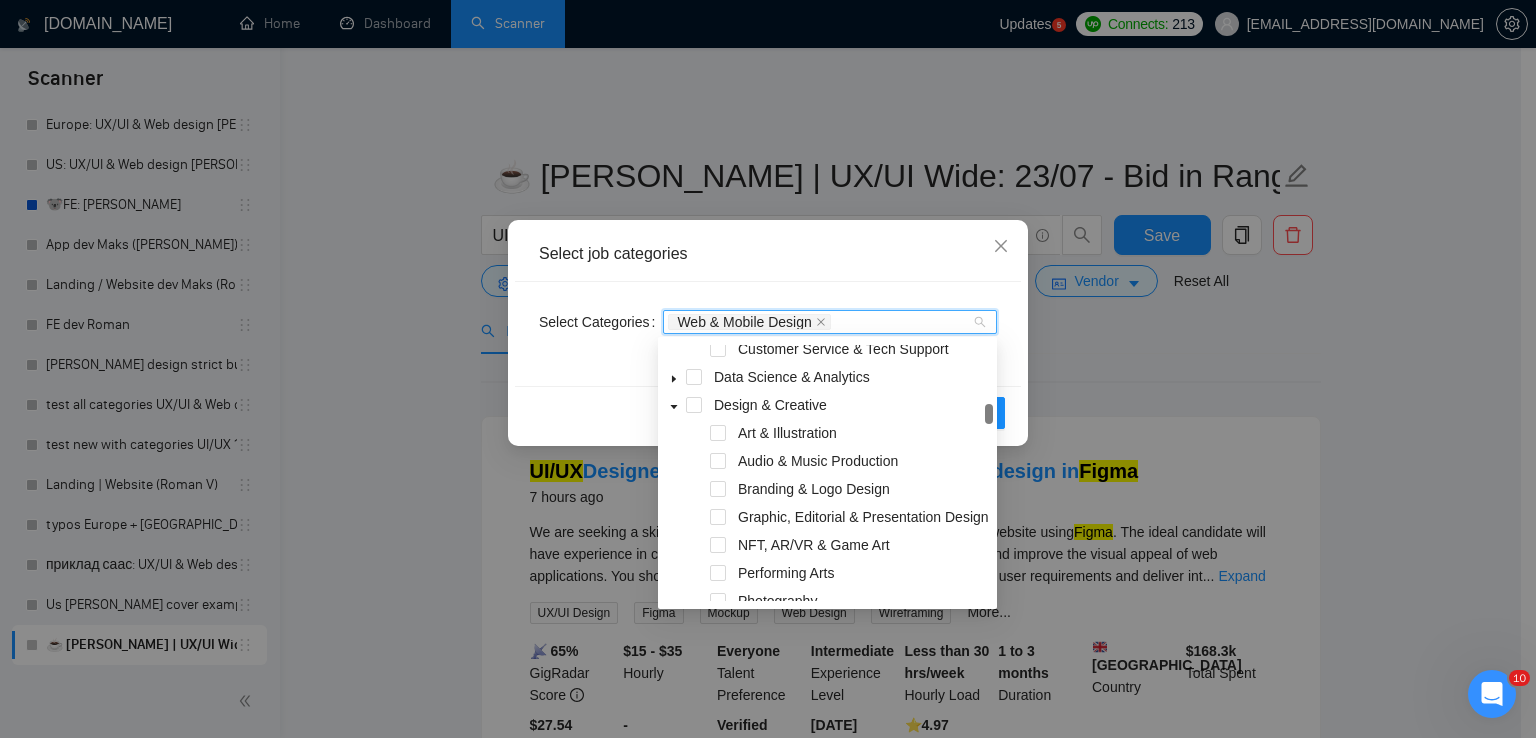 scroll, scrollTop: 500, scrollLeft: 0, axis: vertical 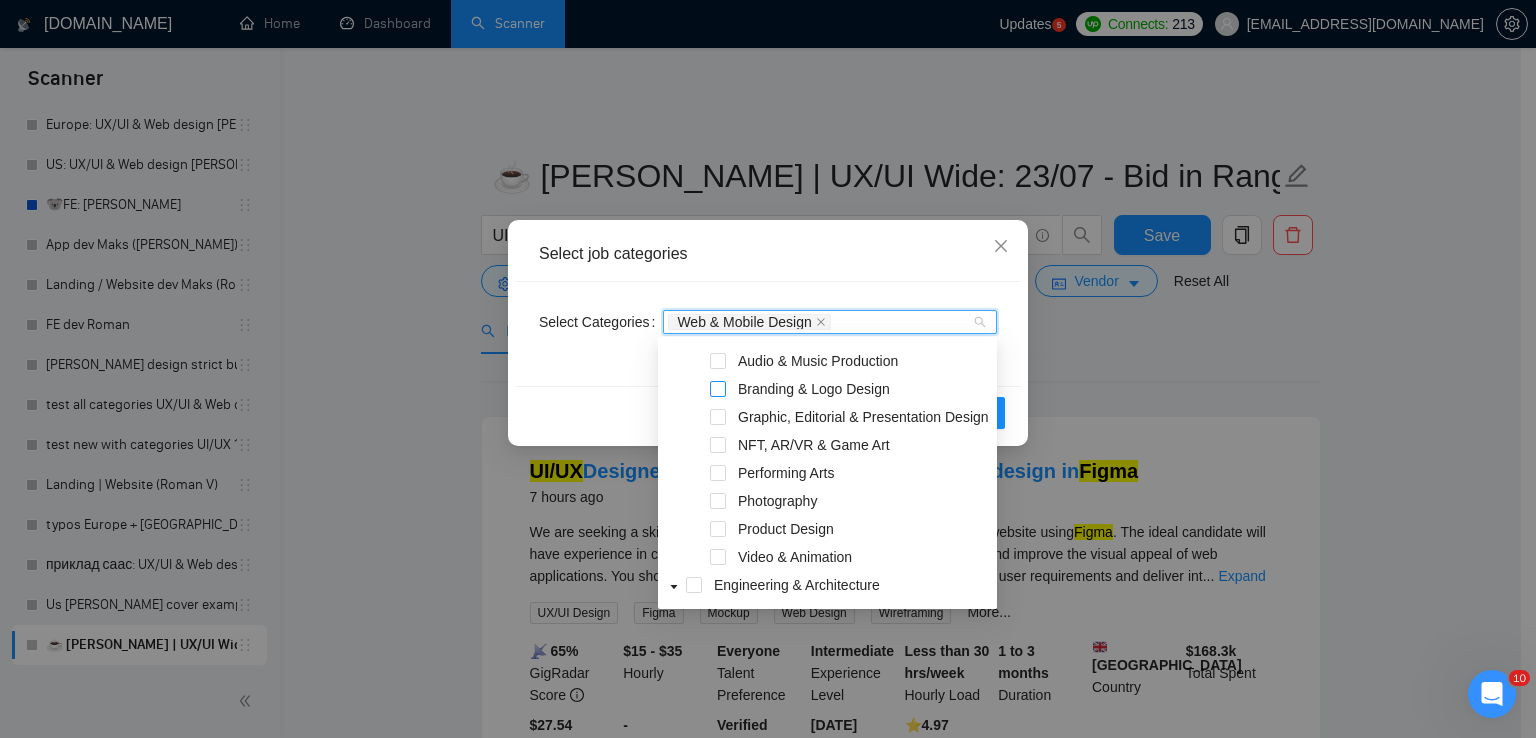 click at bounding box center [718, 389] 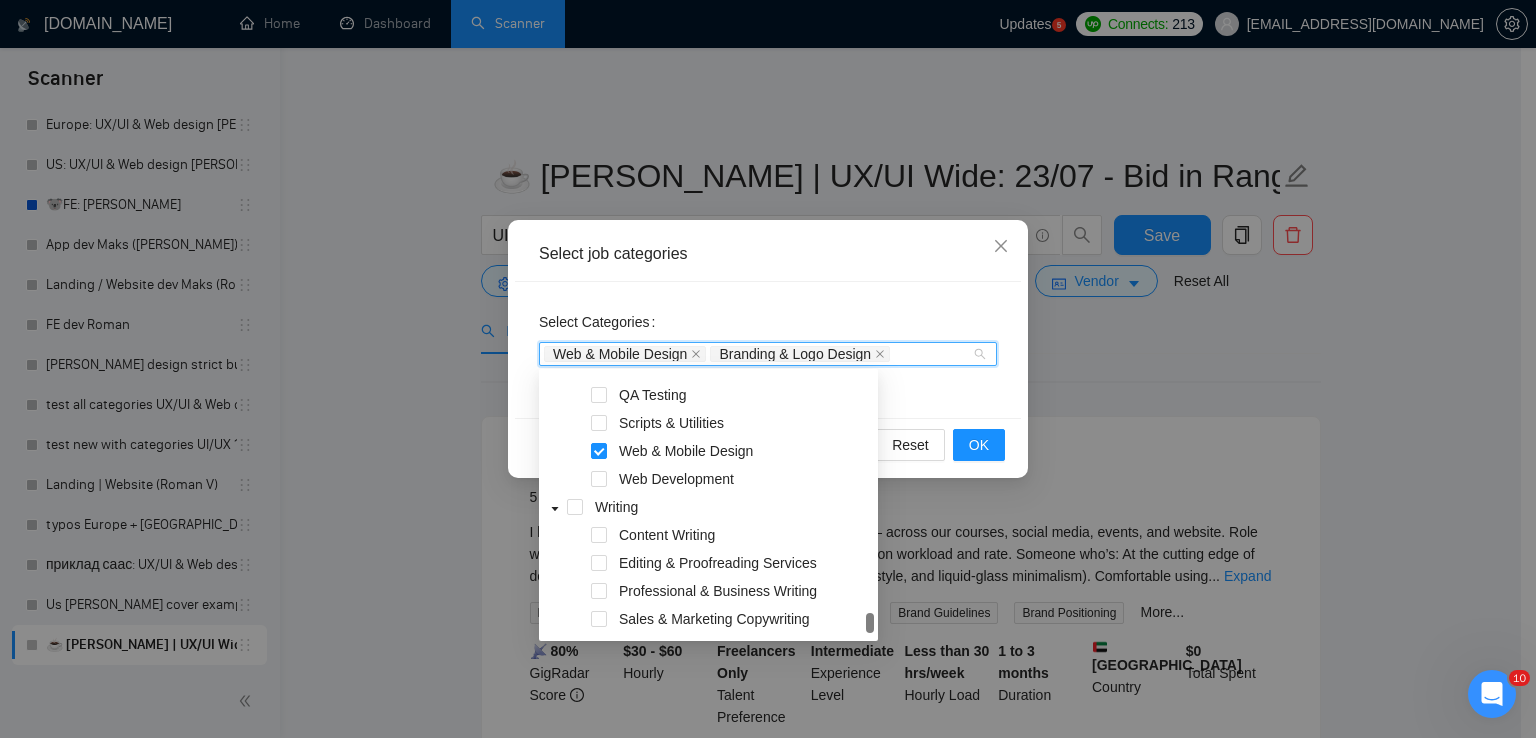scroll, scrollTop: 1700, scrollLeft: 0, axis: vertical 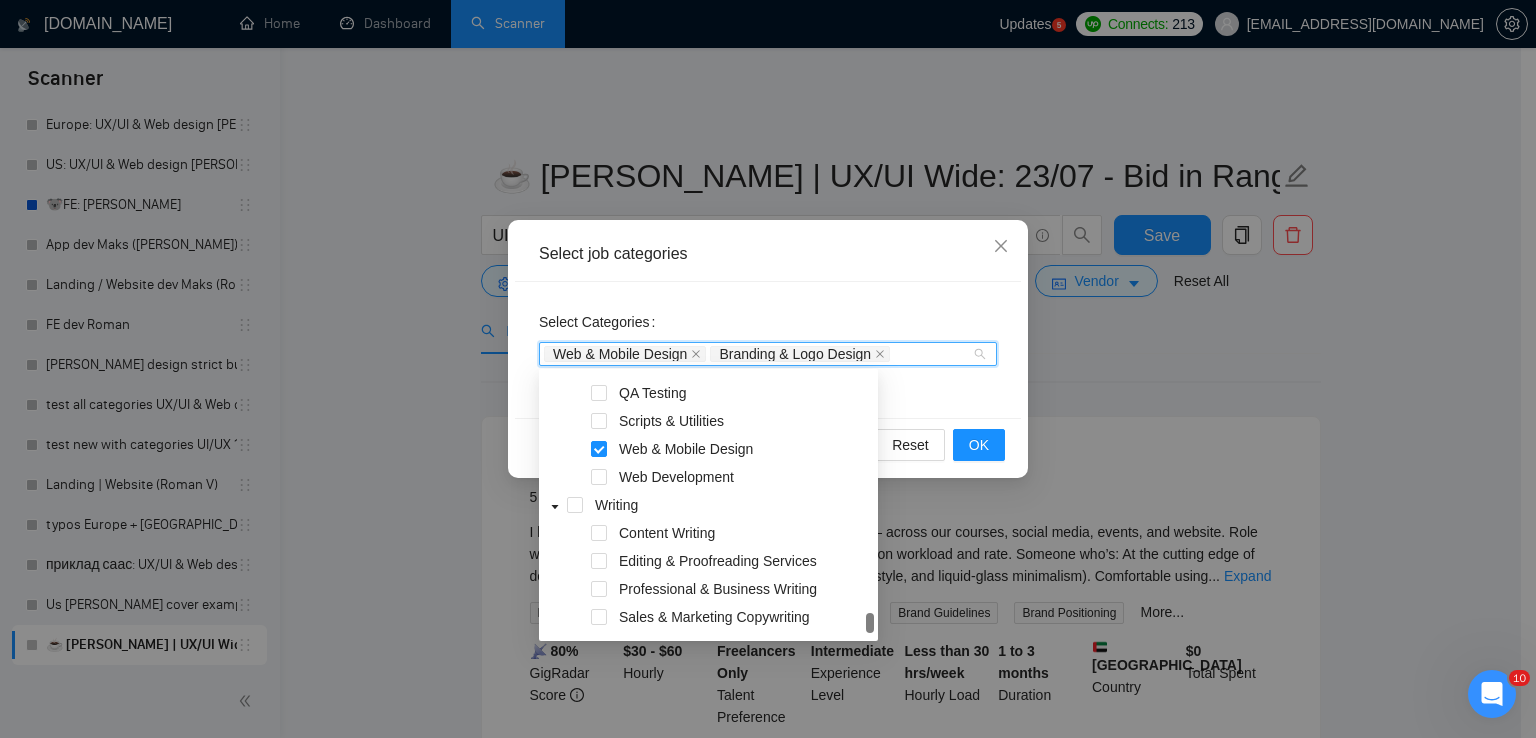 click on "Select Categories Web & Mobile Design Branding & Logo Design" at bounding box center (768, 350) 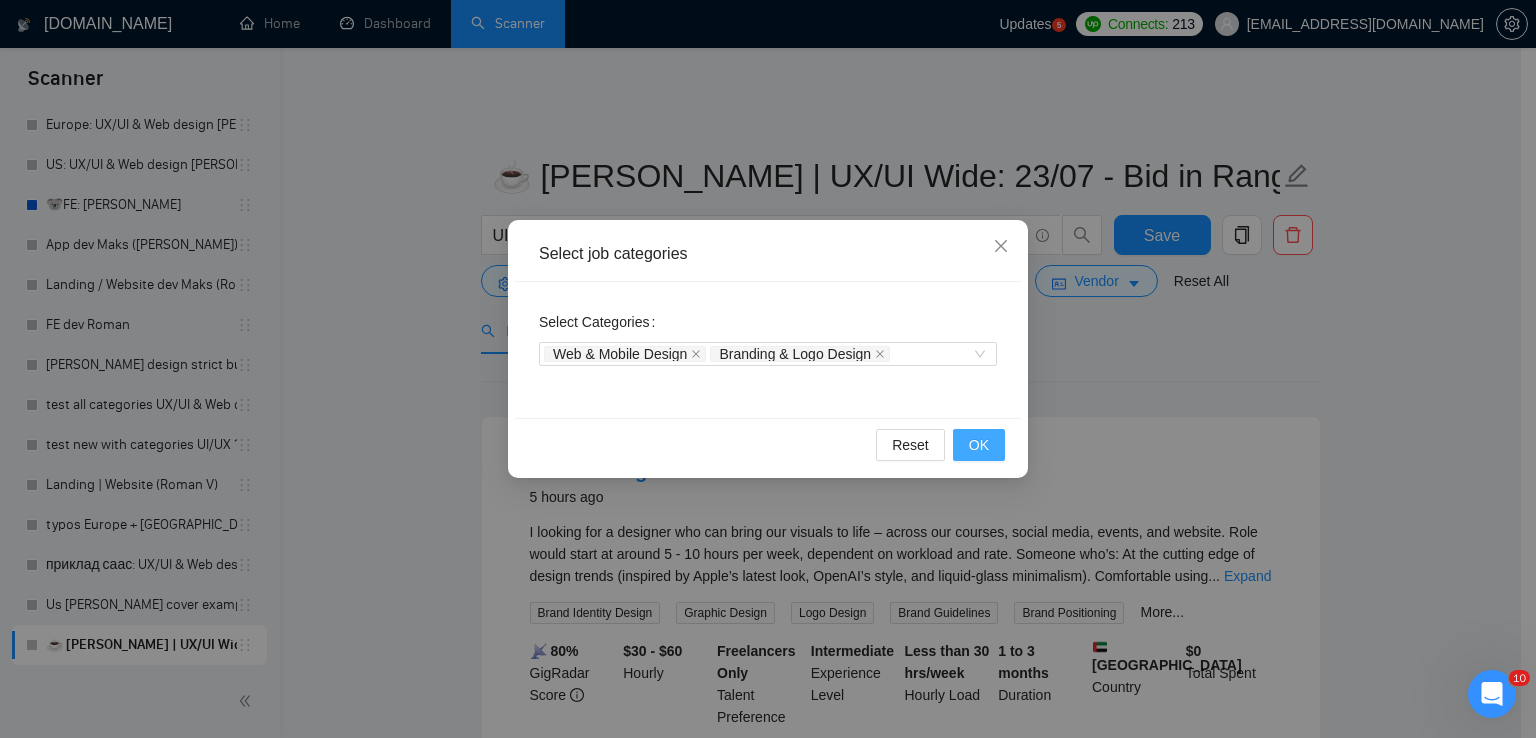 click on "OK" at bounding box center [979, 445] 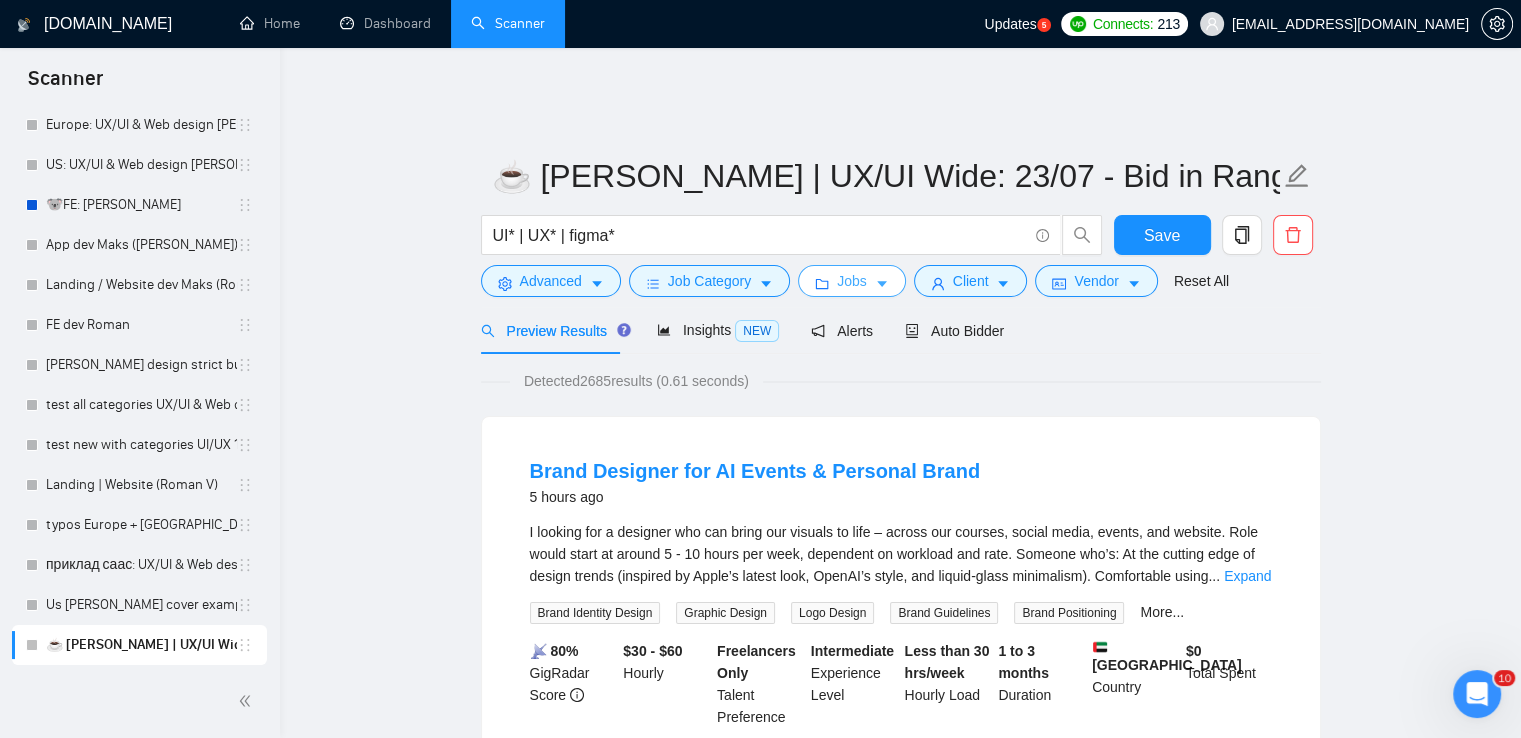 click on "Jobs" at bounding box center (852, 281) 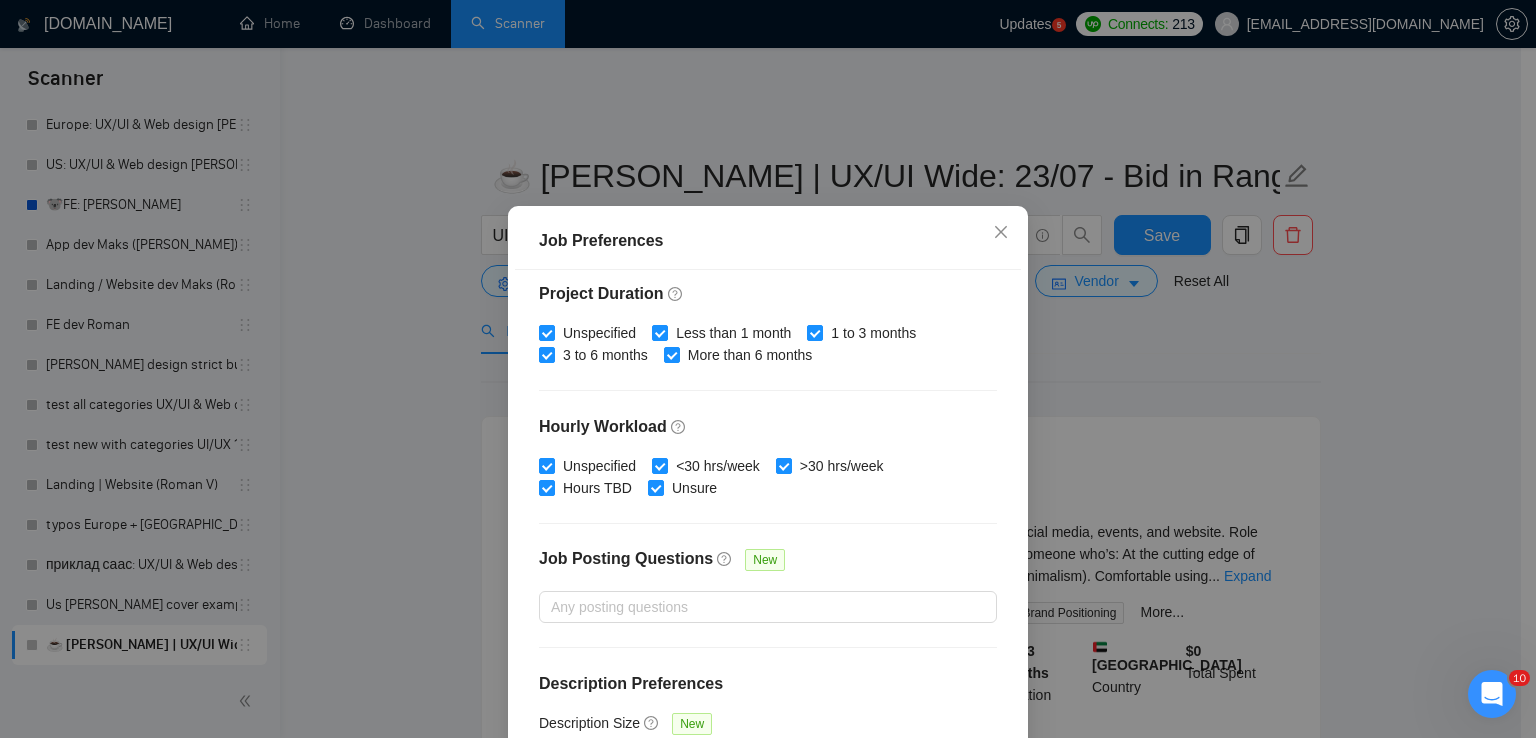 scroll, scrollTop: 611, scrollLeft: 0, axis: vertical 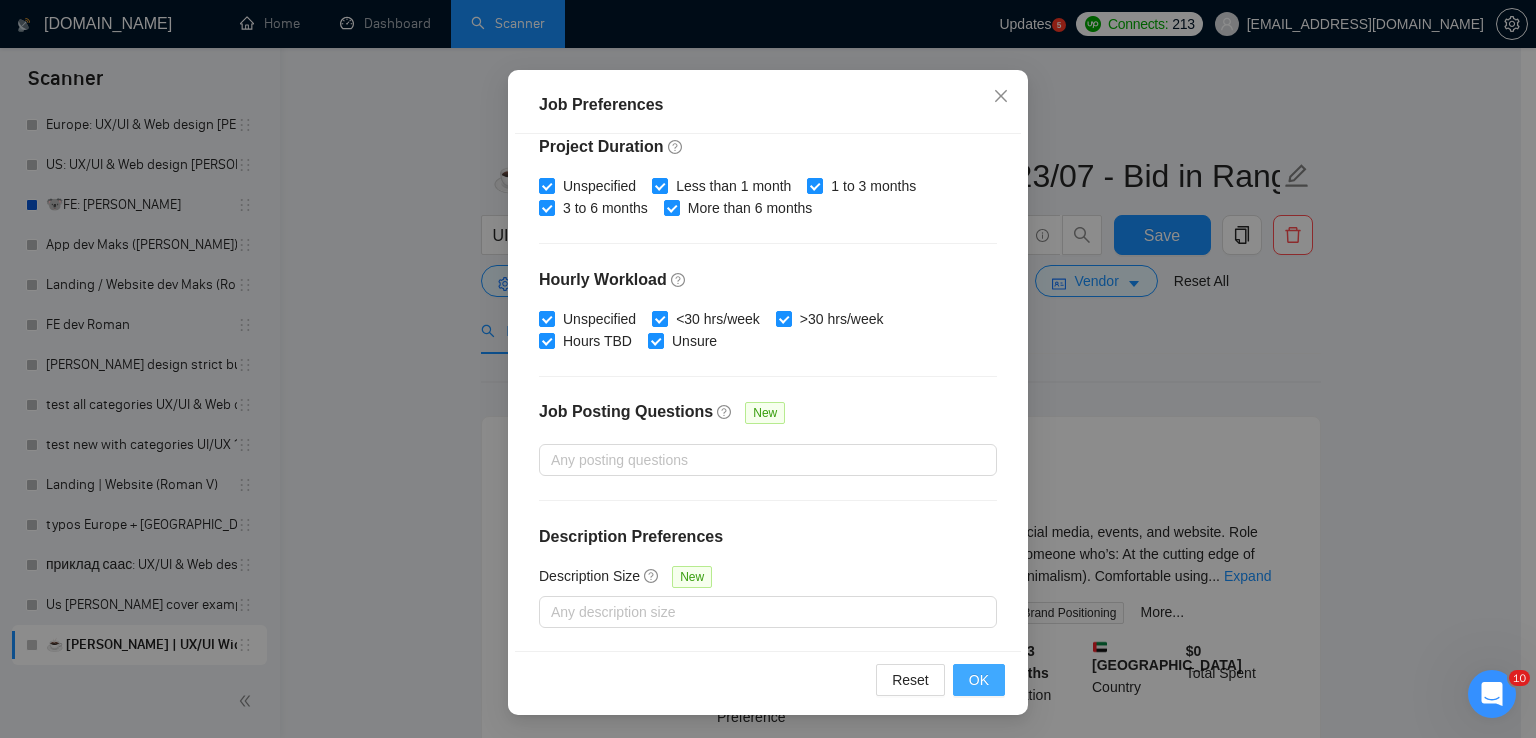 click on "OK" at bounding box center (979, 680) 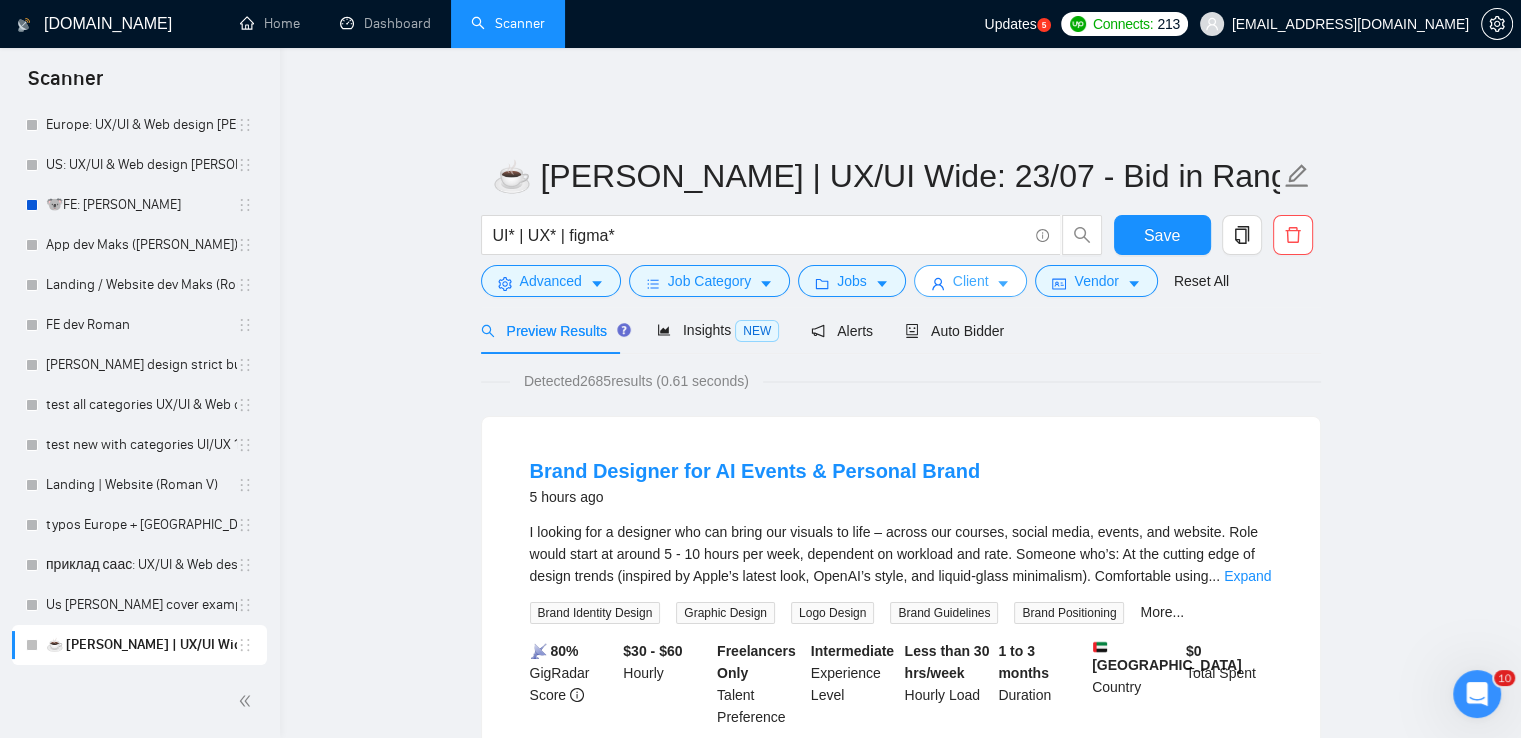 click on "Client" at bounding box center (971, 281) 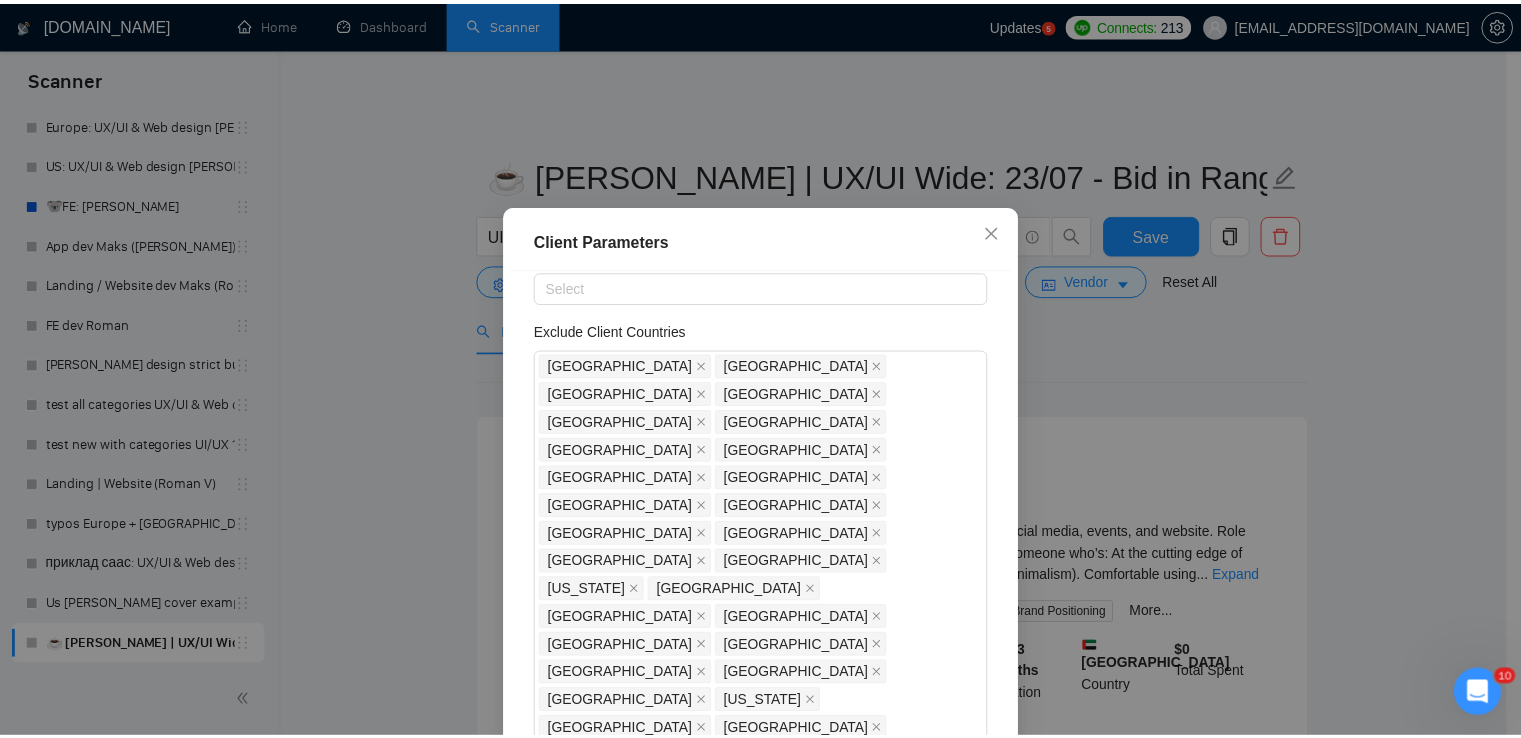 scroll, scrollTop: 0, scrollLeft: 0, axis: both 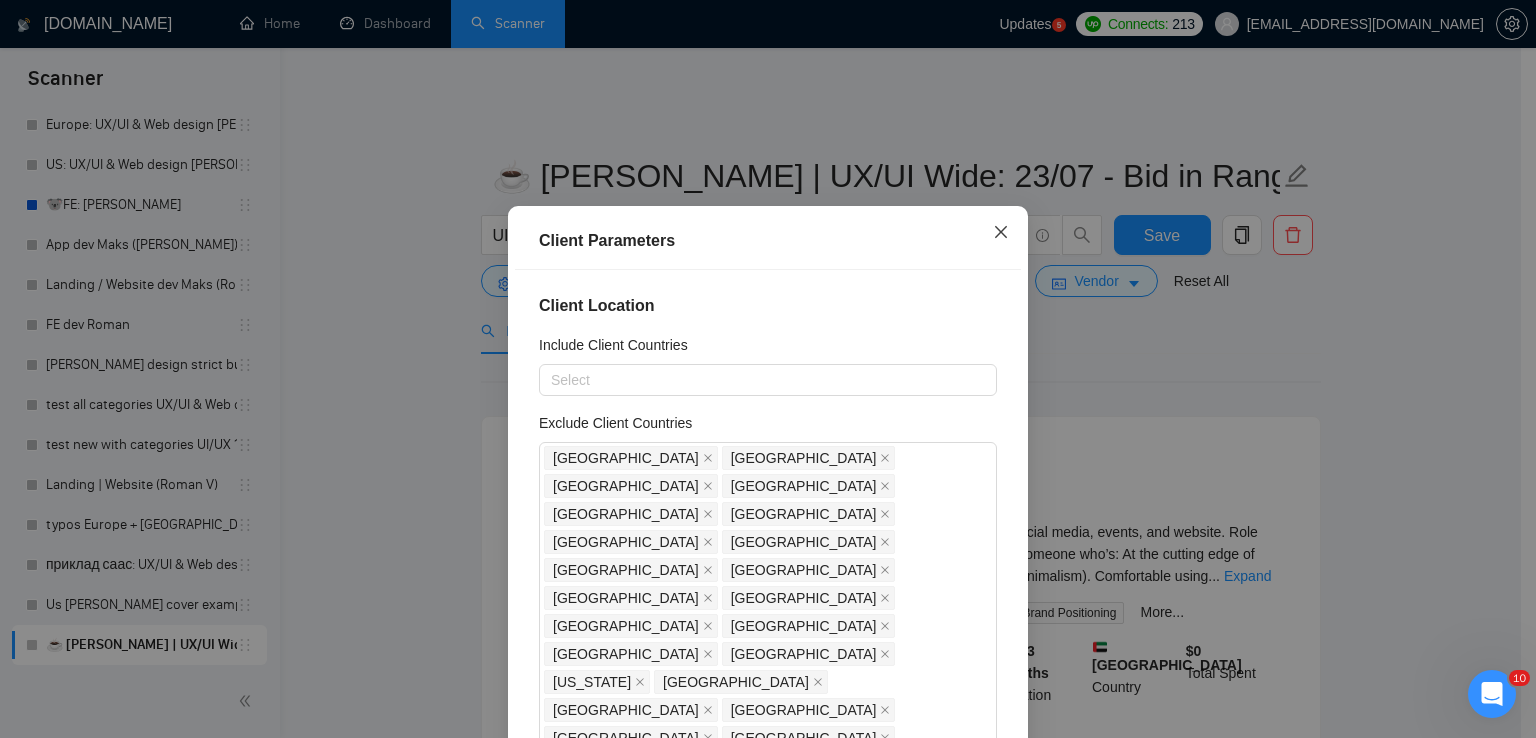 click 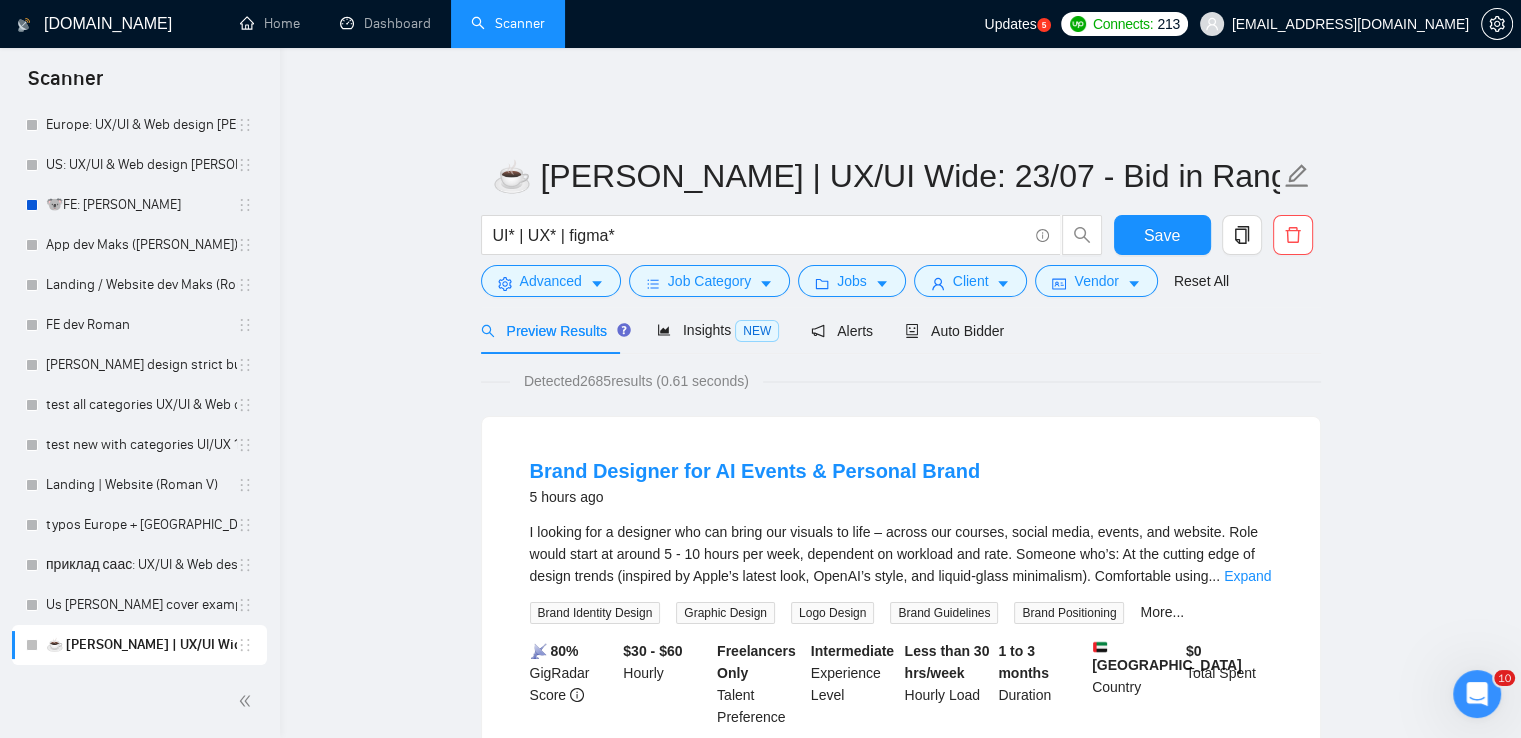 click on "Preview Results Insights NEW Alerts Auto Bidder" at bounding box center [901, 330] 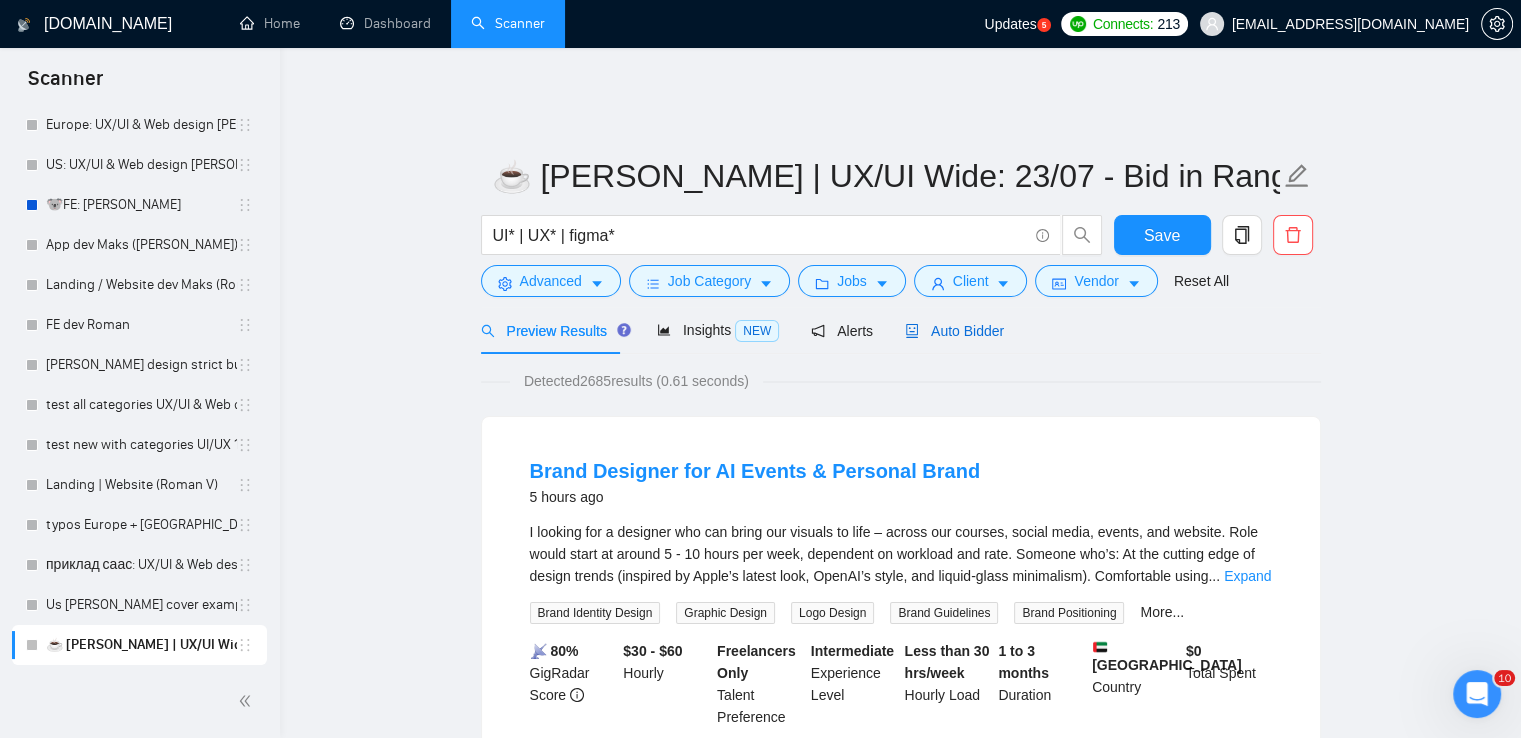 click on "Auto Bidder" at bounding box center [954, 331] 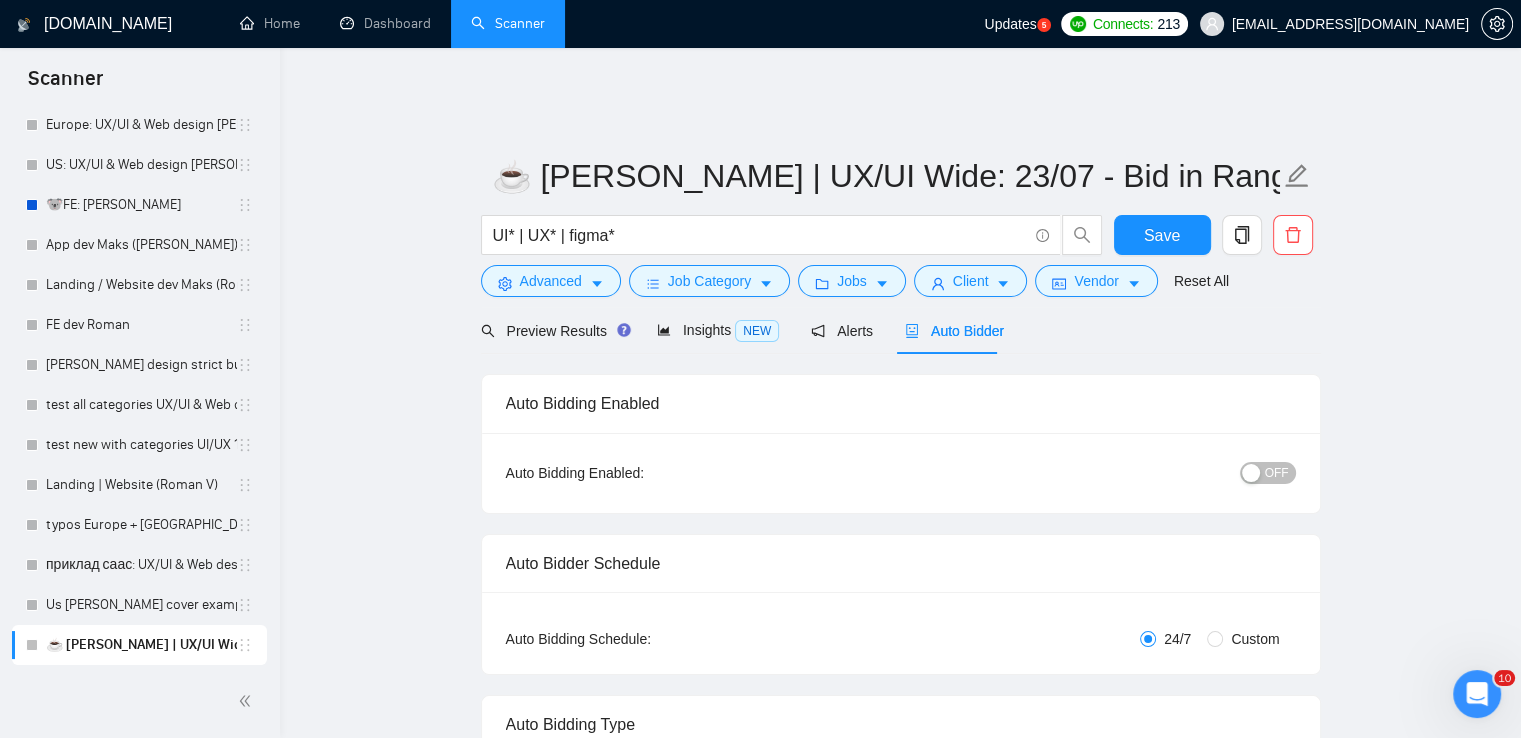 radio on "false" 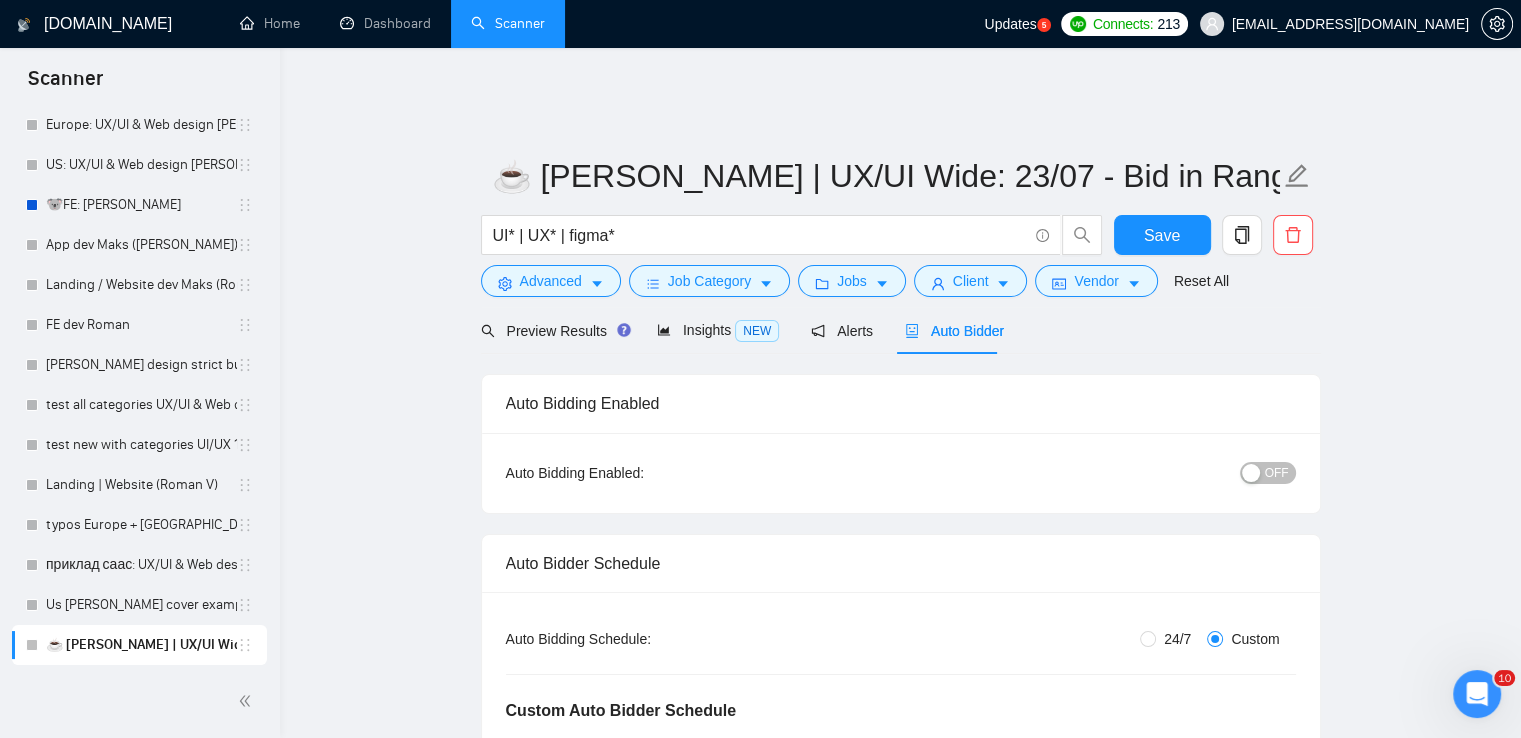 type 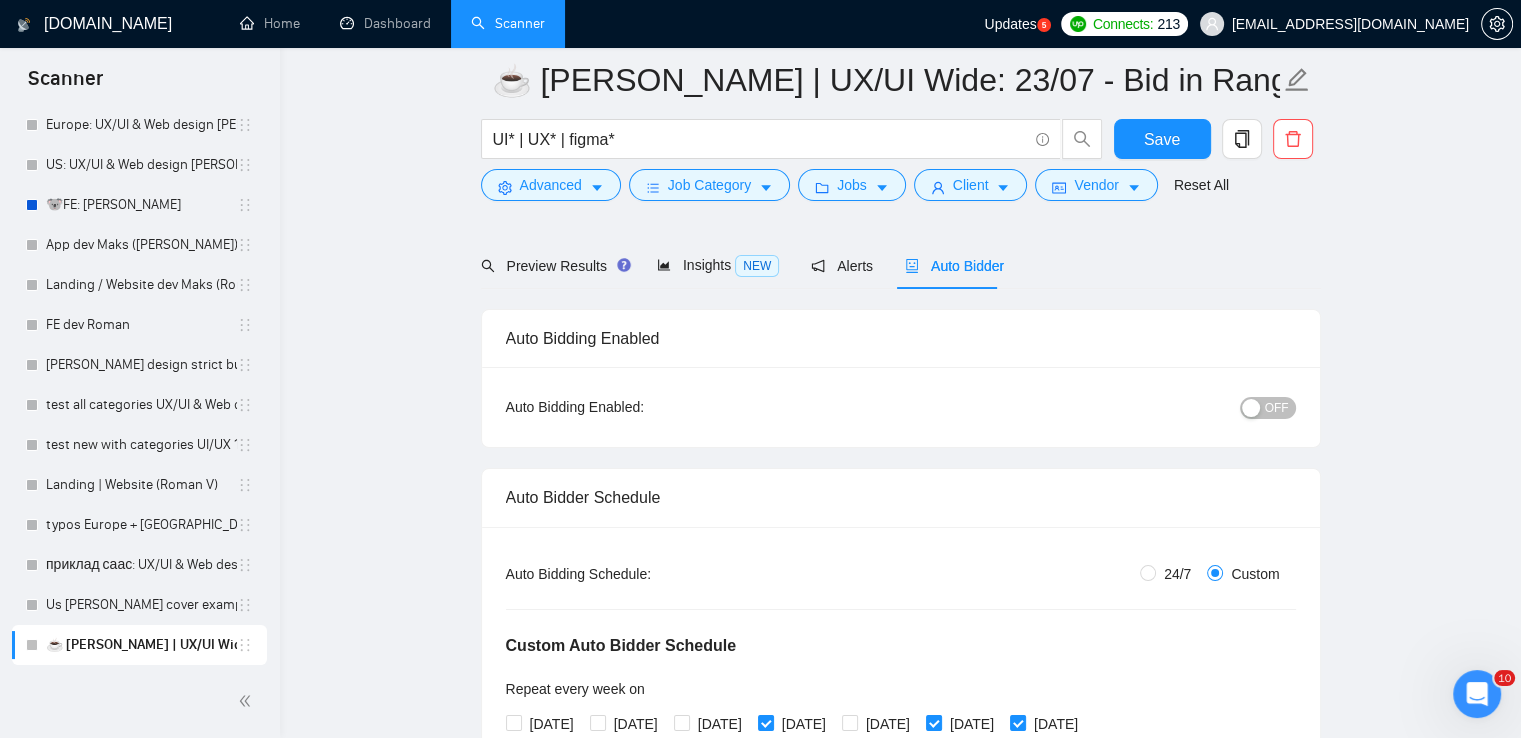 scroll, scrollTop: 100, scrollLeft: 0, axis: vertical 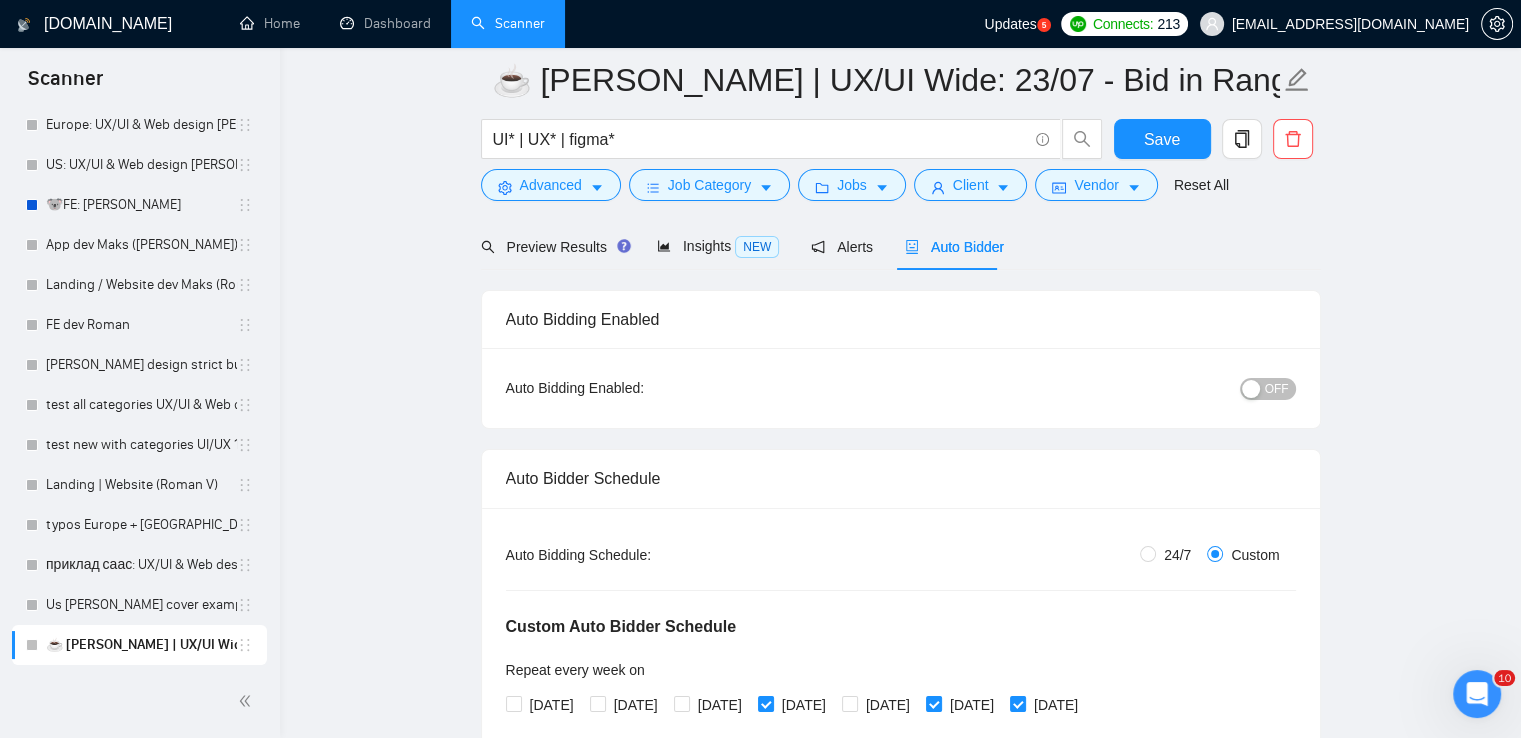 click on "24/7" at bounding box center (1177, 555) 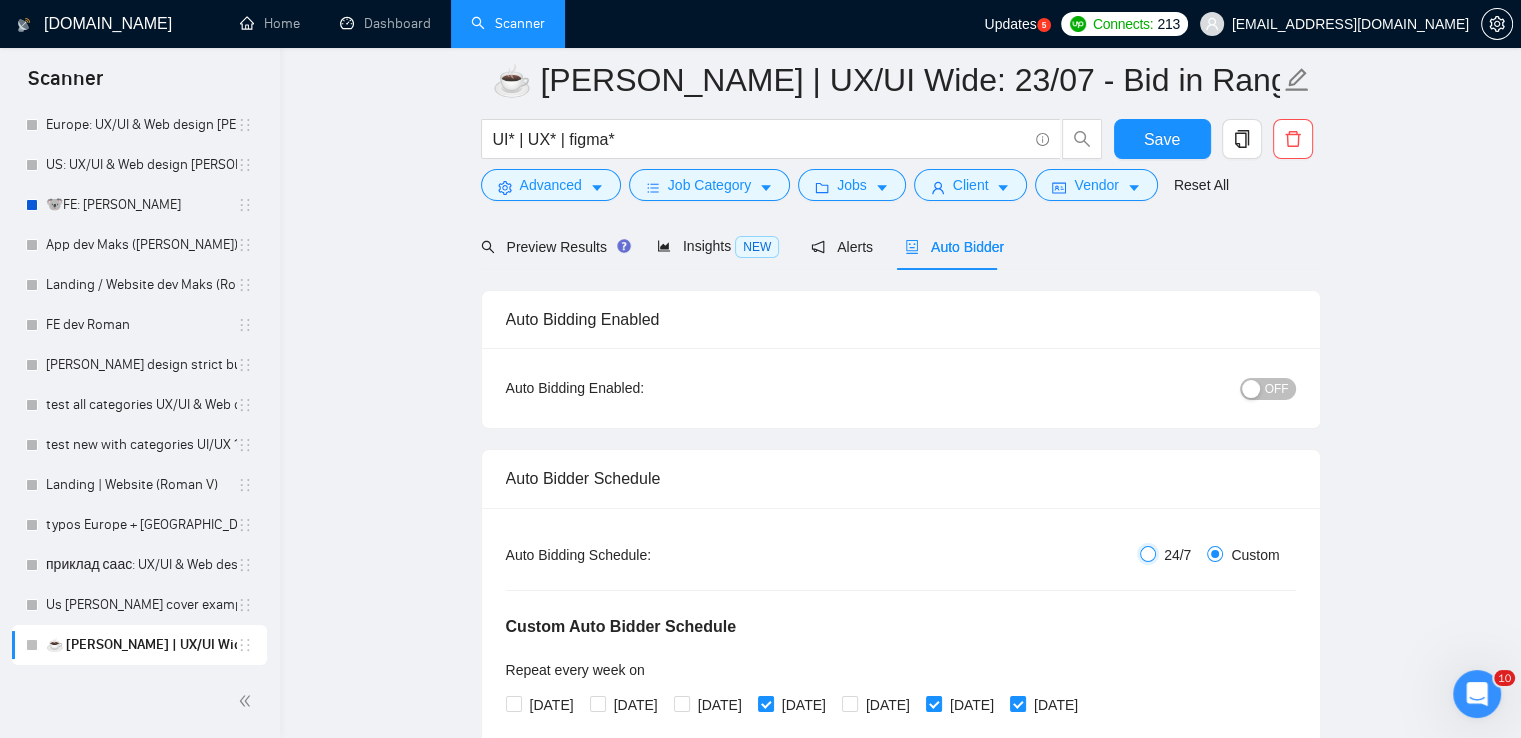 click on "24/7" at bounding box center [1148, 554] 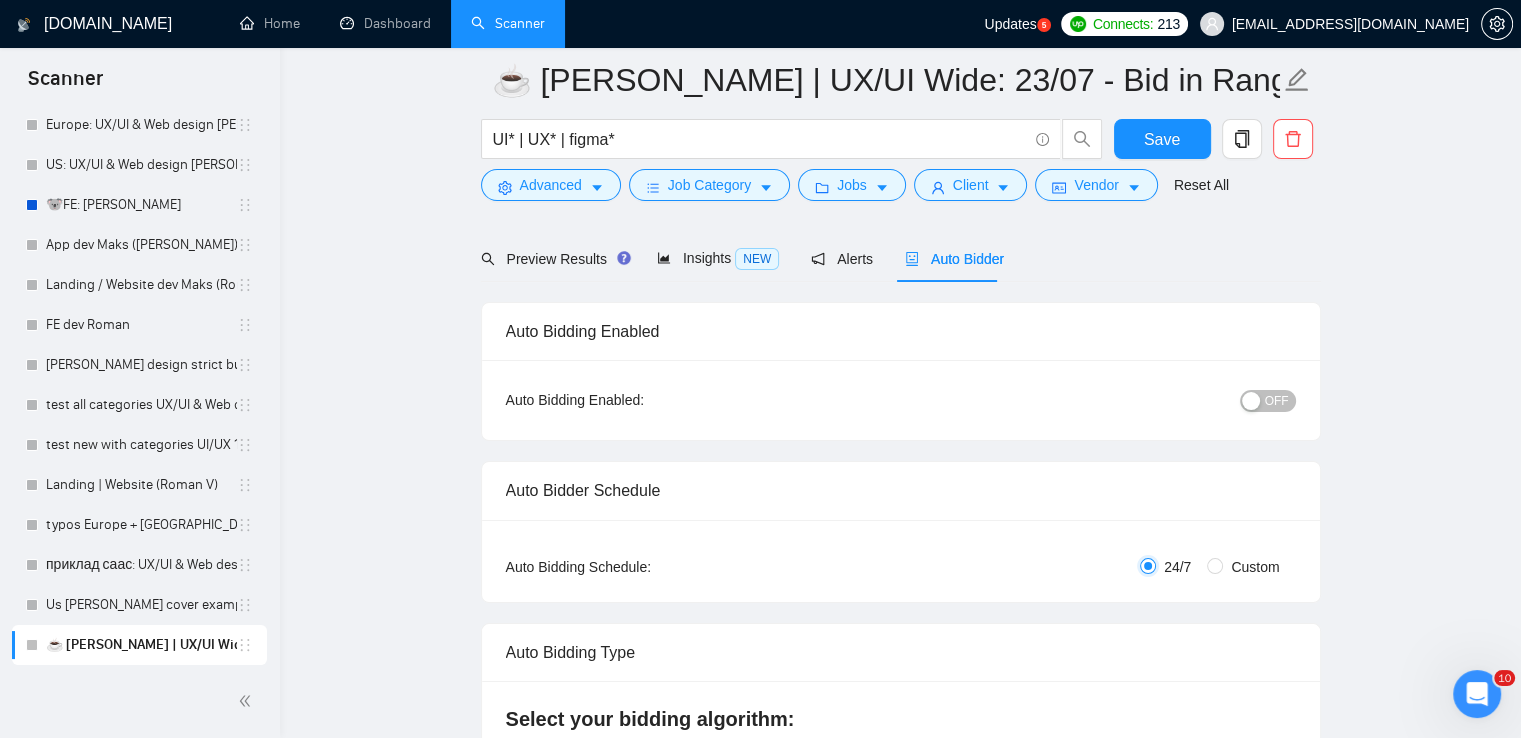 scroll, scrollTop: 200, scrollLeft: 0, axis: vertical 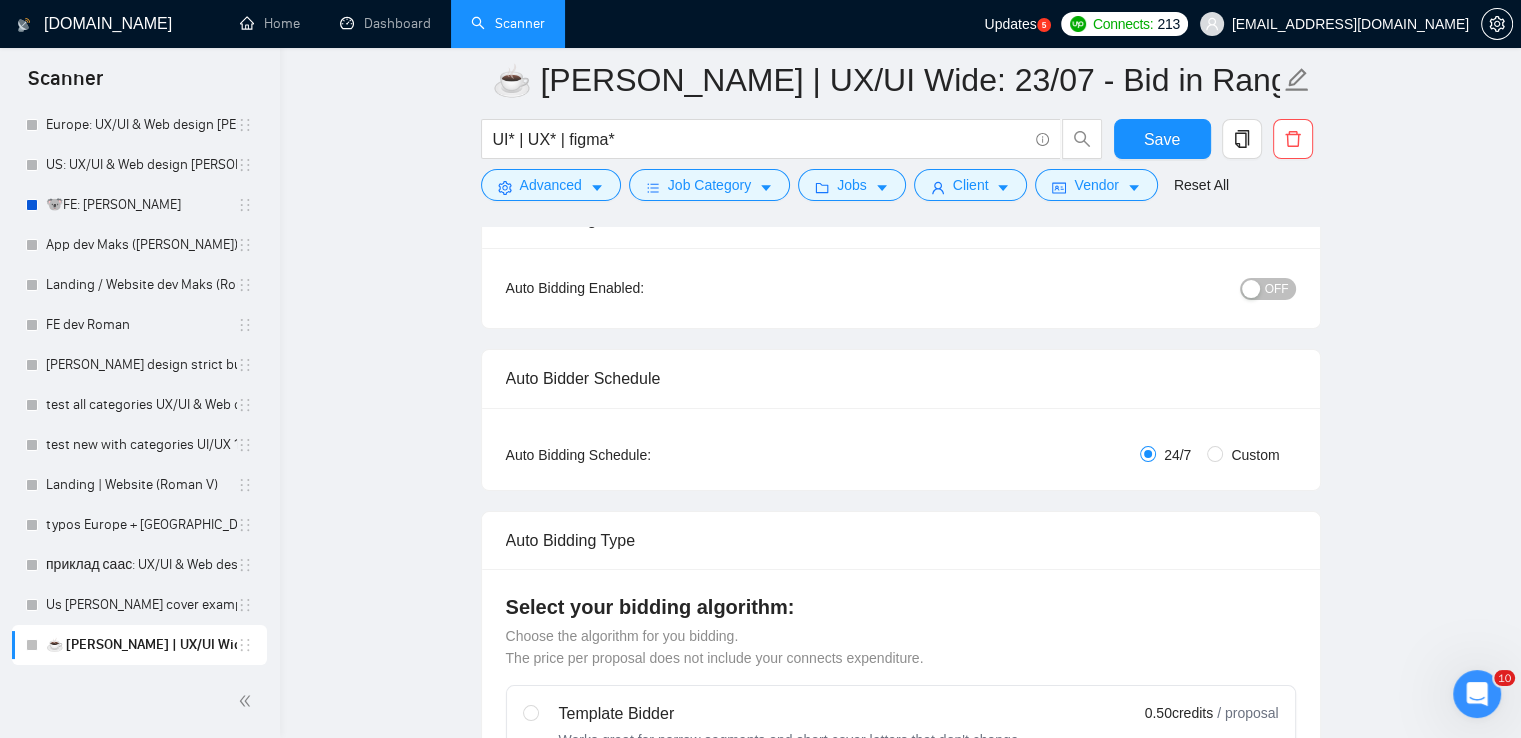 click on "Custom" at bounding box center (1255, 455) 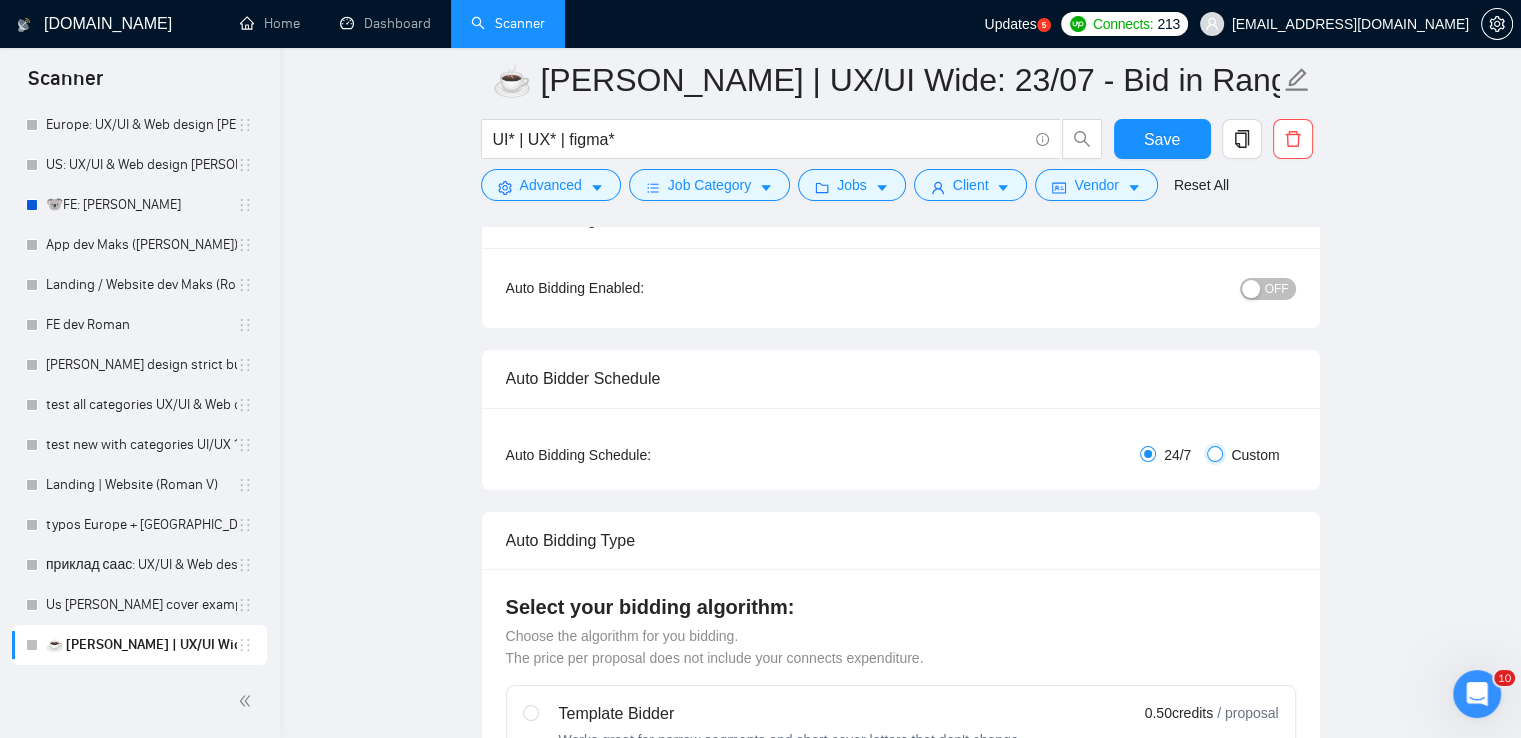 click on "Custom" at bounding box center [1215, 454] 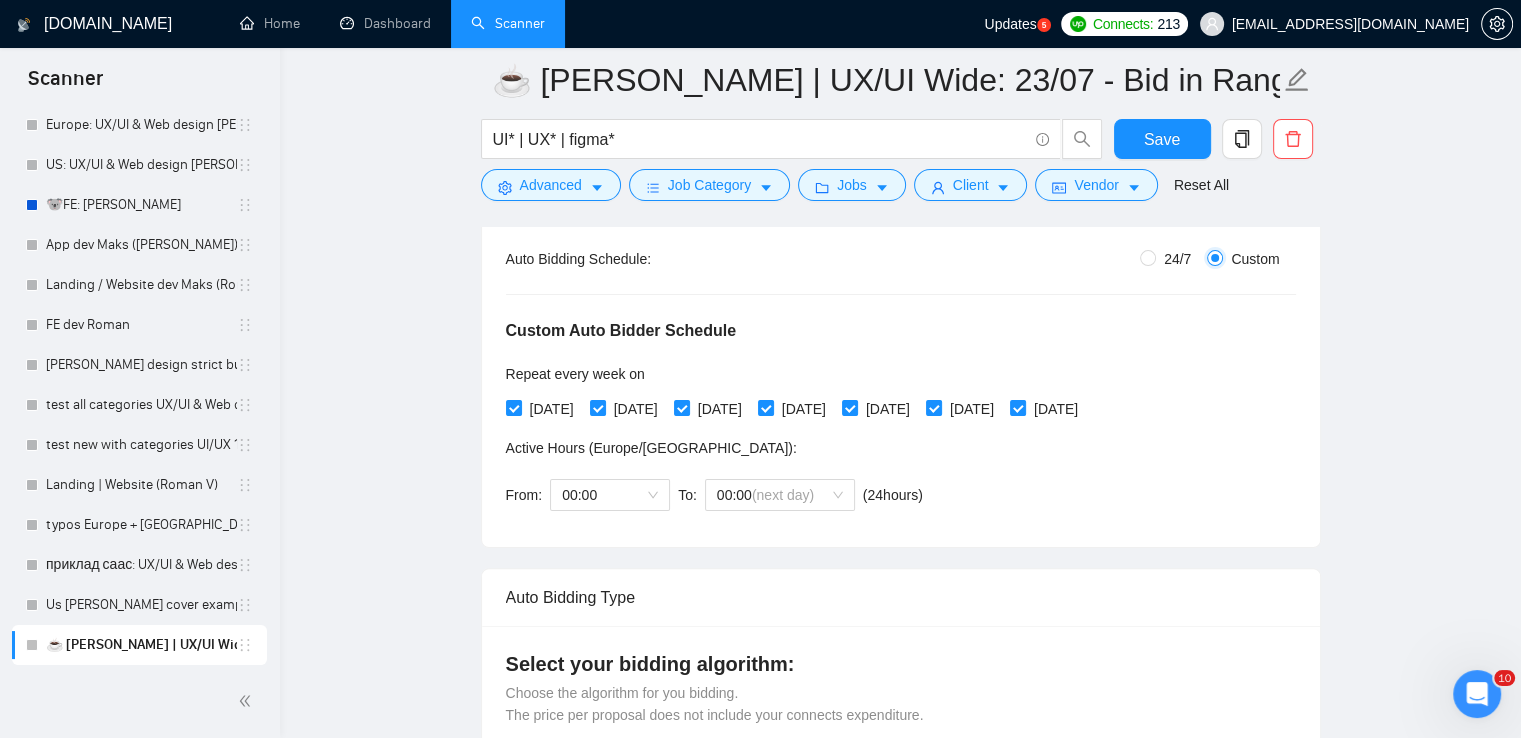 scroll, scrollTop: 400, scrollLeft: 0, axis: vertical 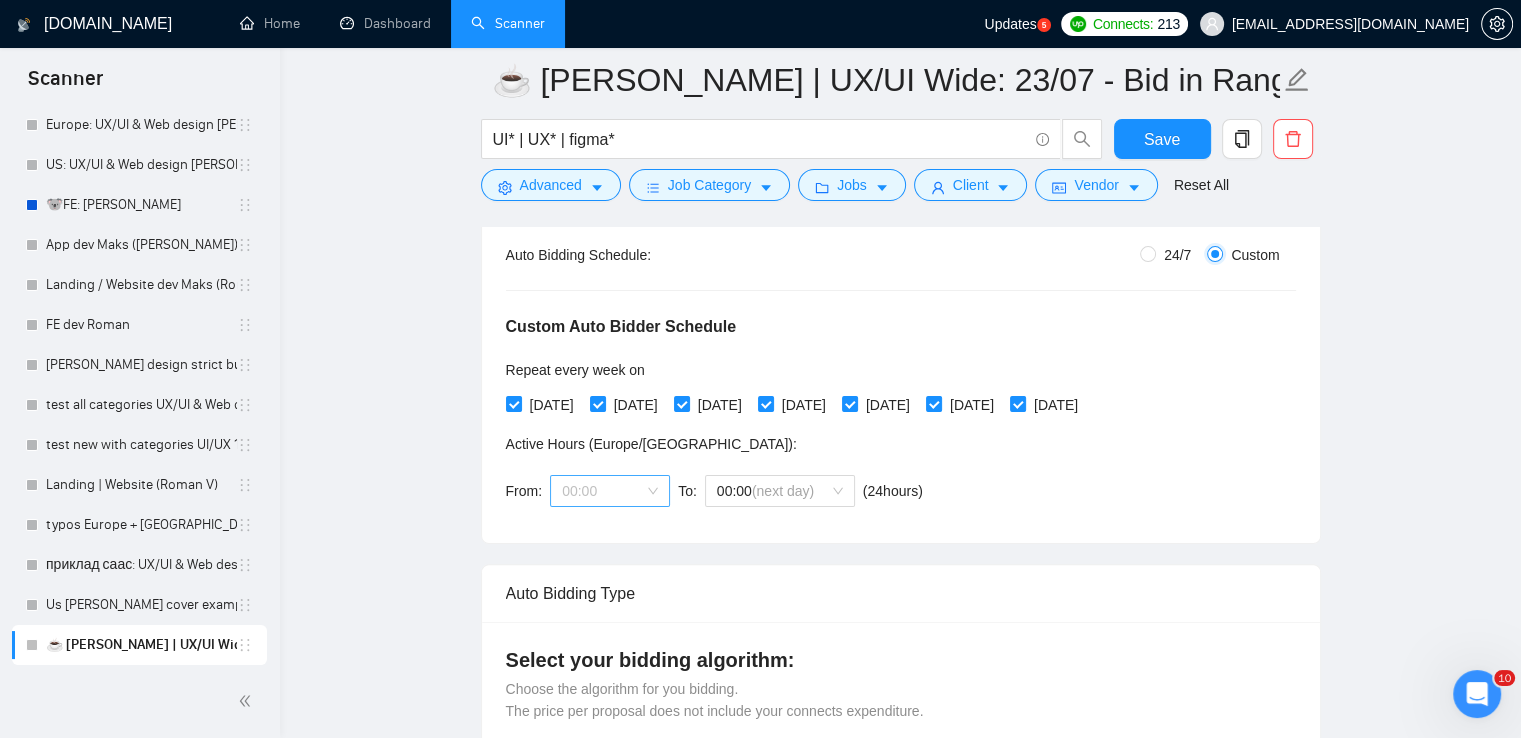 click on "00:00" at bounding box center (610, 491) 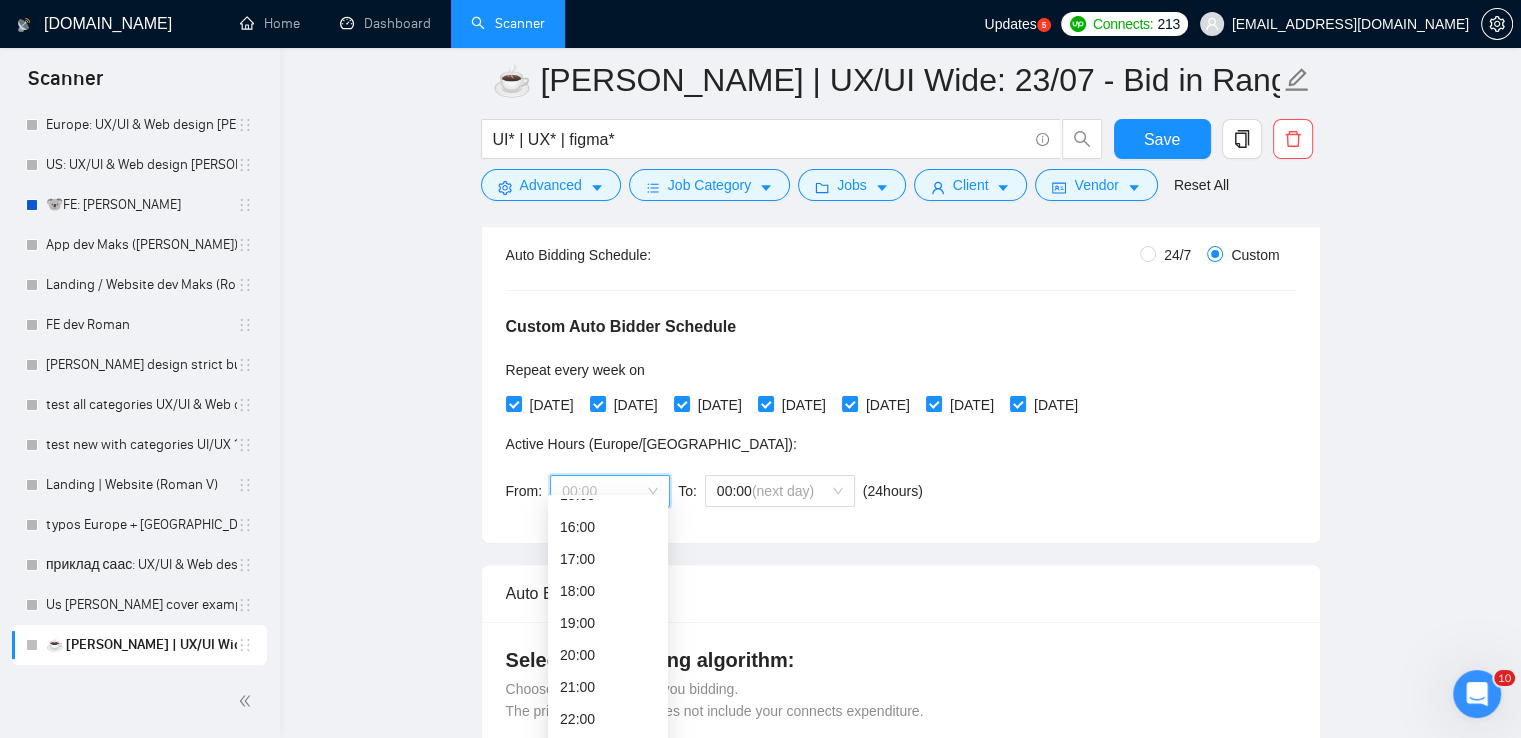 scroll, scrollTop: 512, scrollLeft: 0, axis: vertical 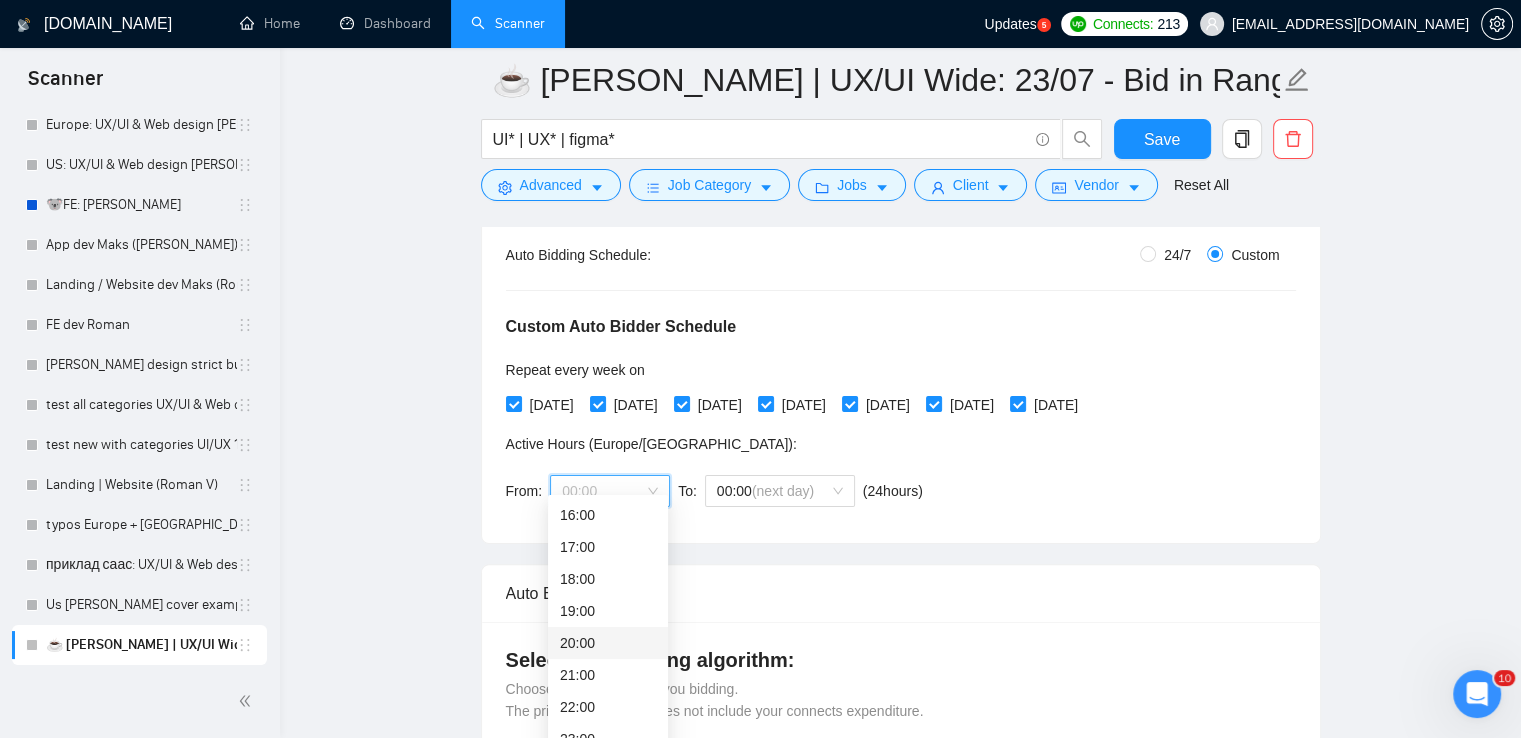 click on "20:00" at bounding box center [608, 643] 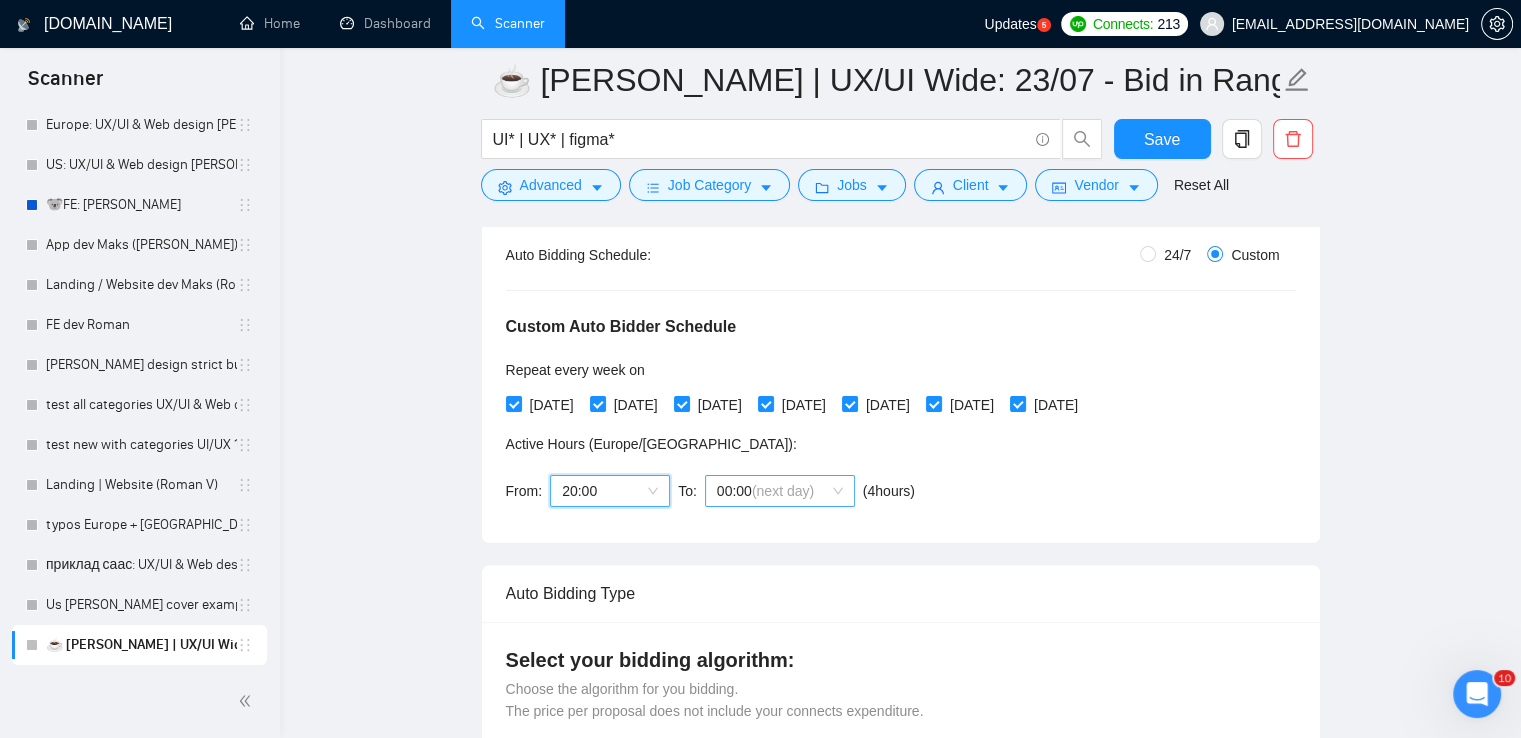 click on "(next day)" at bounding box center [783, 491] 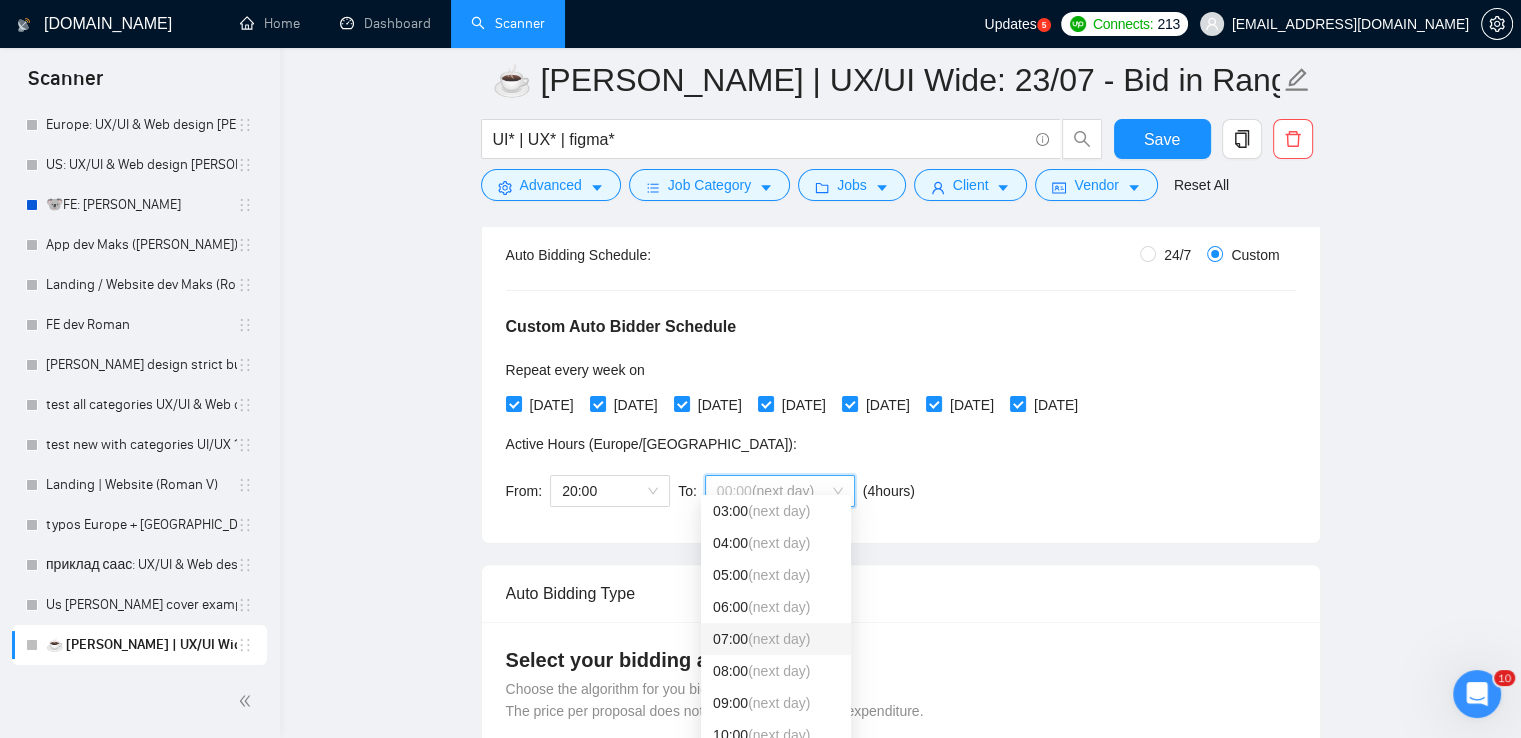 scroll, scrollTop: 200, scrollLeft: 0, axis: vertical 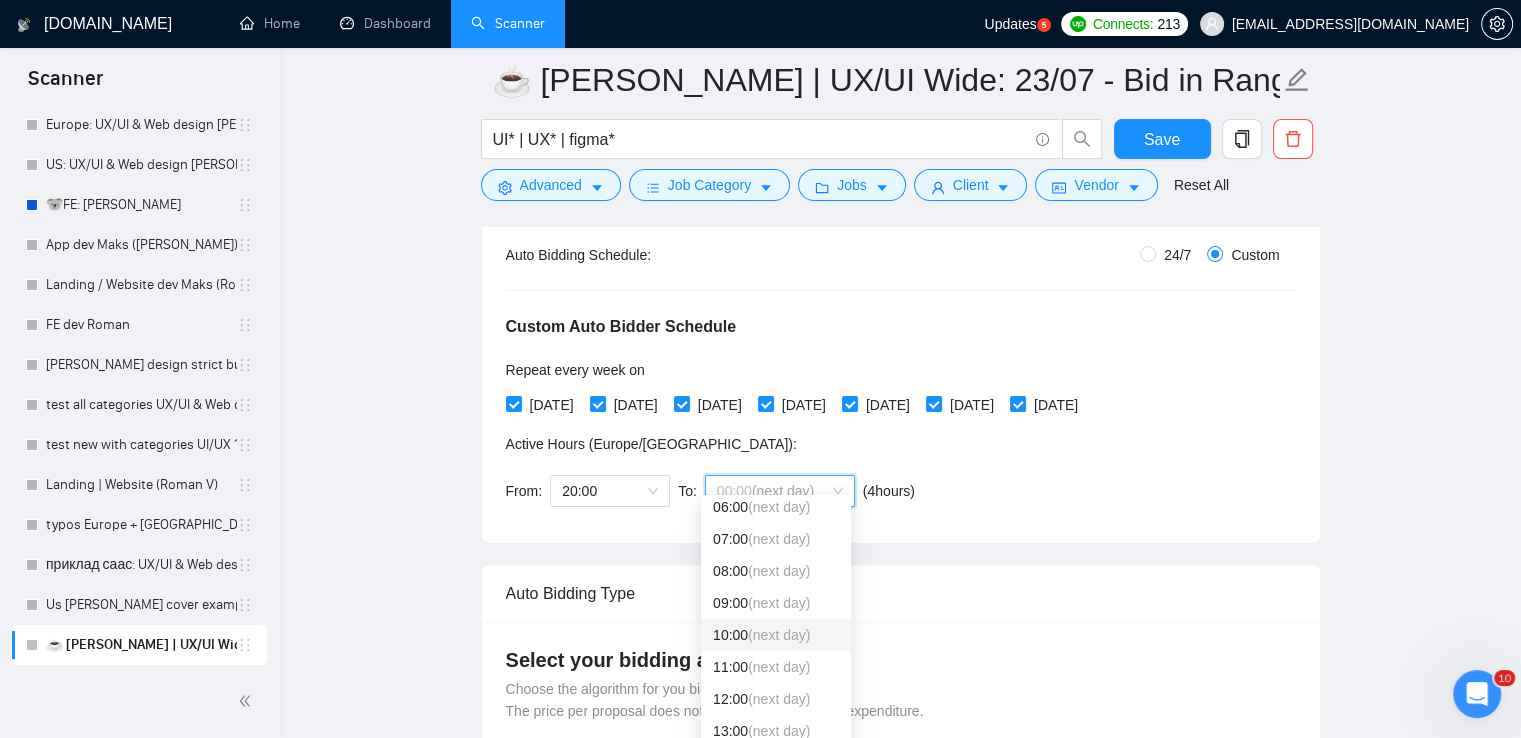 click on "(next day)" at bounding box center (779, 635) 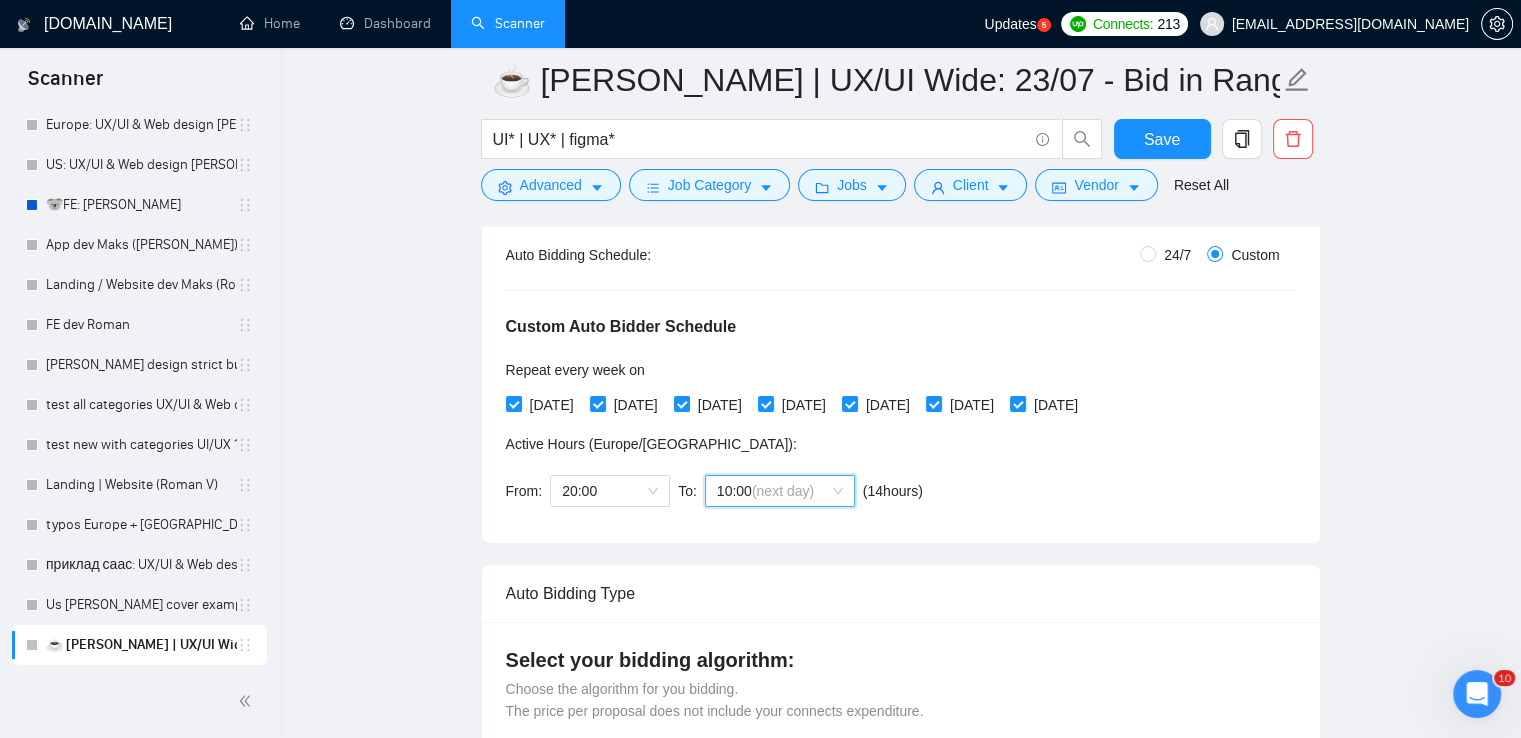 click on "Custom Auto Bidder Schedule Repeat every week [DATE] [DATE] [DATE] [DATE] [DATE] [DATE] [DATE] Active Hours ( [GEOGRAPHIC_DATA]/[GEOGRAPHIC_DATA] ): From: 20:00 To: 10 10:00  (next day) ( 14  hours) [GEOGRAPHIC_DATA]/[GEOGRAPHIC_DATA]" at bounding box center (901, 392) 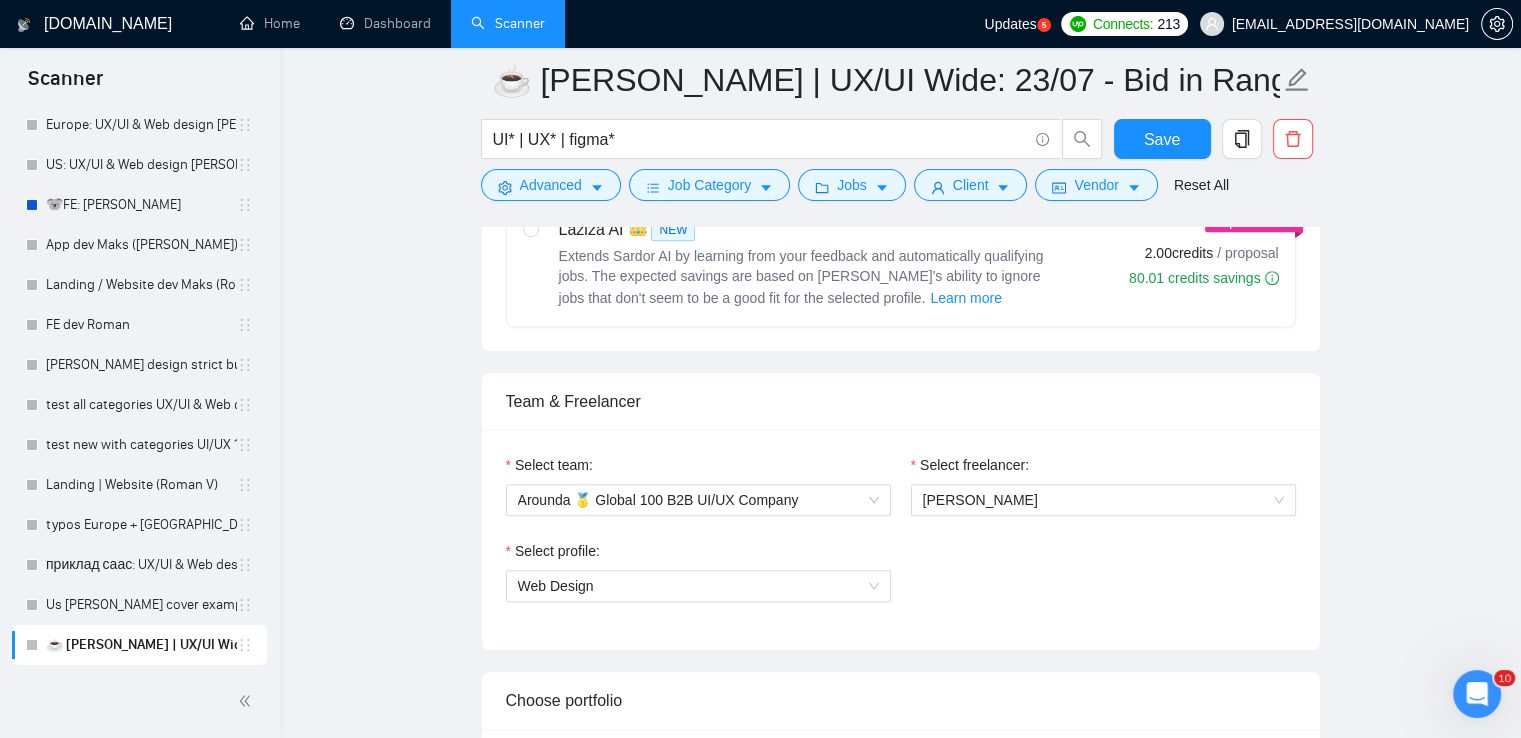 scroll, scrollTop: 1200, scrollLeft: 0, axis: vertical 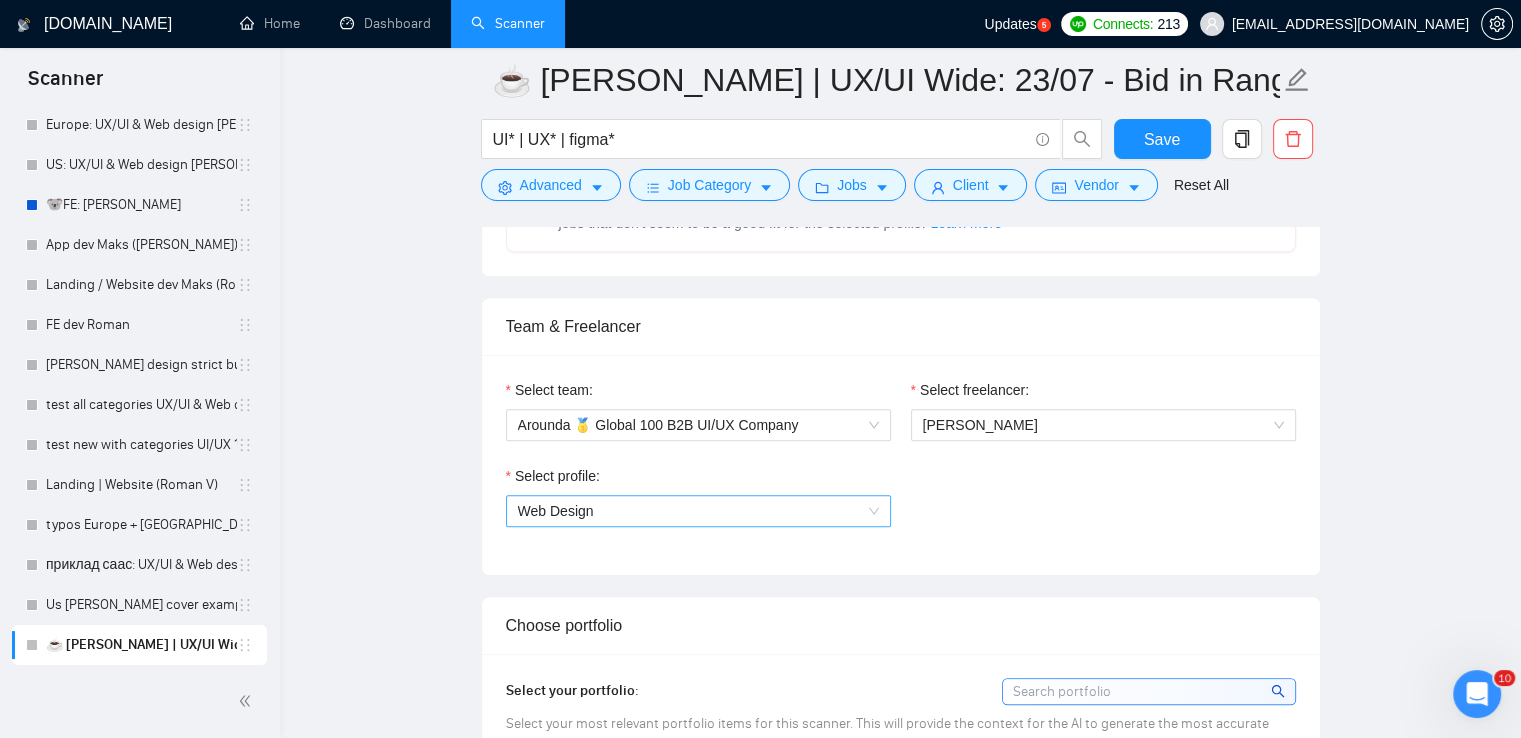 click on "Web Design" at bounding box center [698, 511] 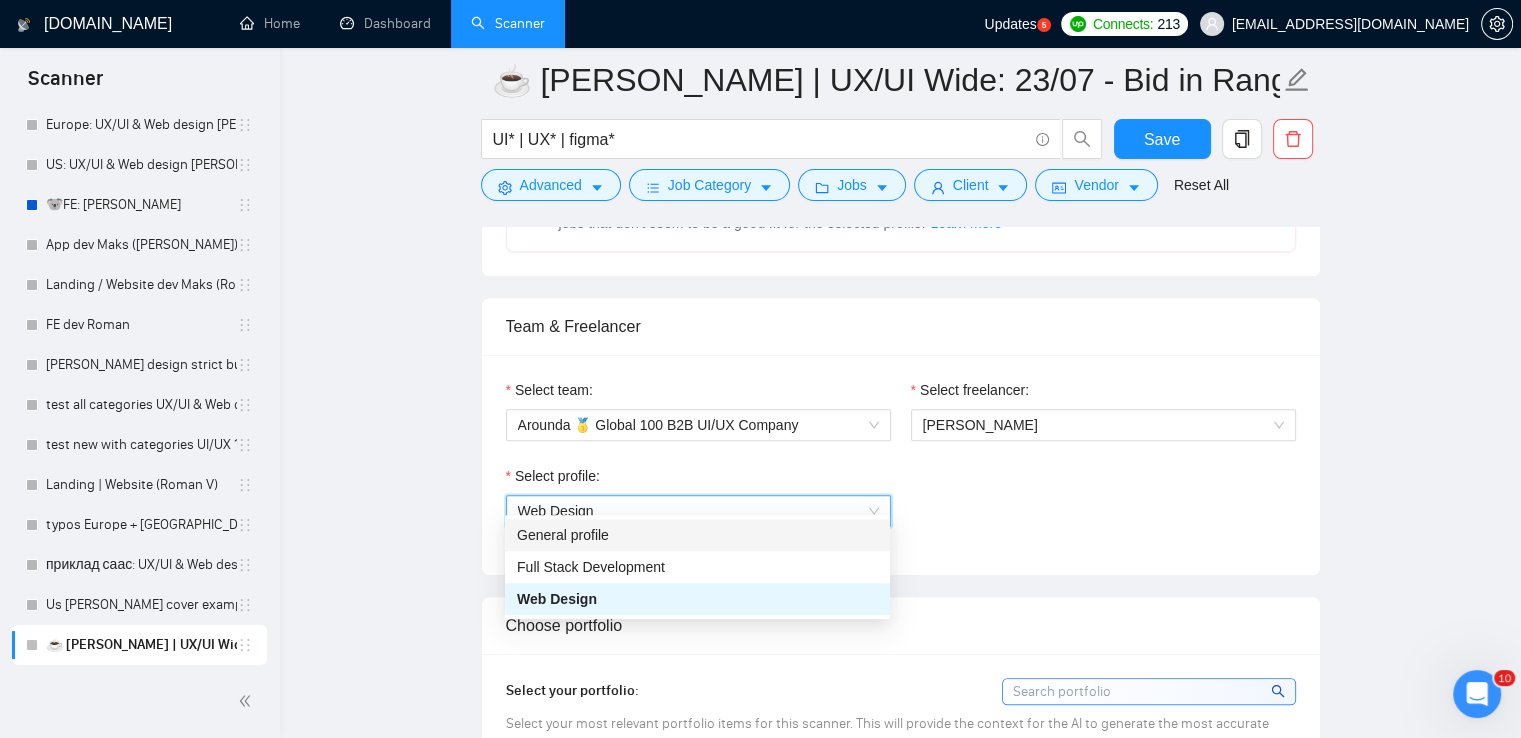 click on "Select profile: 1044578476142100494 Web Design" at bounding box center (901, 508) 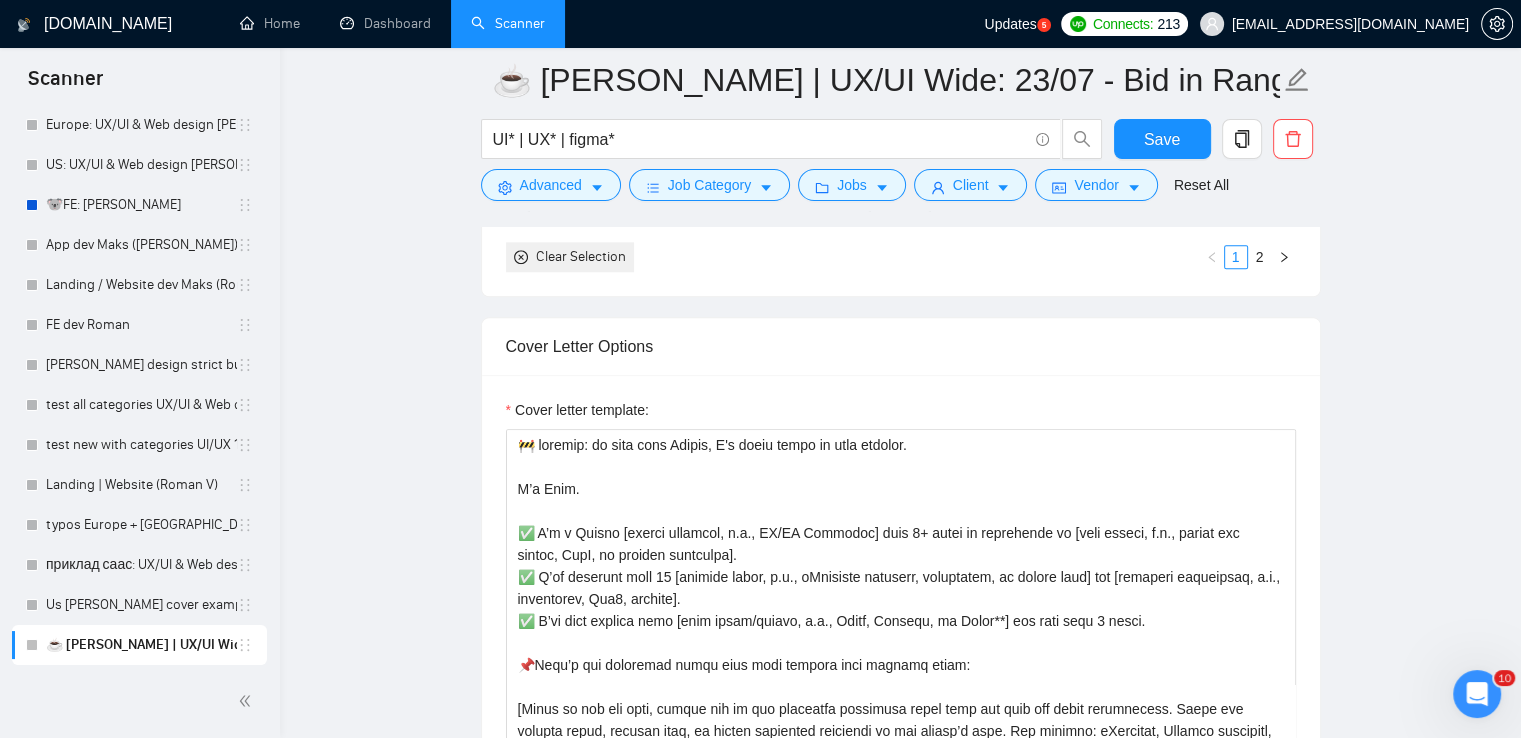 scroll, scrollTop: 2100, scrollLeft: 0, axis: vertical 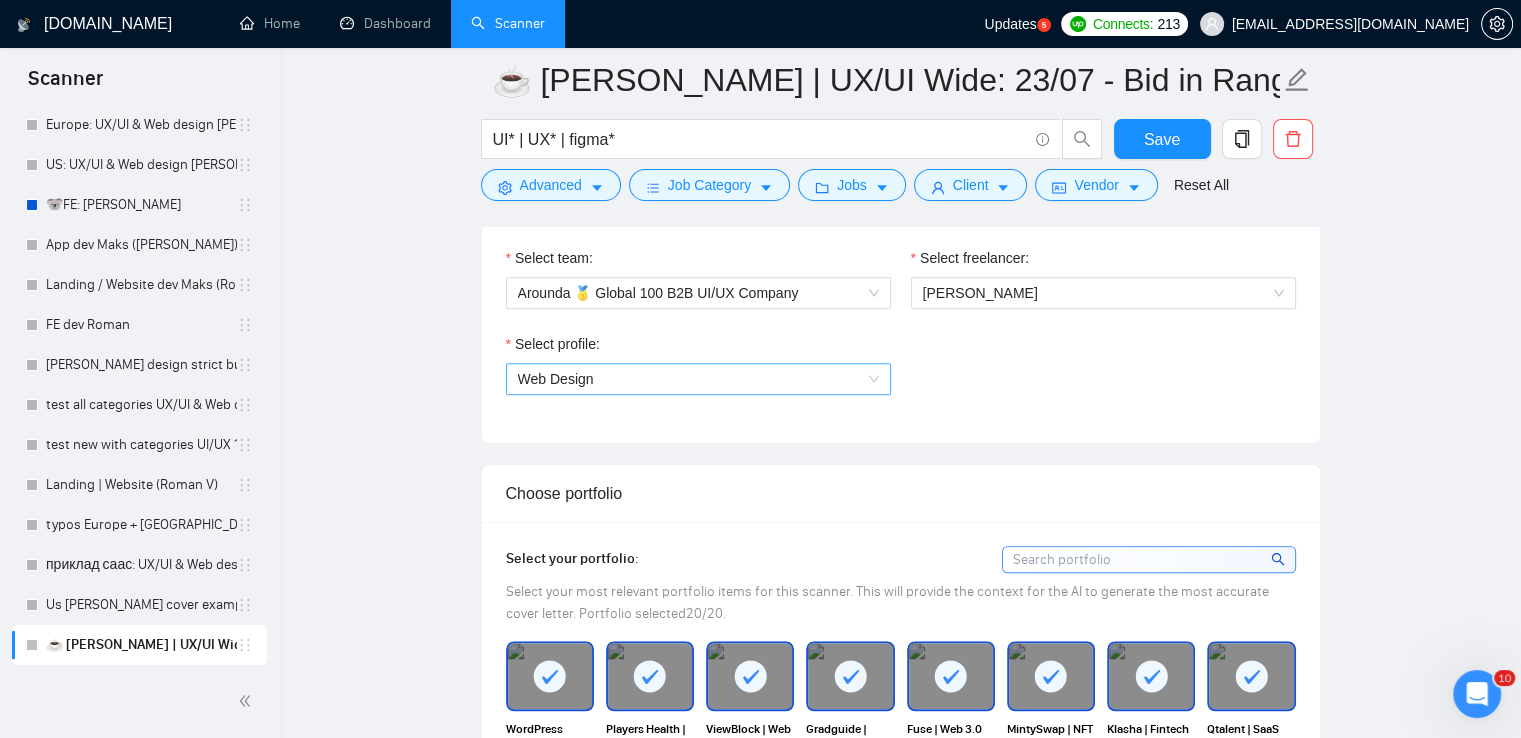 click on "Web Design" at bounding box center [698, 379] 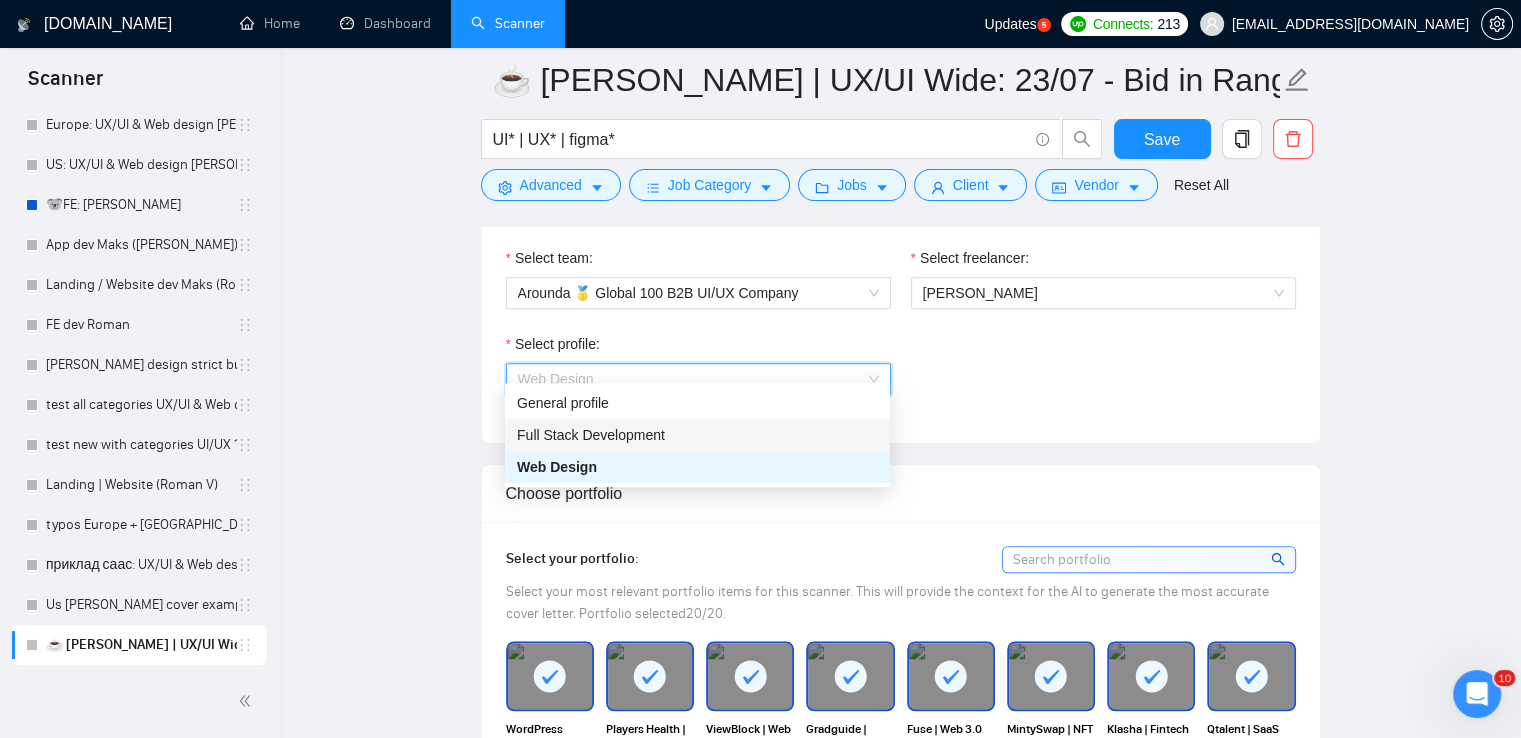click on "Full Stack Development" at bounding box center (697, 435) 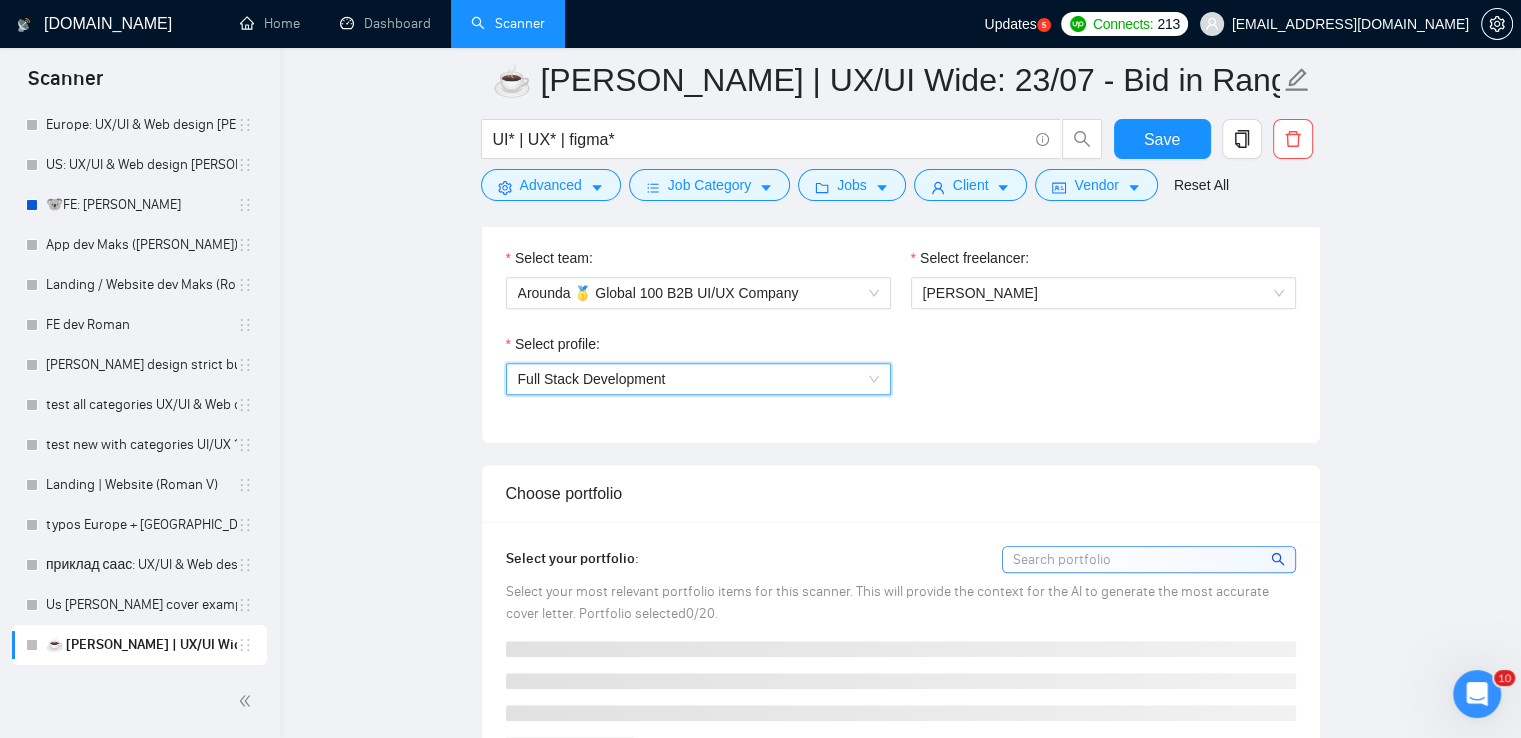 click on "Full Stack Development" at bounding box center (698, 379) 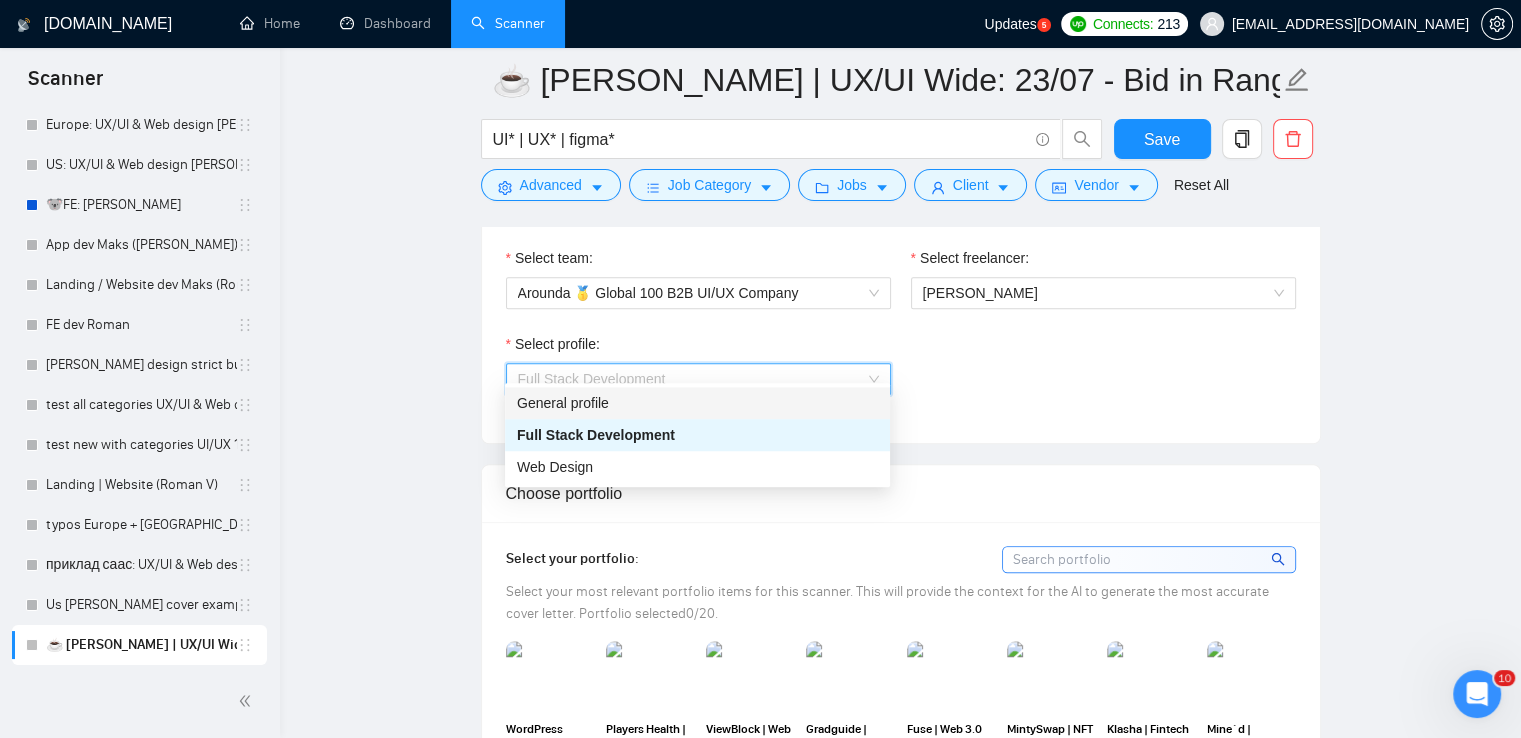 click on "General profile" at bounding box center [697, 403] 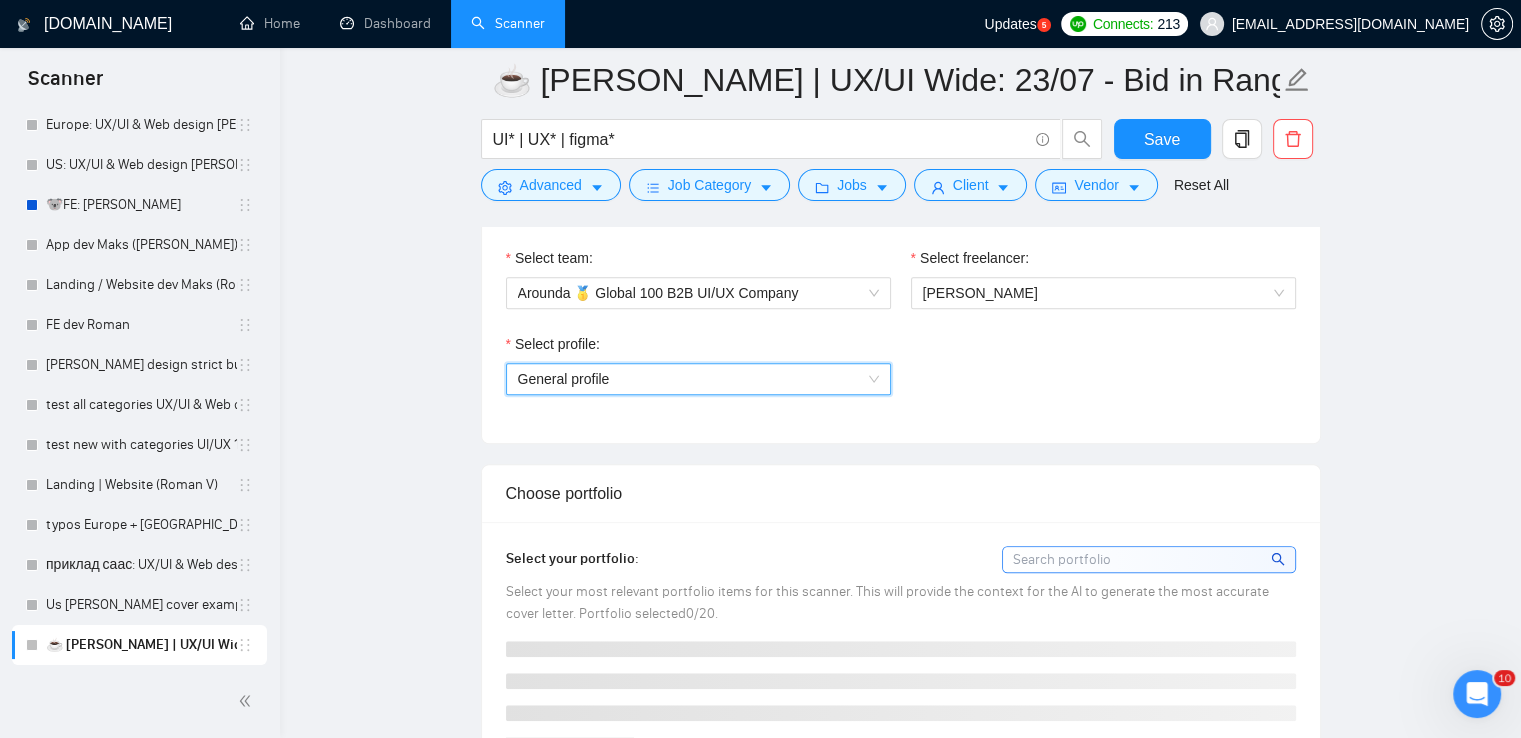 click on "Select profile:" at bounding box center [698, 348] 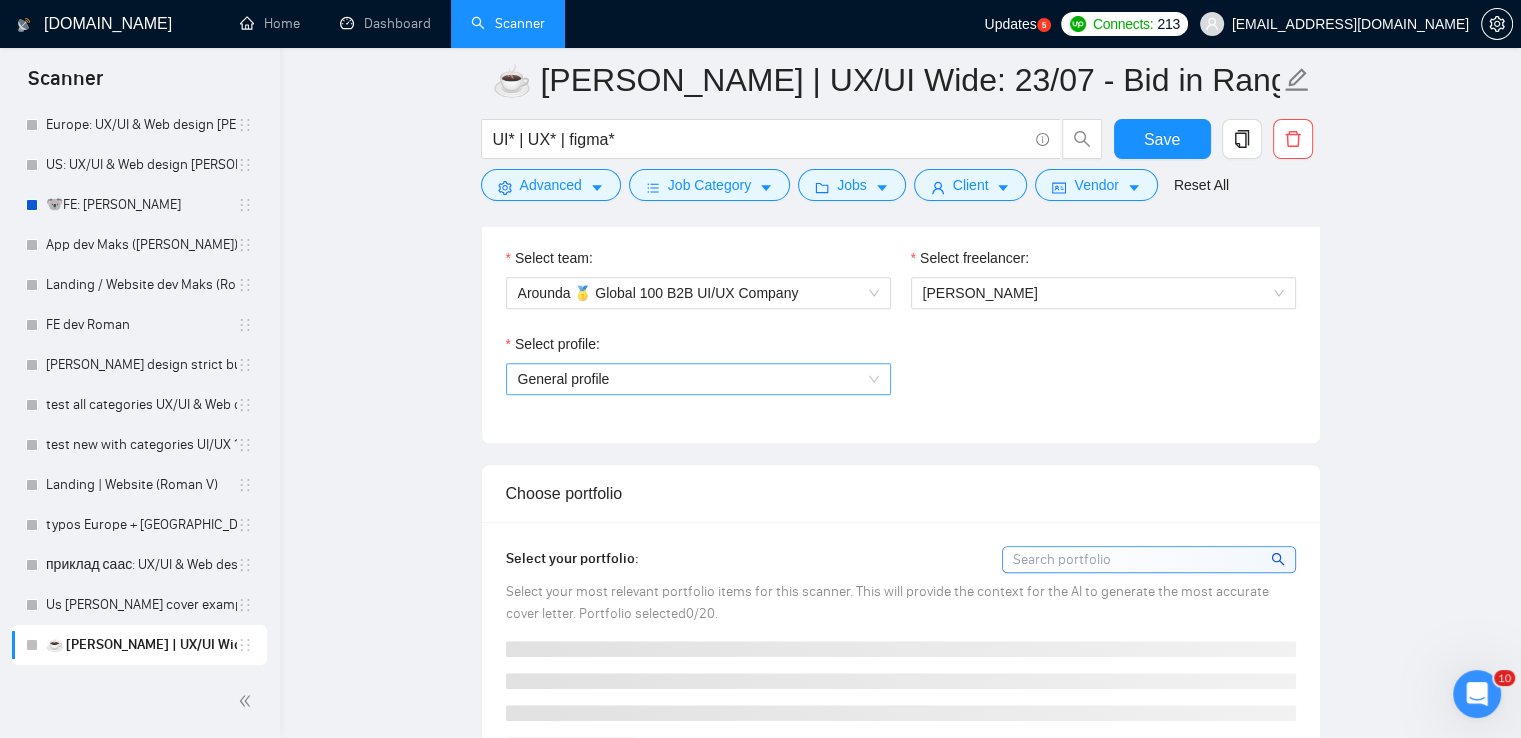 click on "General profile" at bounding box center (698, 379) 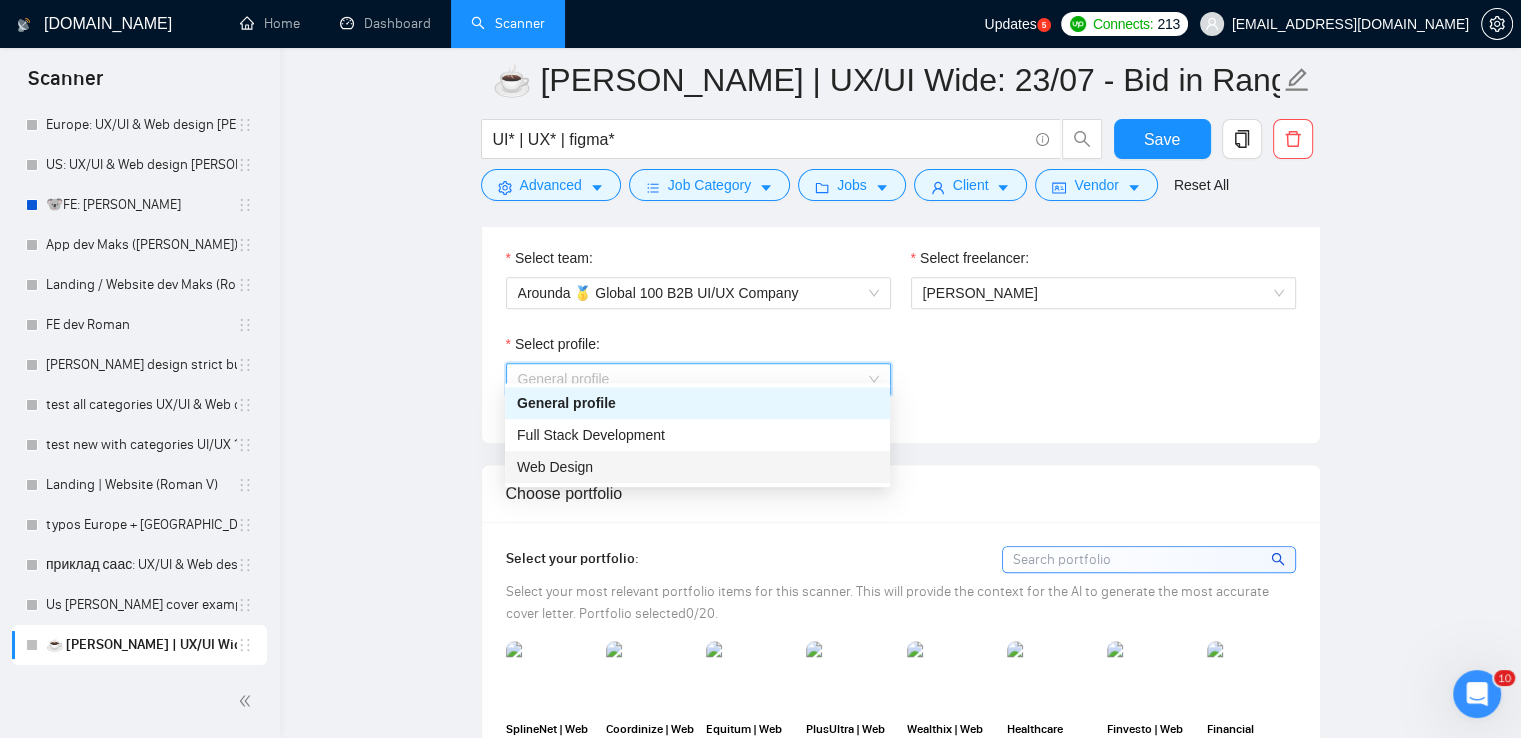 click on "Web Design" at bounding box center [697, 467] 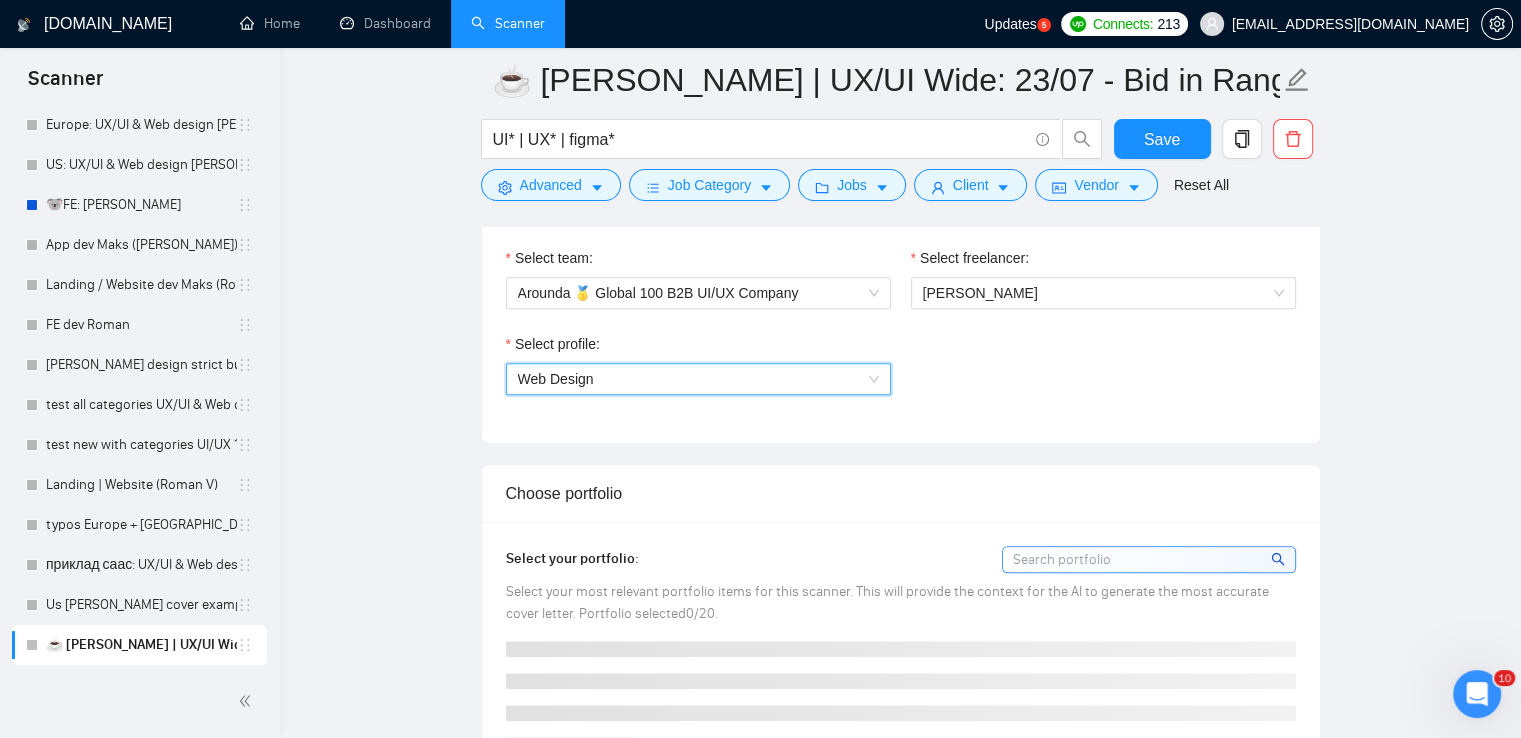 click on "Select profile:" at bounding box center (698, 348) 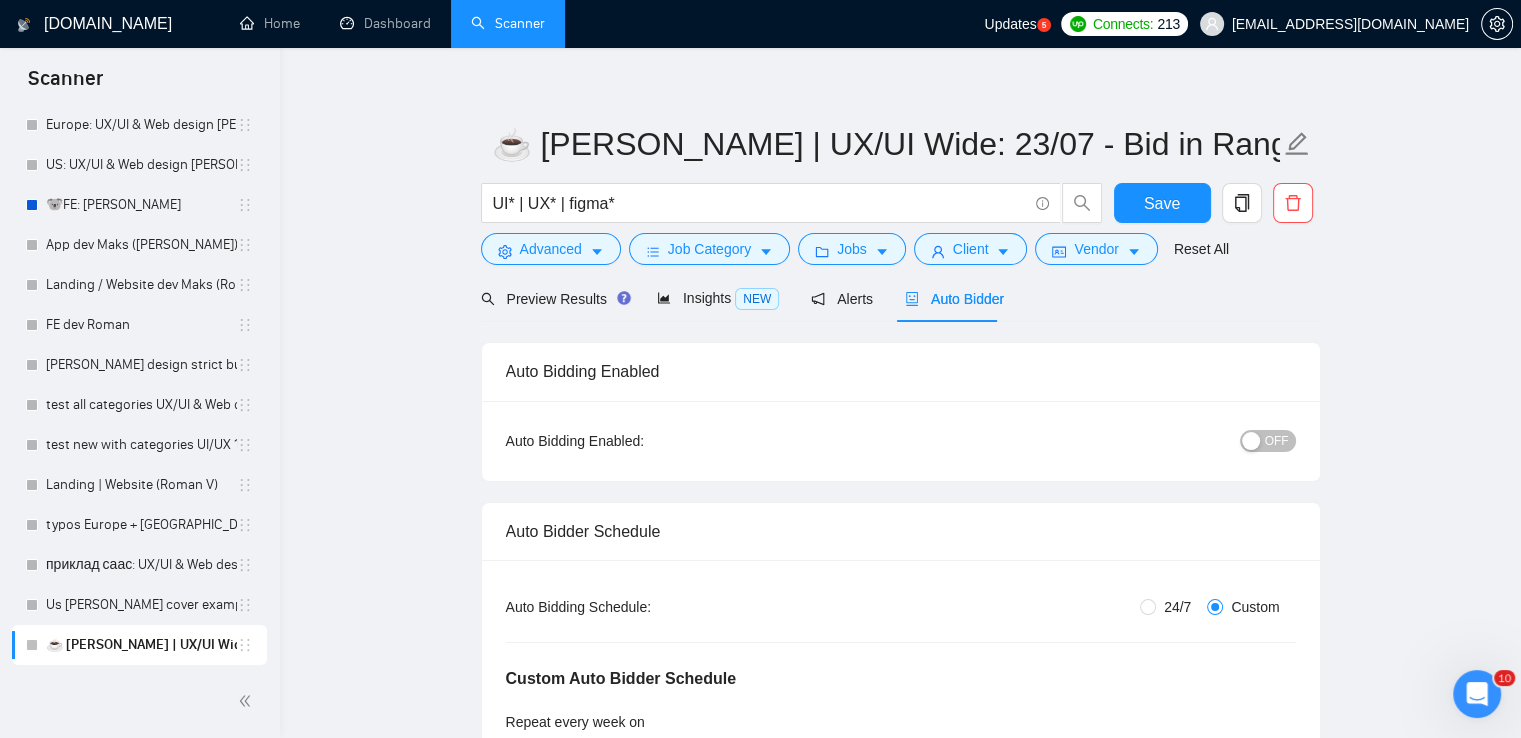 scroll, scrollTop: 0, scrollLeft: 0, axis: both 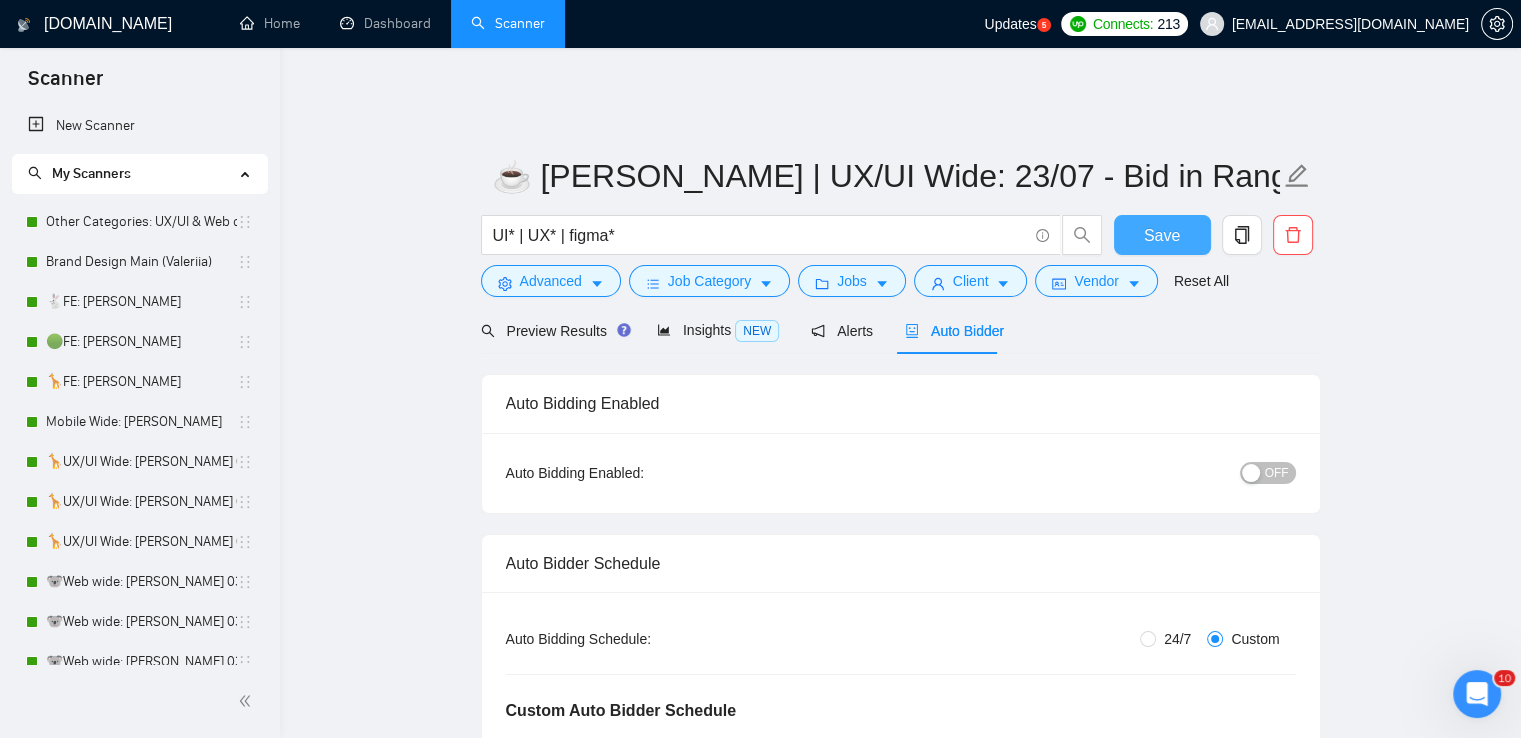 click on "Save" at bounding box center (1162, 235) 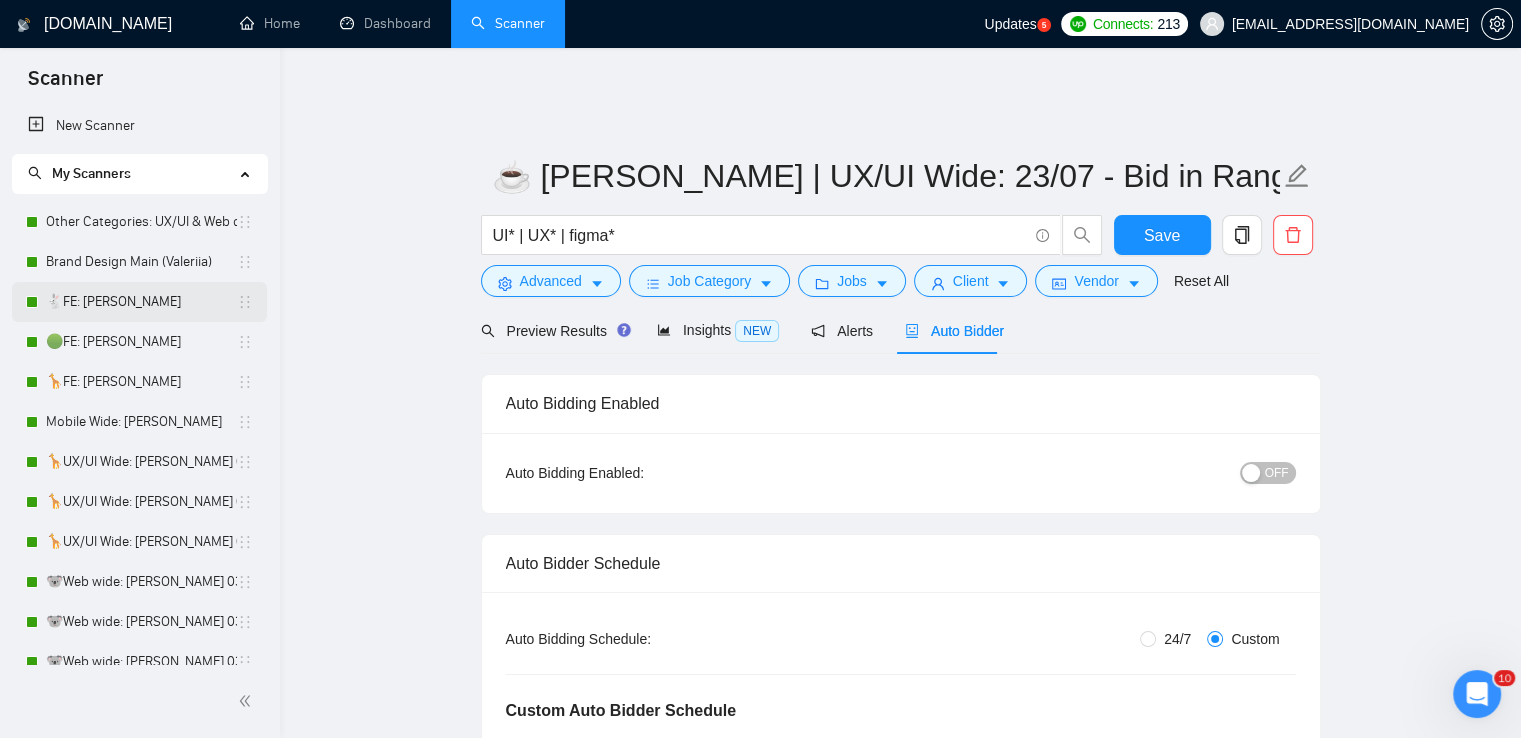click on "🐇FE: [PERSON_NAME]" at bounding box center (141, 302) 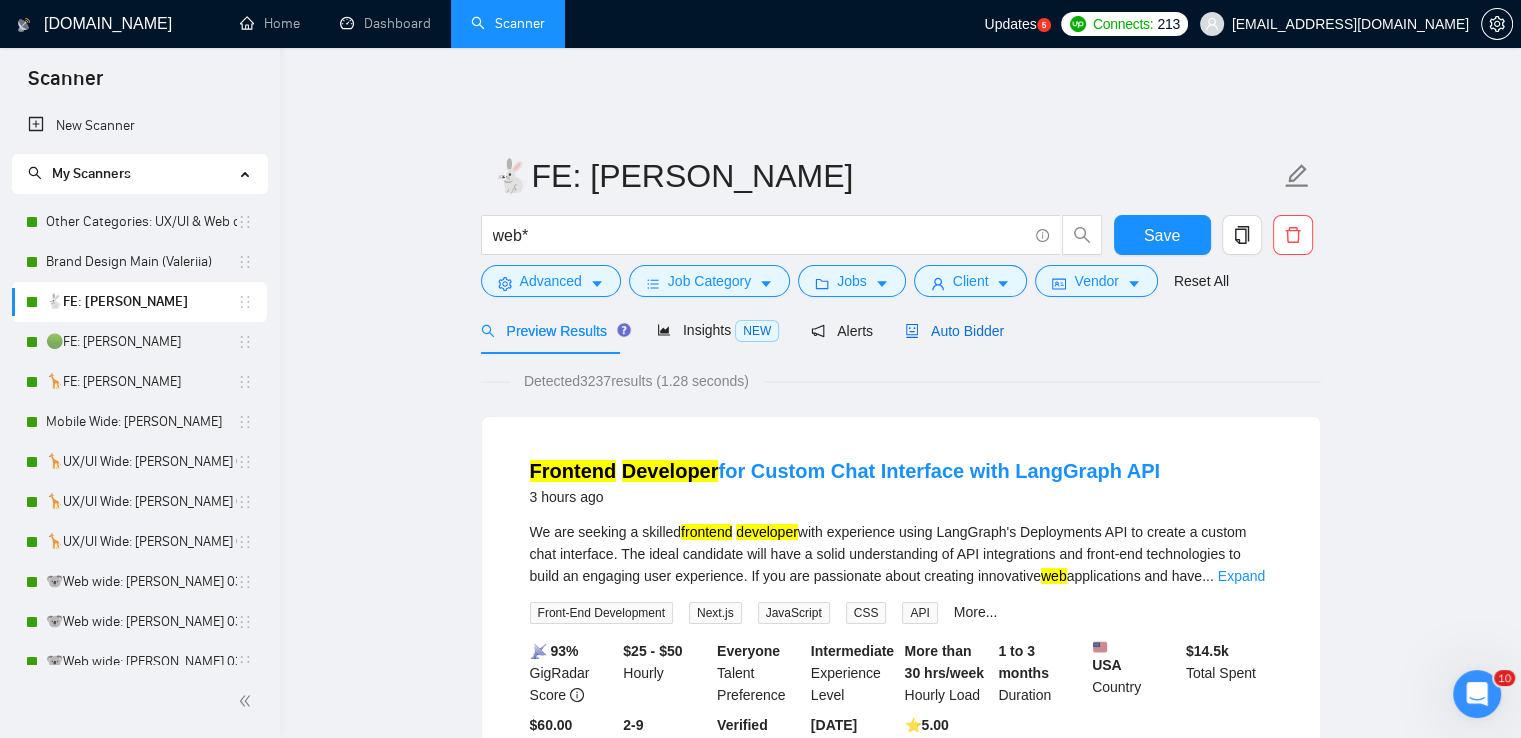 click on "Auto Bidder" at bounding box center (954, 331) 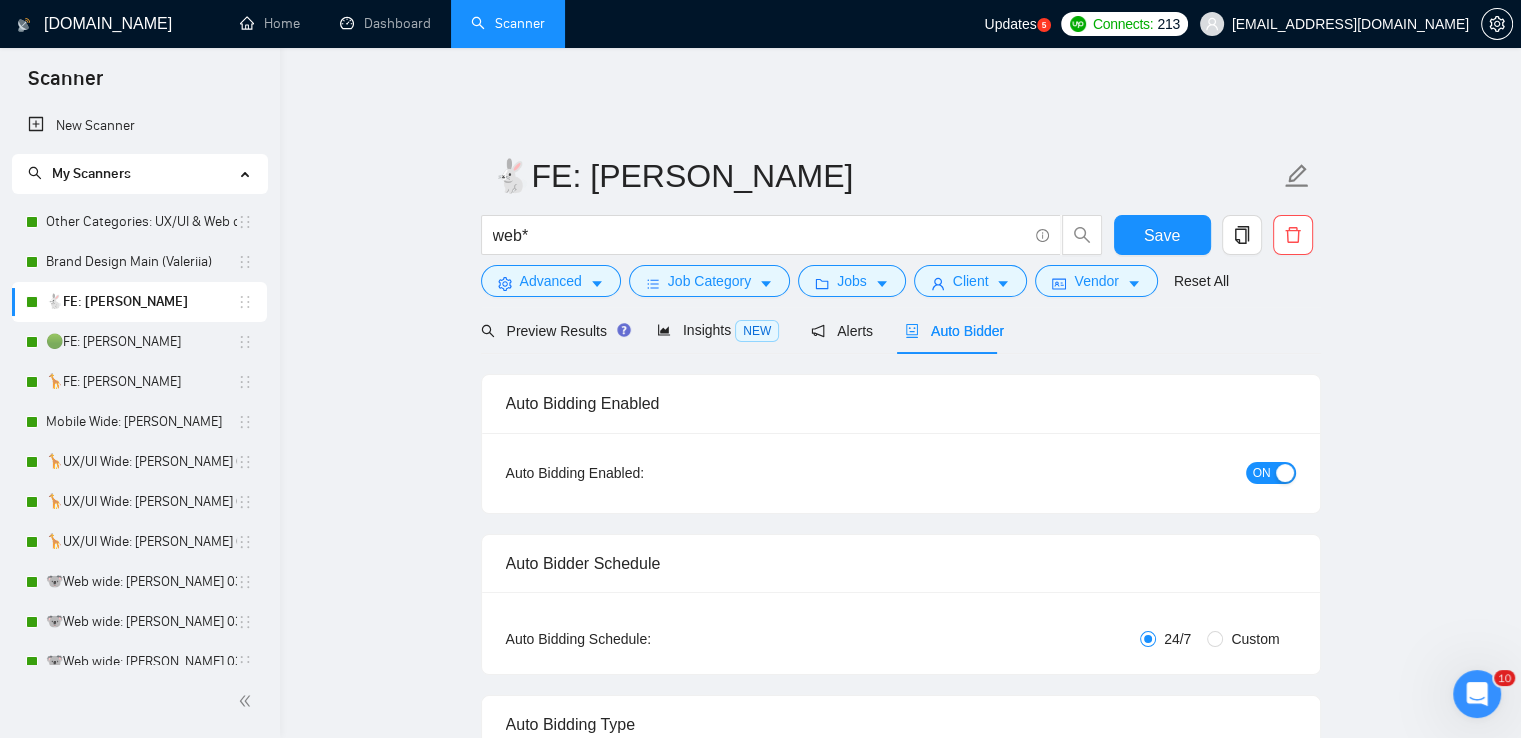 type 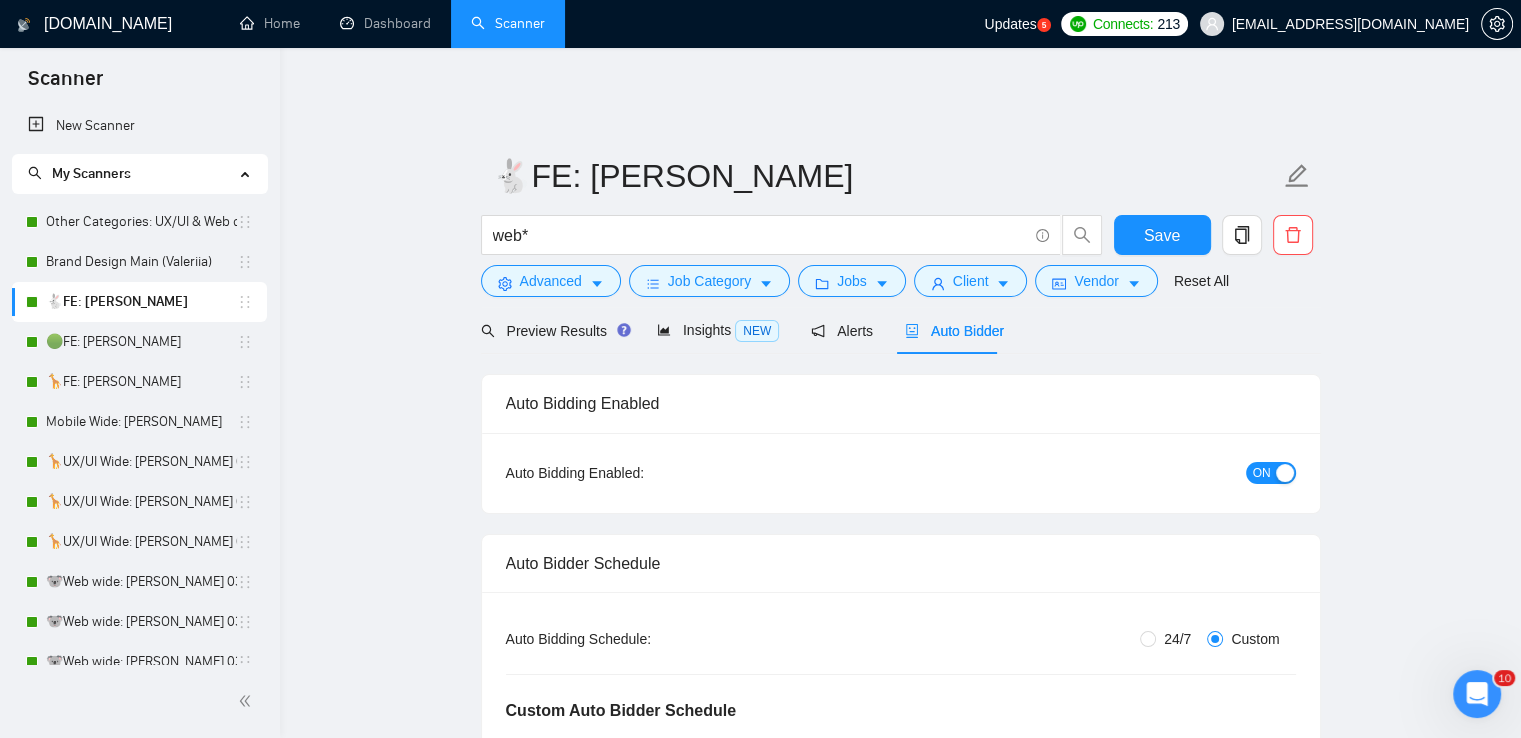 type 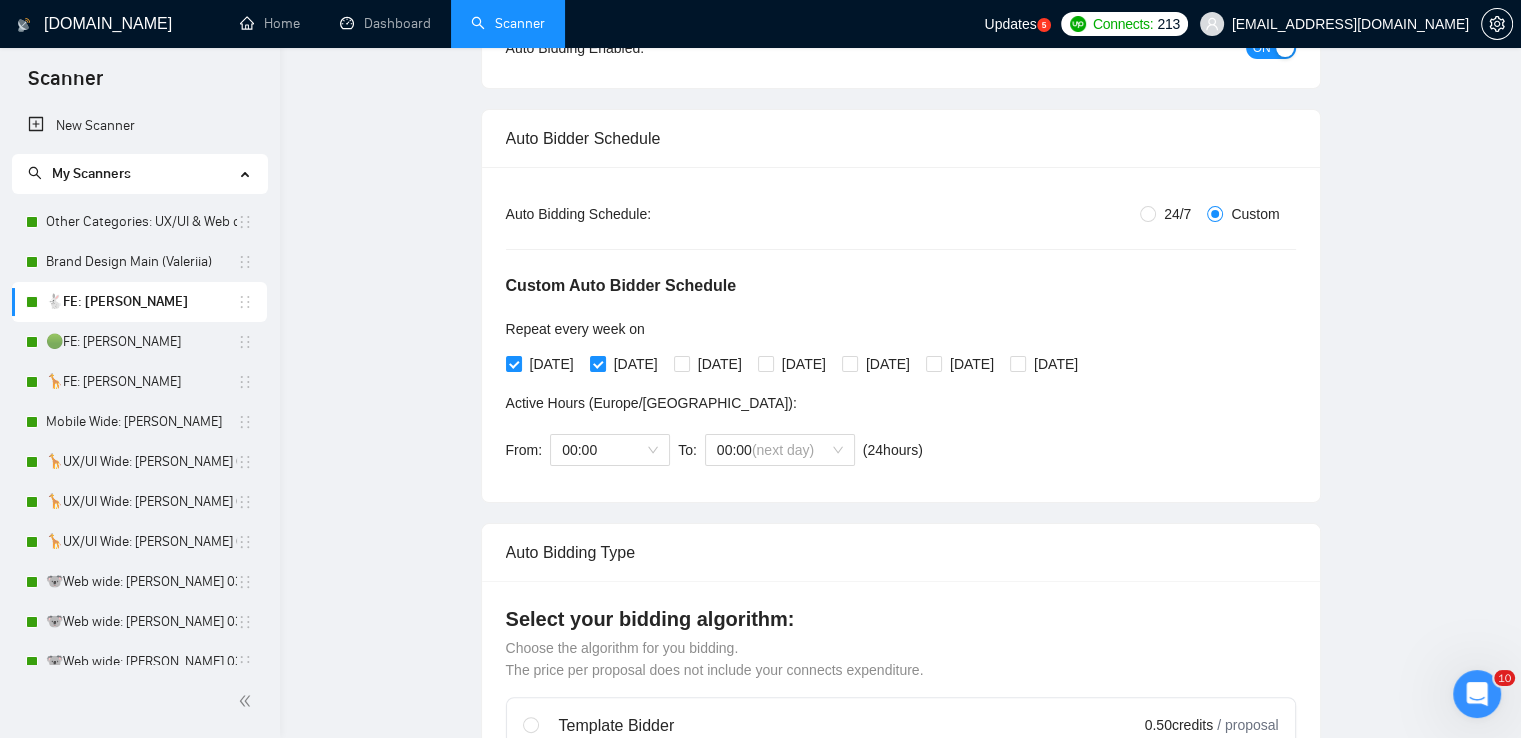 scroll, scrollTop: 0, scrollLeft: 0, axis: both 